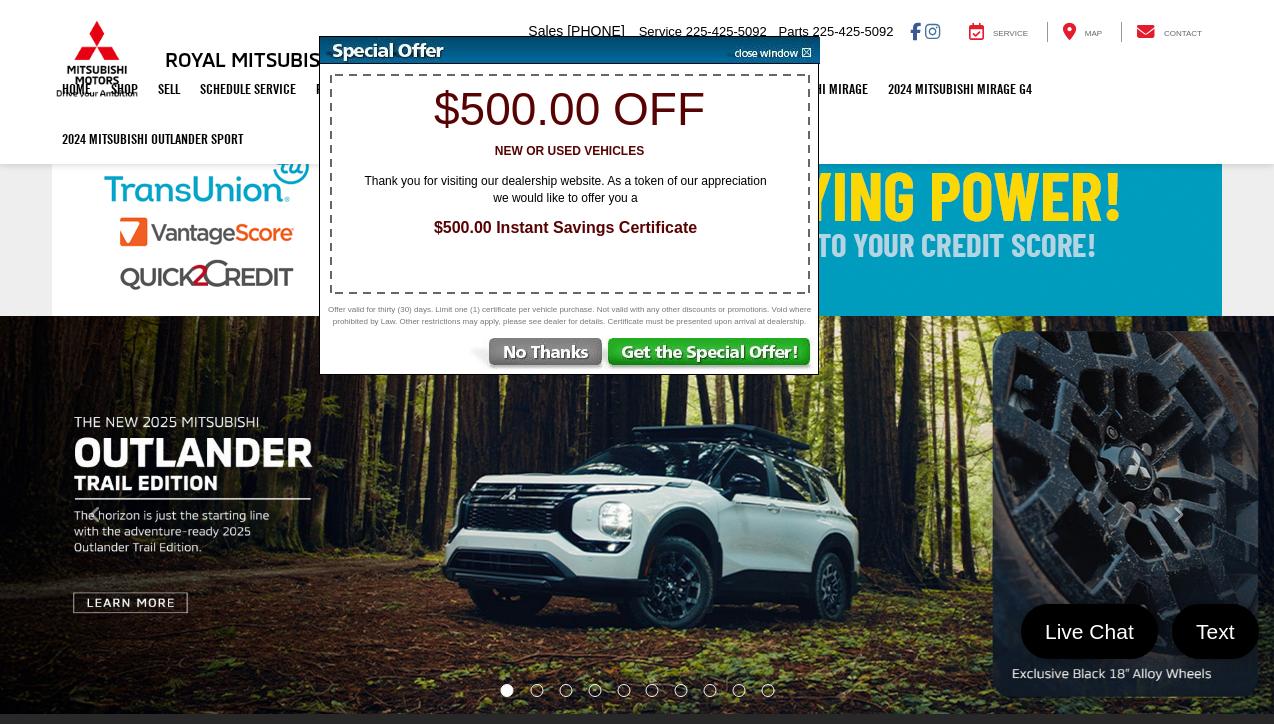 scroll, scrollTop: 0, scrollLeft: 0, axis: both 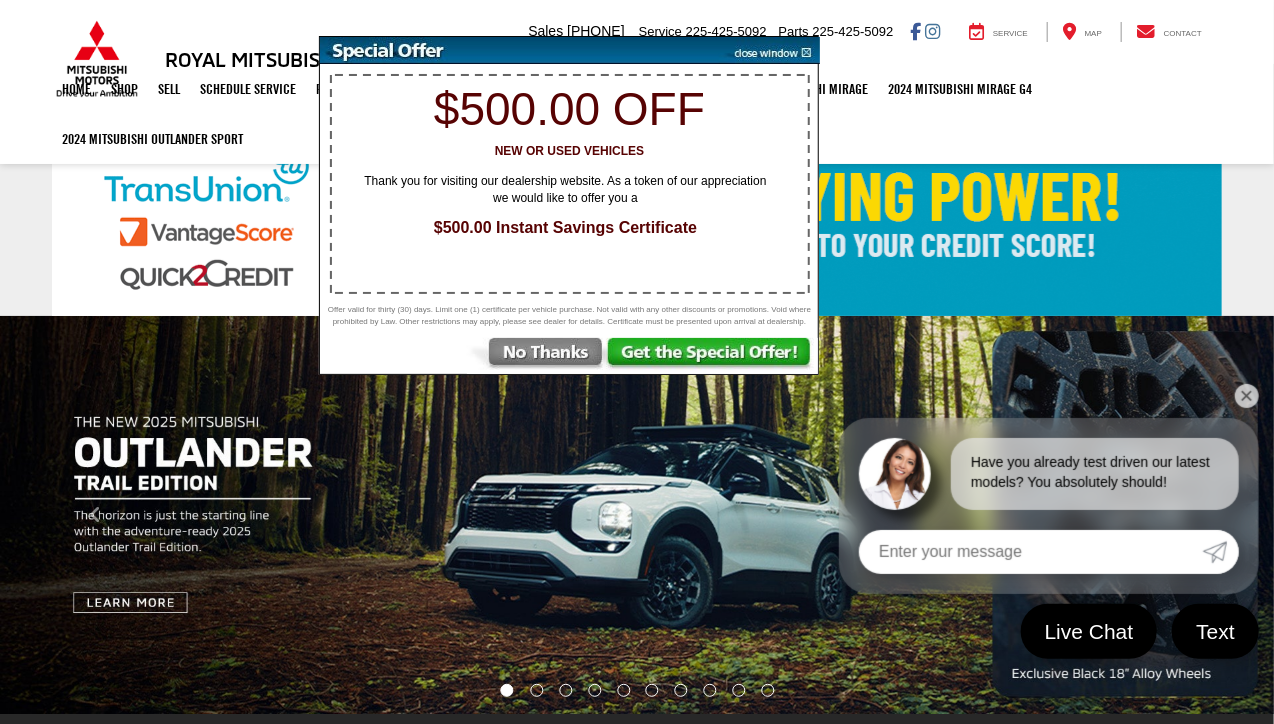 click at bounding box center (769, 50) 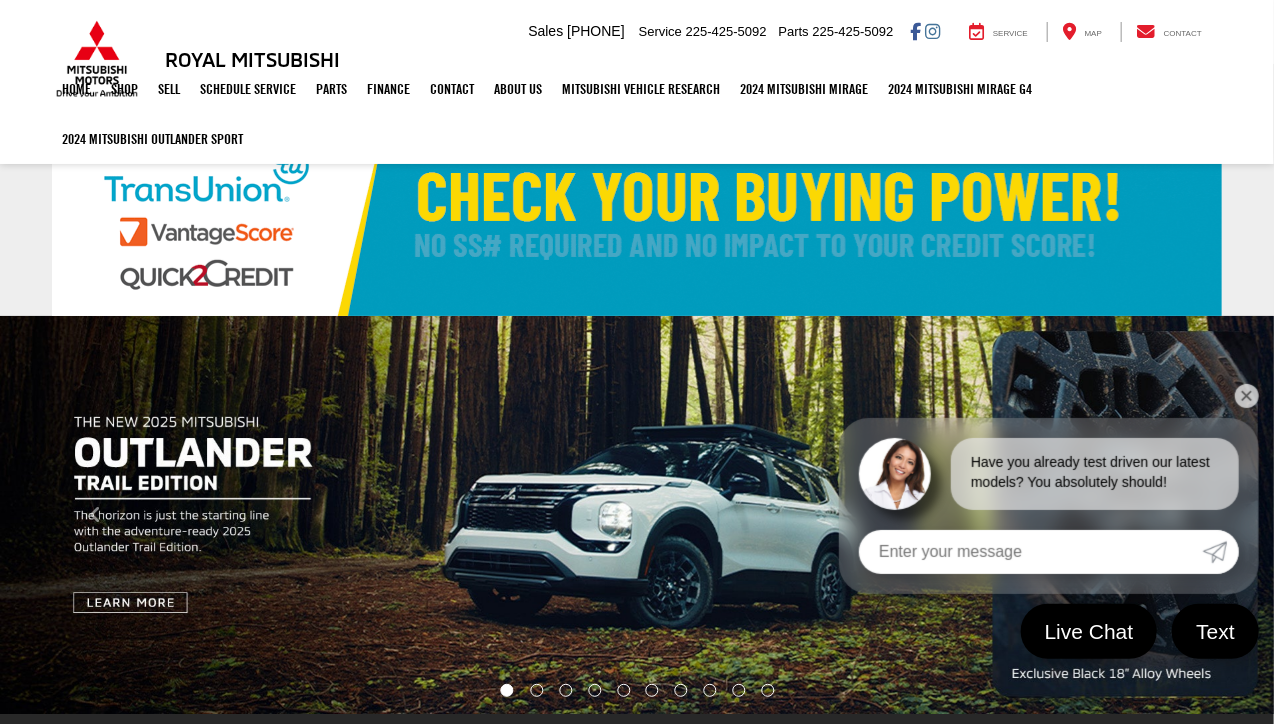 click on "✕" at bounding box center (1247, 396) 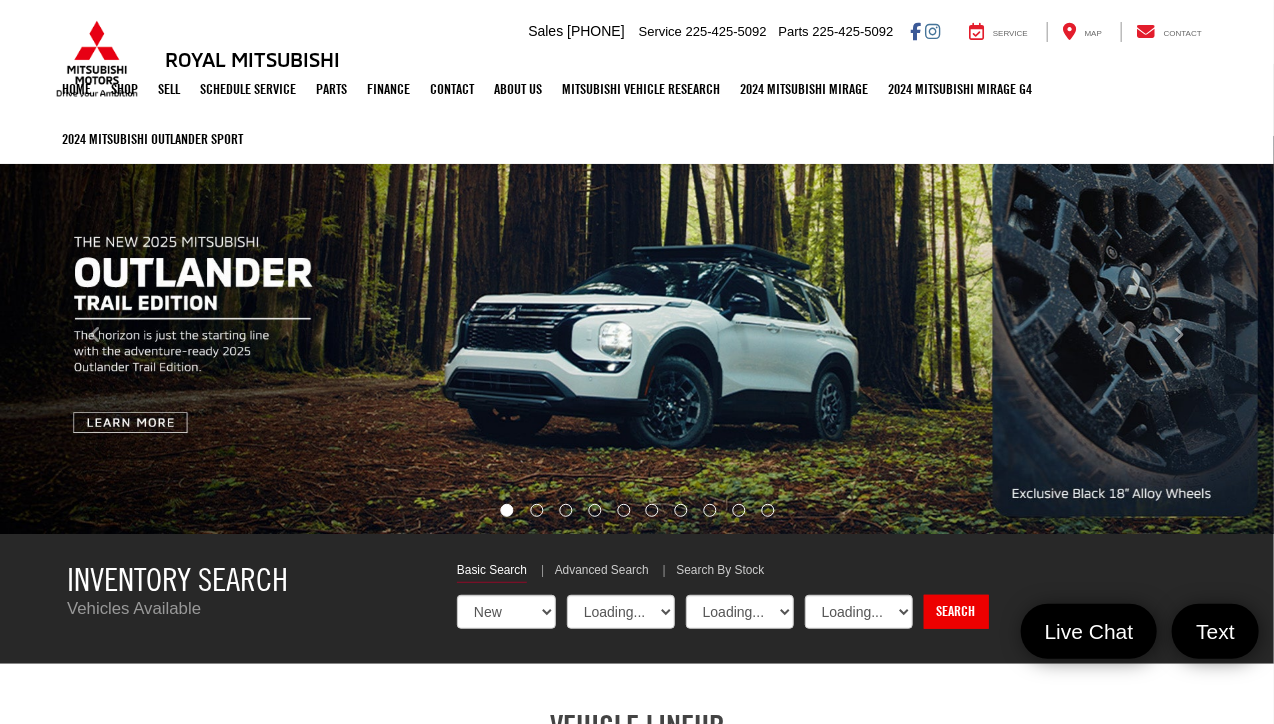 select on "Mitsubishi" 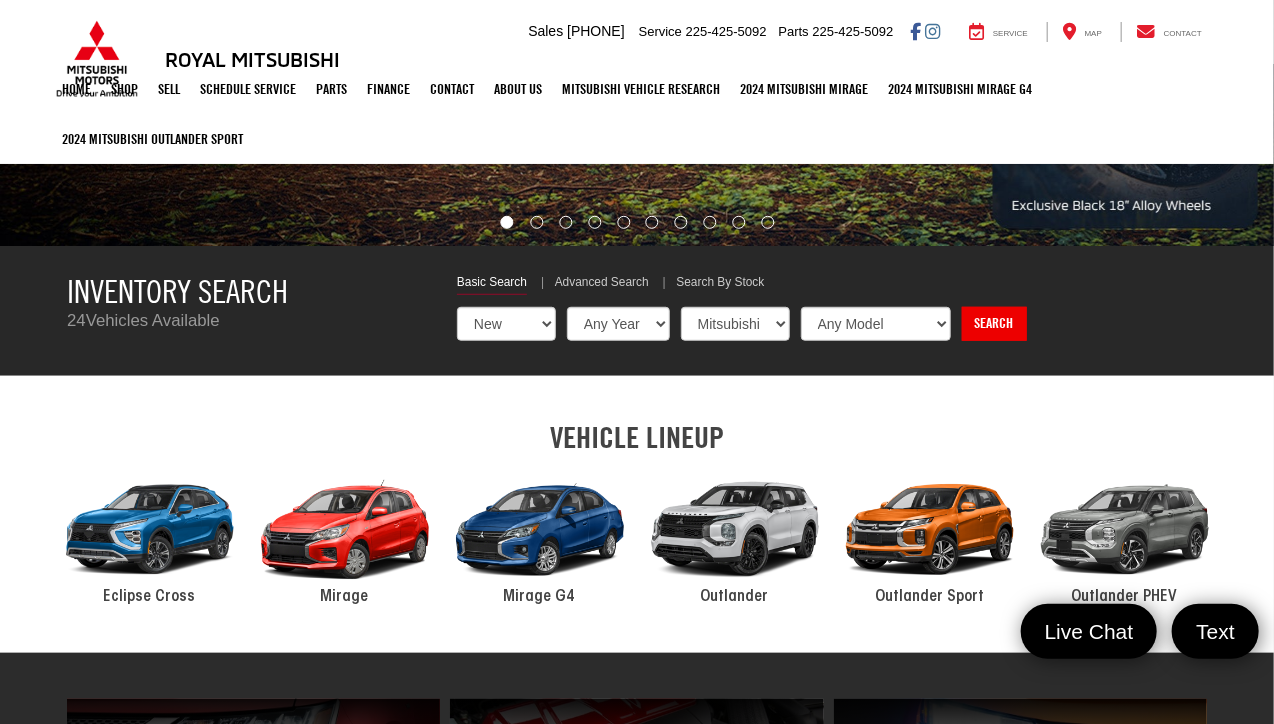 scroll, scrollTop: 700, scrollLeft: 0, axis: vertical 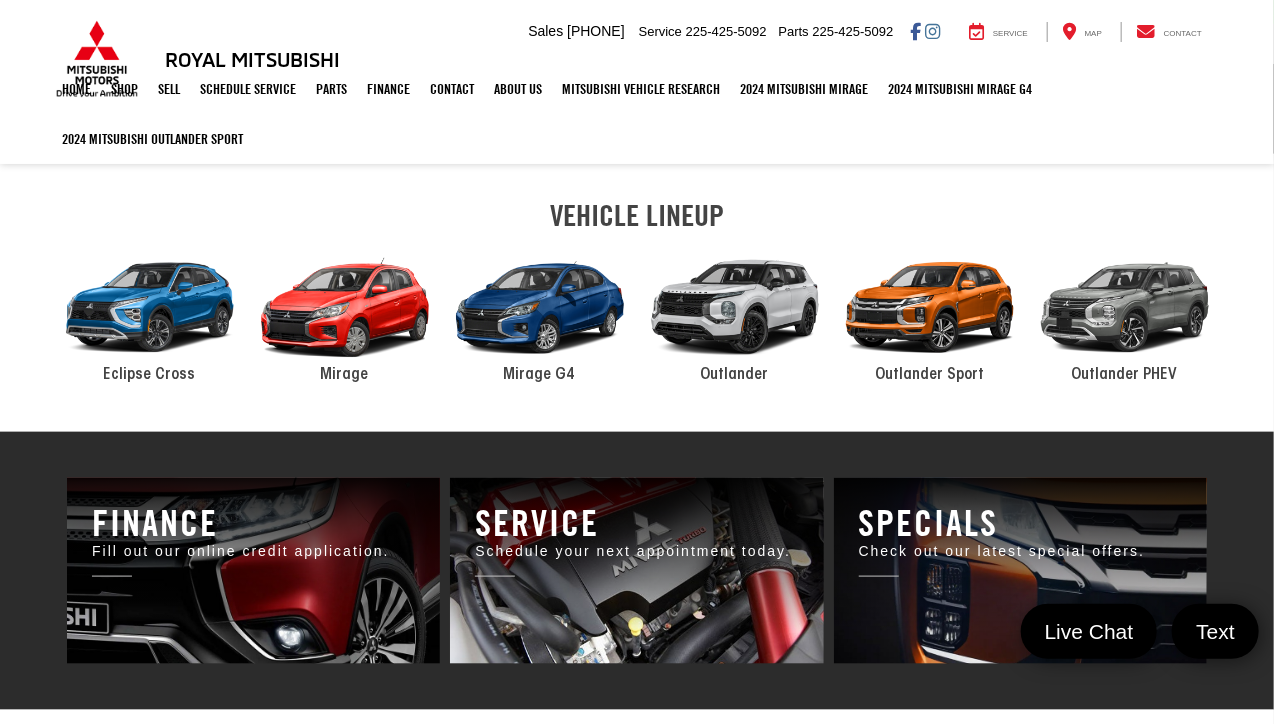 click at bounding box center (149, 308) 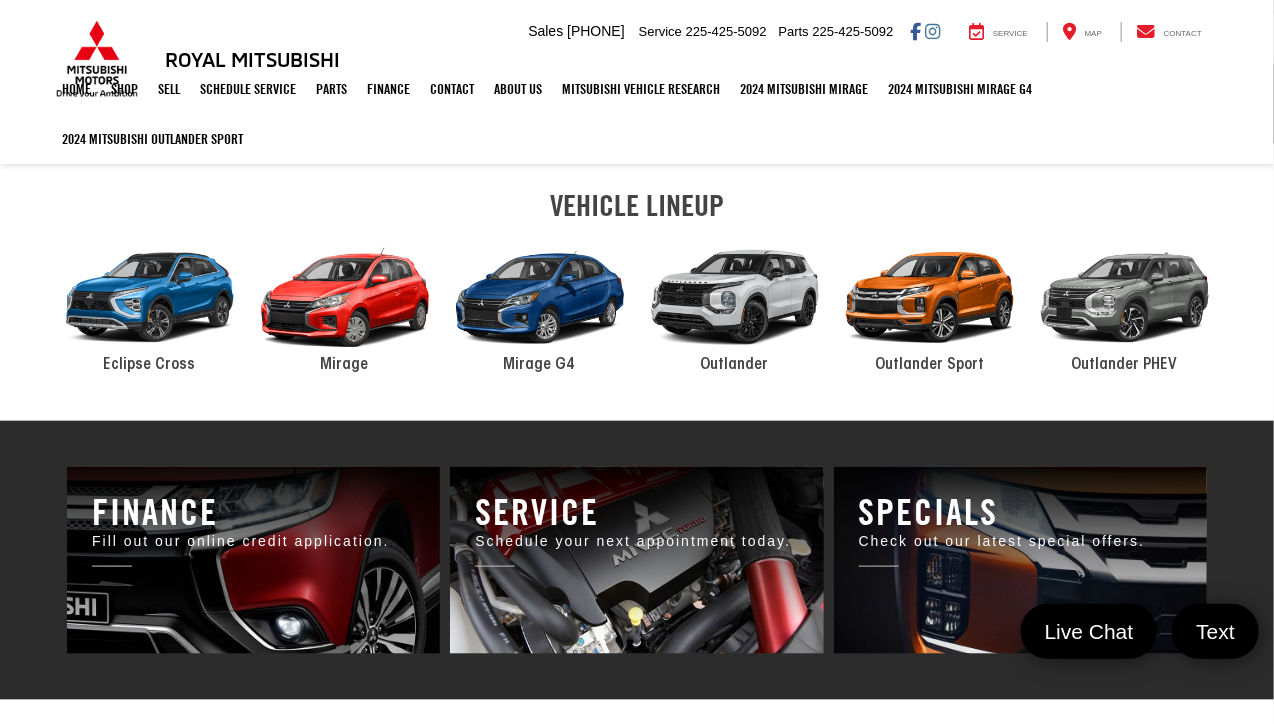 click at bounding box center [149, 298] 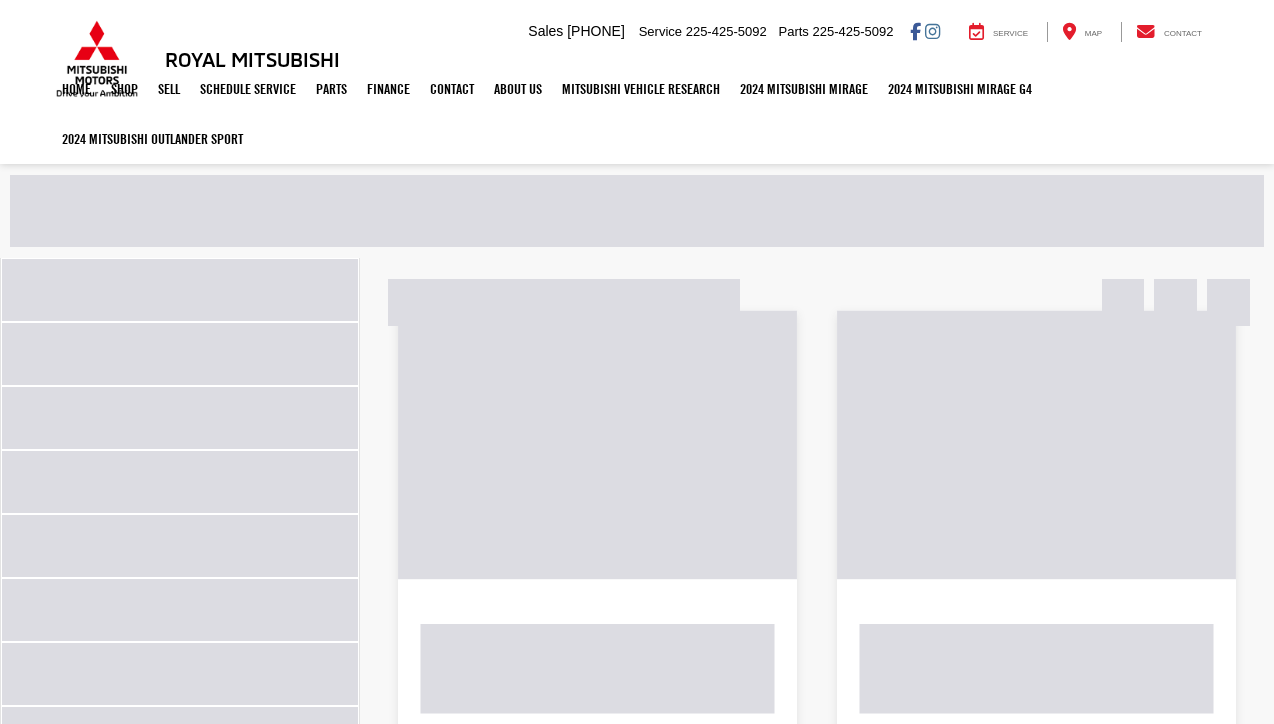 scroll, scrollTop: 0, scrollLeft: 0, axis: both 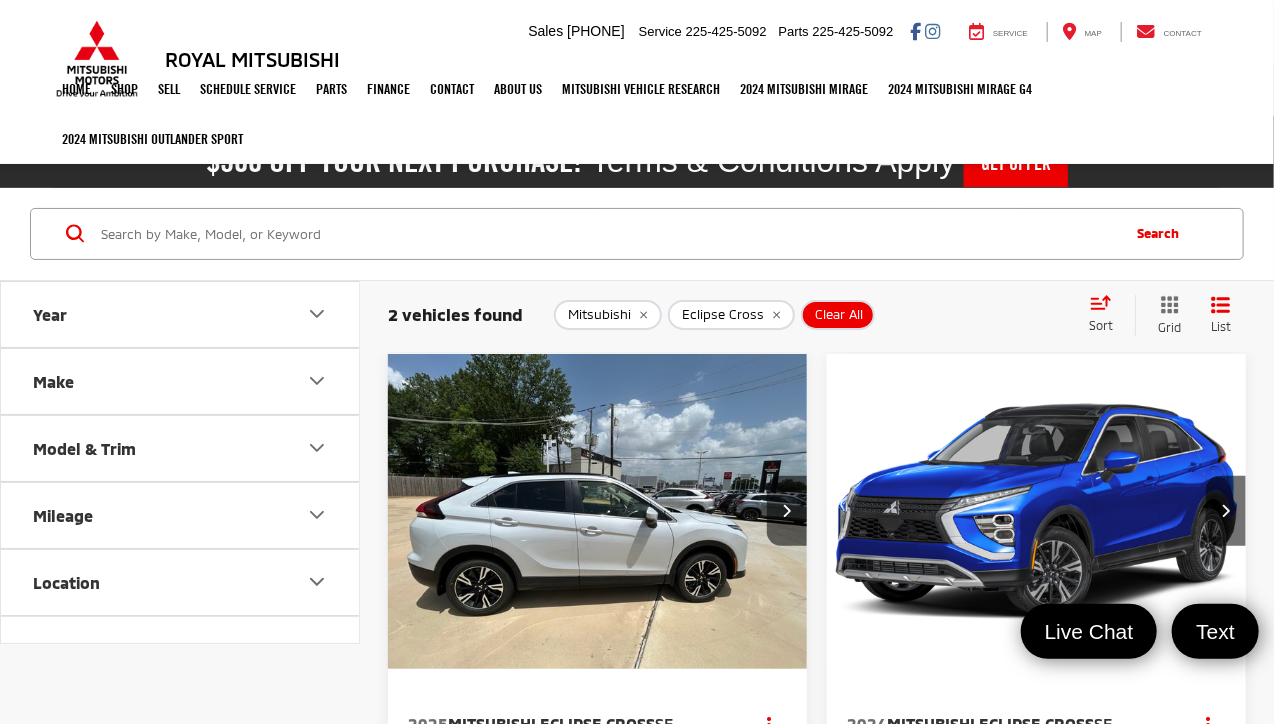 click on "Year" at bounding box center [181, 314] 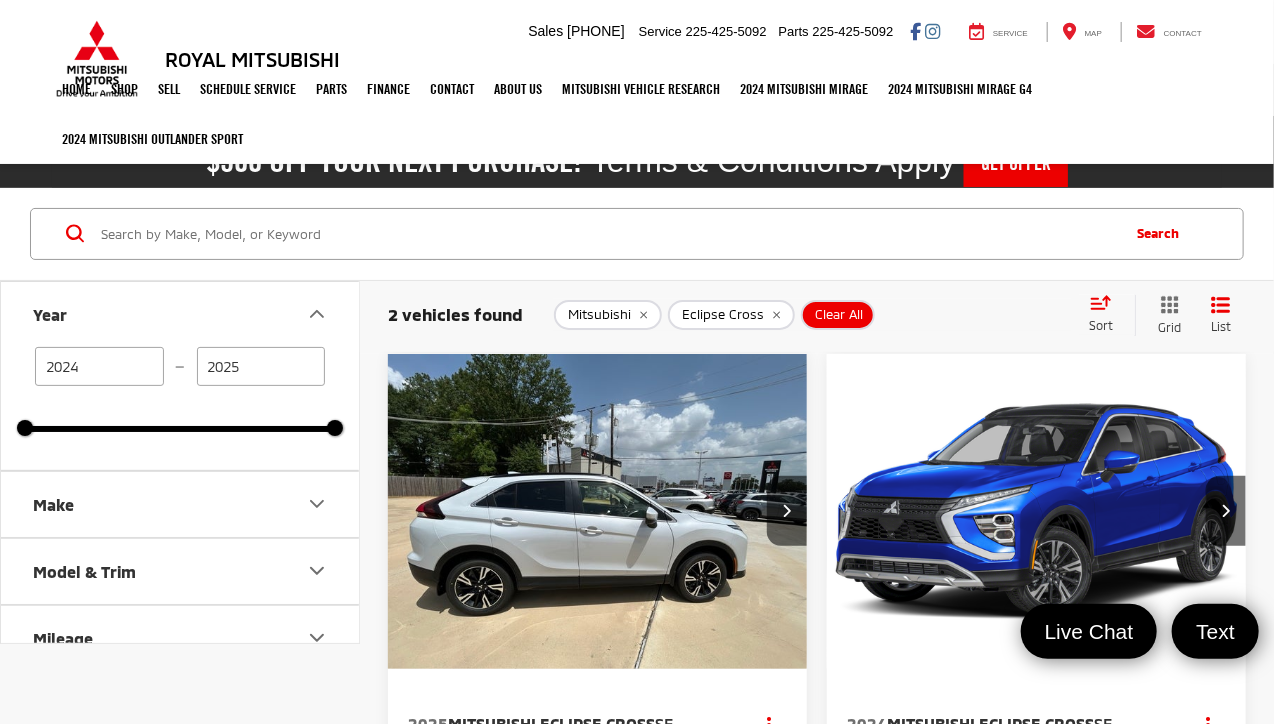 click on "2024" at bounding box center (99, 366) 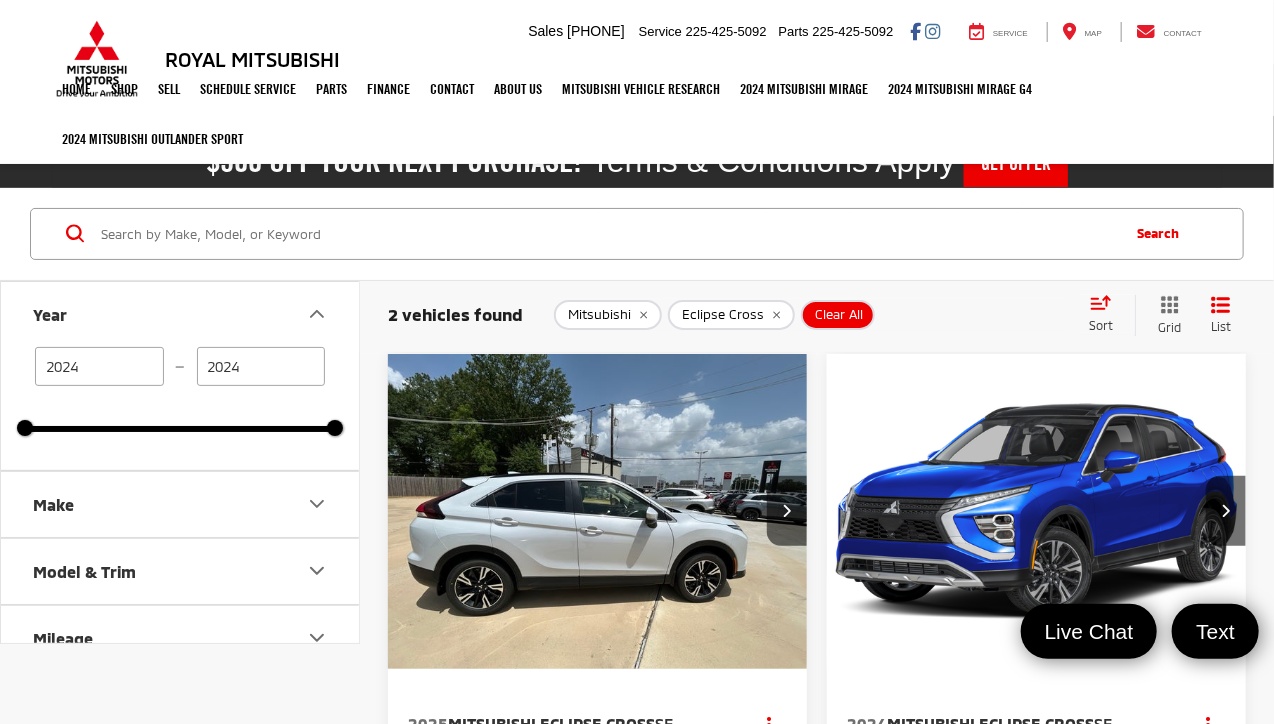 type on "2024" 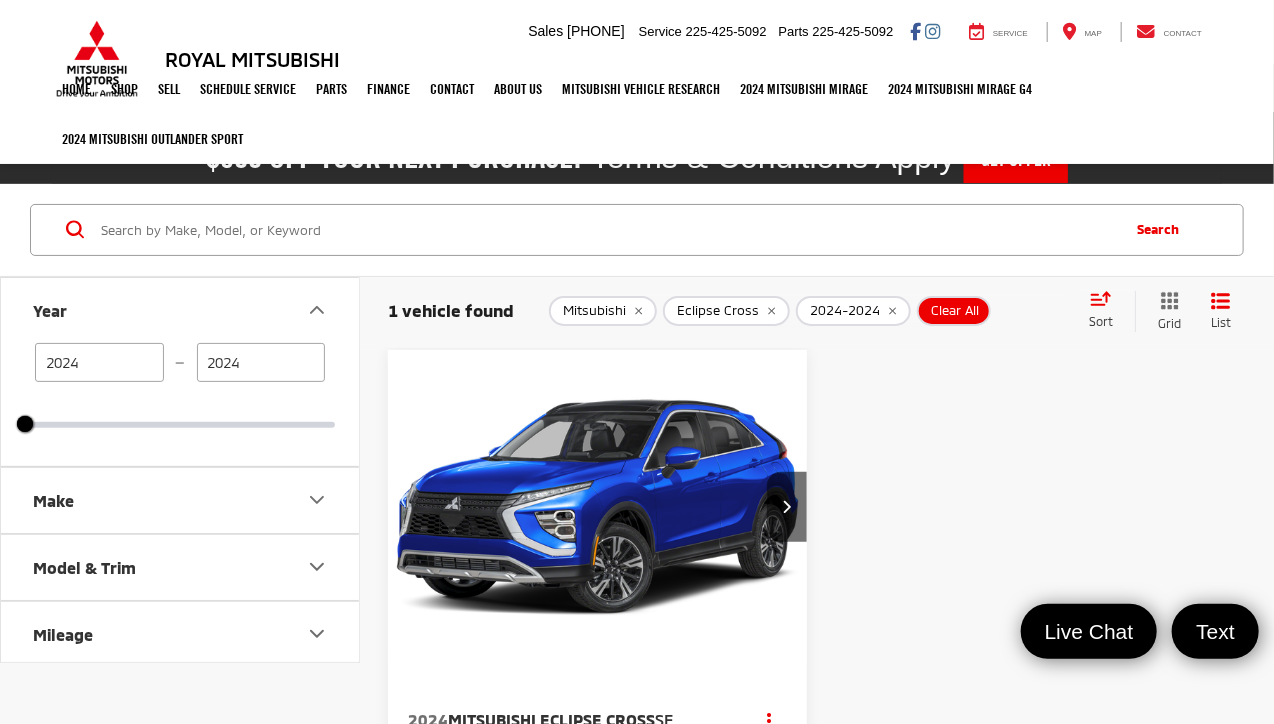scroll, scrollTop: 0, scrollLeft: 0, axis: both 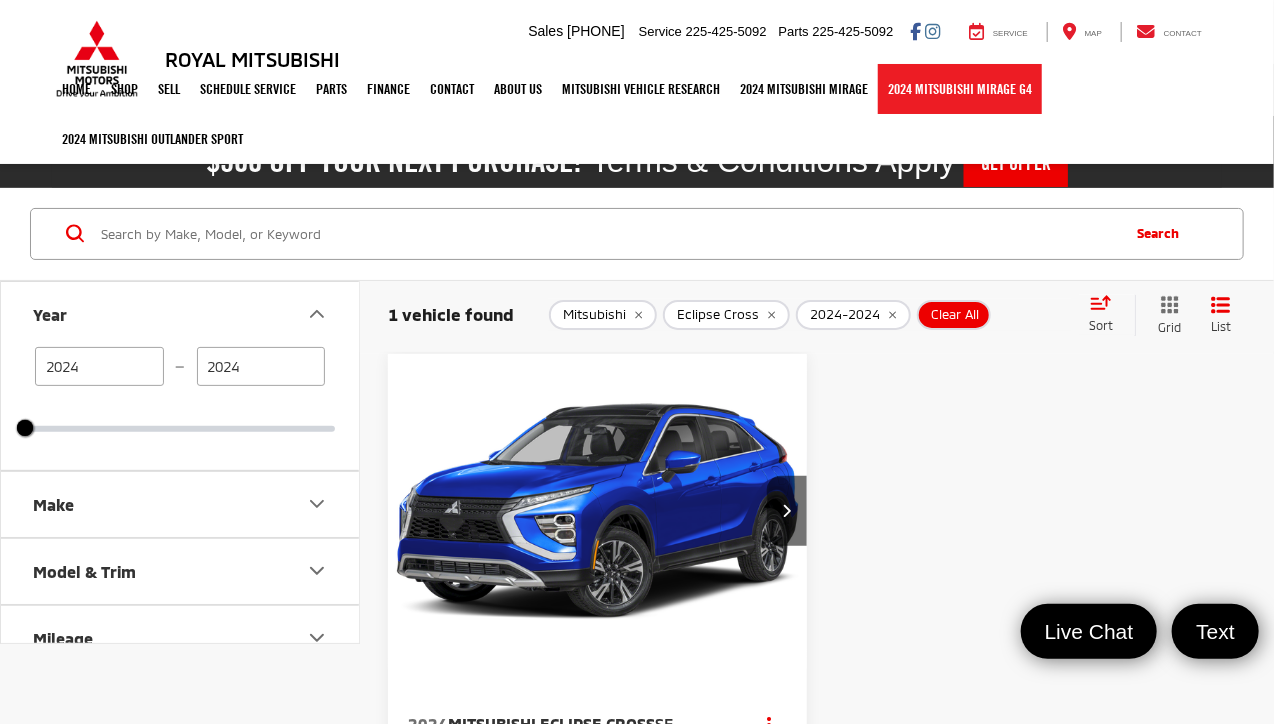 click on "2024 Mitsubishi Mirage G4" at bounding box center [960, 89] 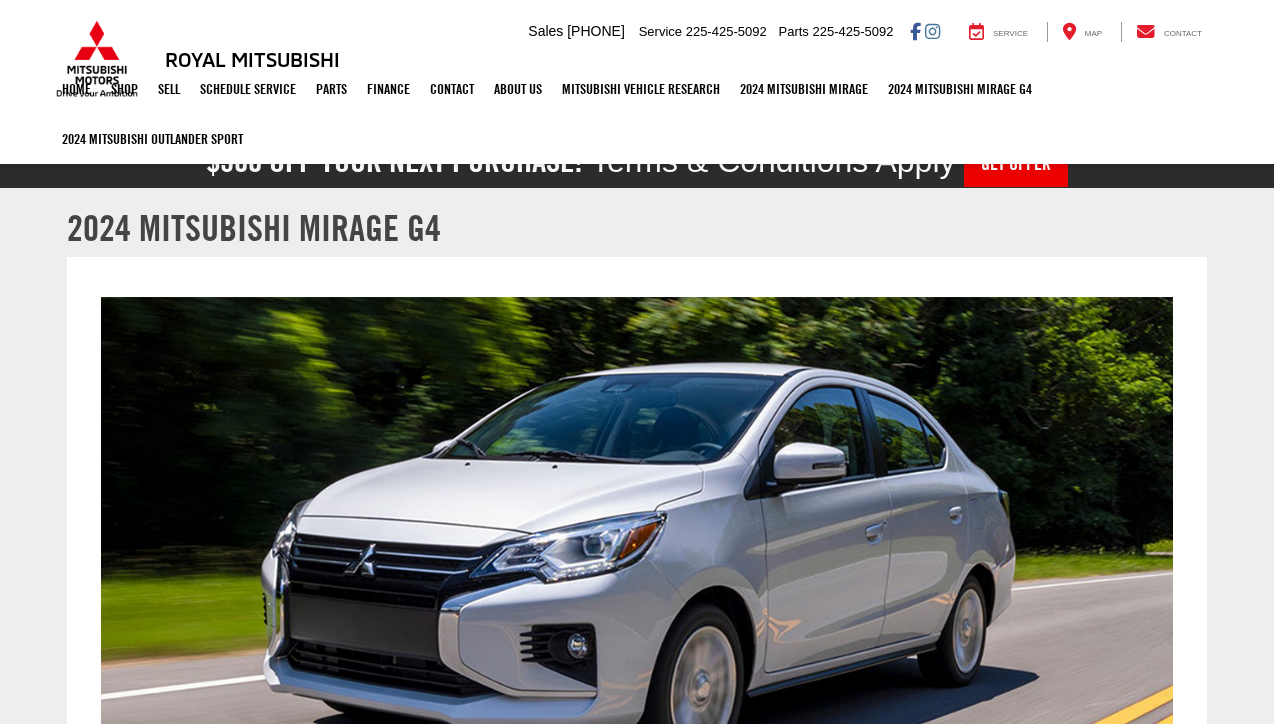 scroll, scrollTop: 0, scrollLeft: 0, axis: both 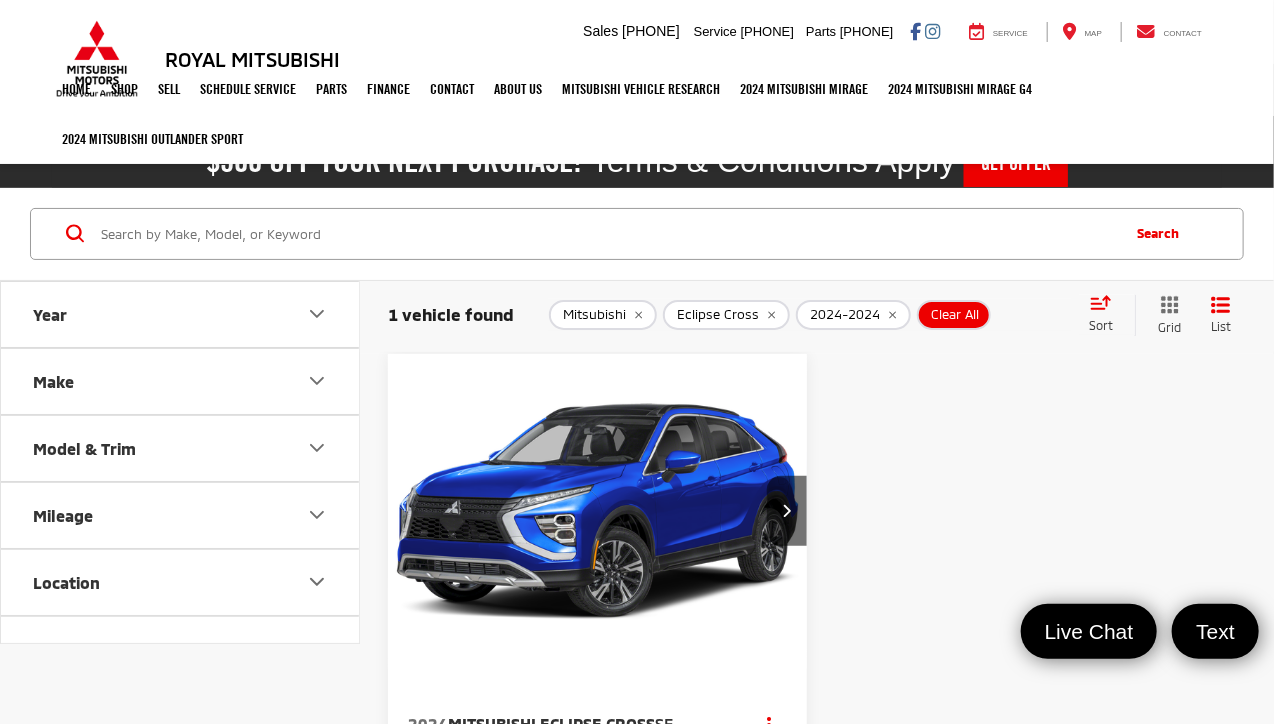 click at bounding box center (608, 234) 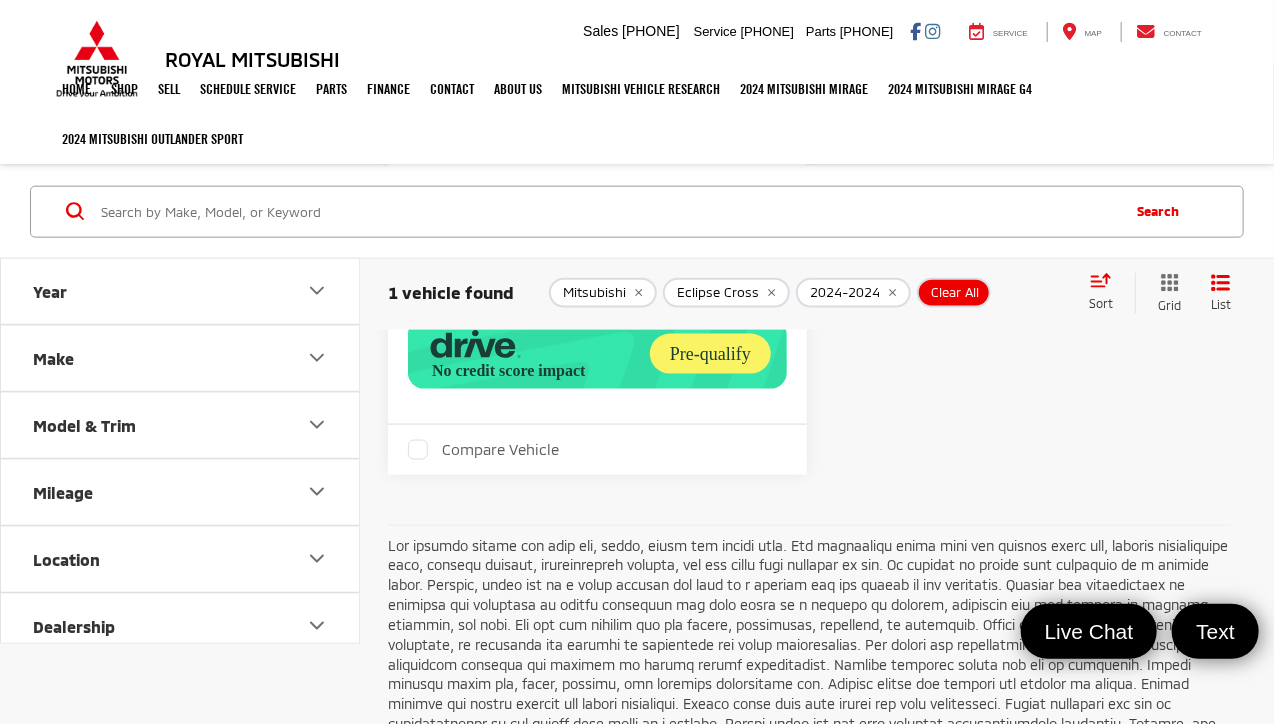 scroll, scrollTop: 0, scrollLeft: 0, axis: both 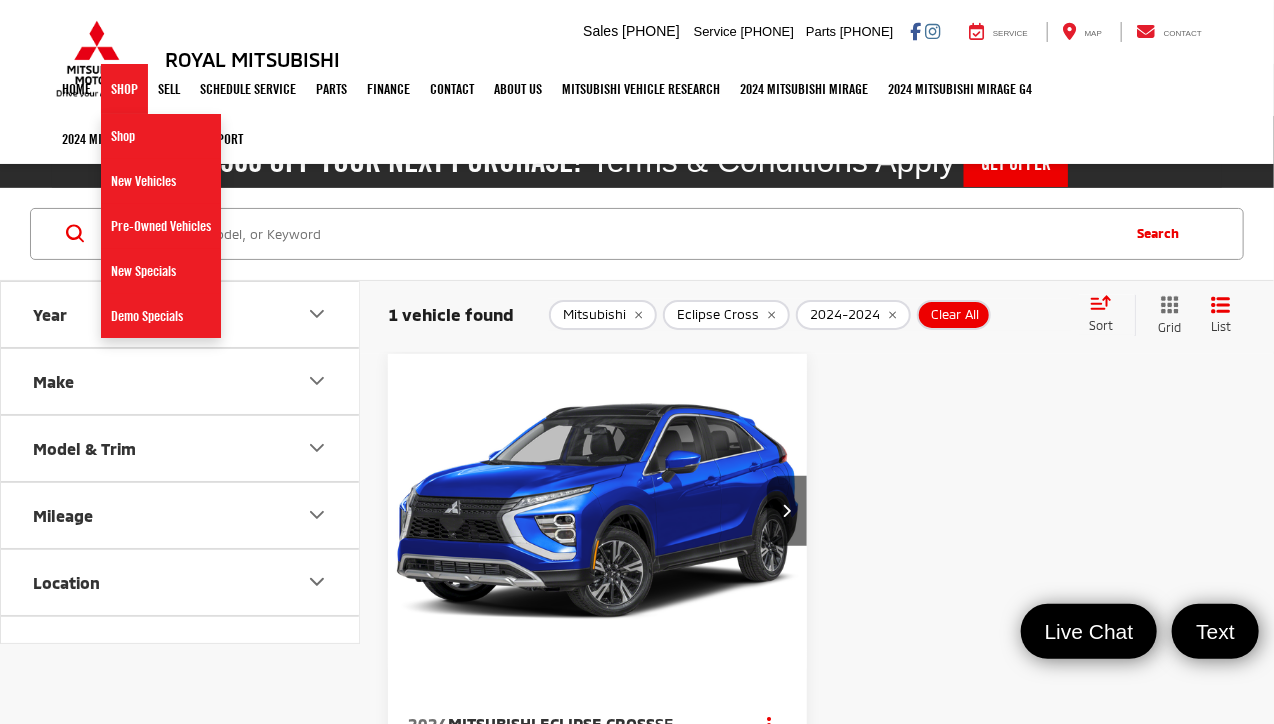 click on "Shop" at bounding box center (124, 89) 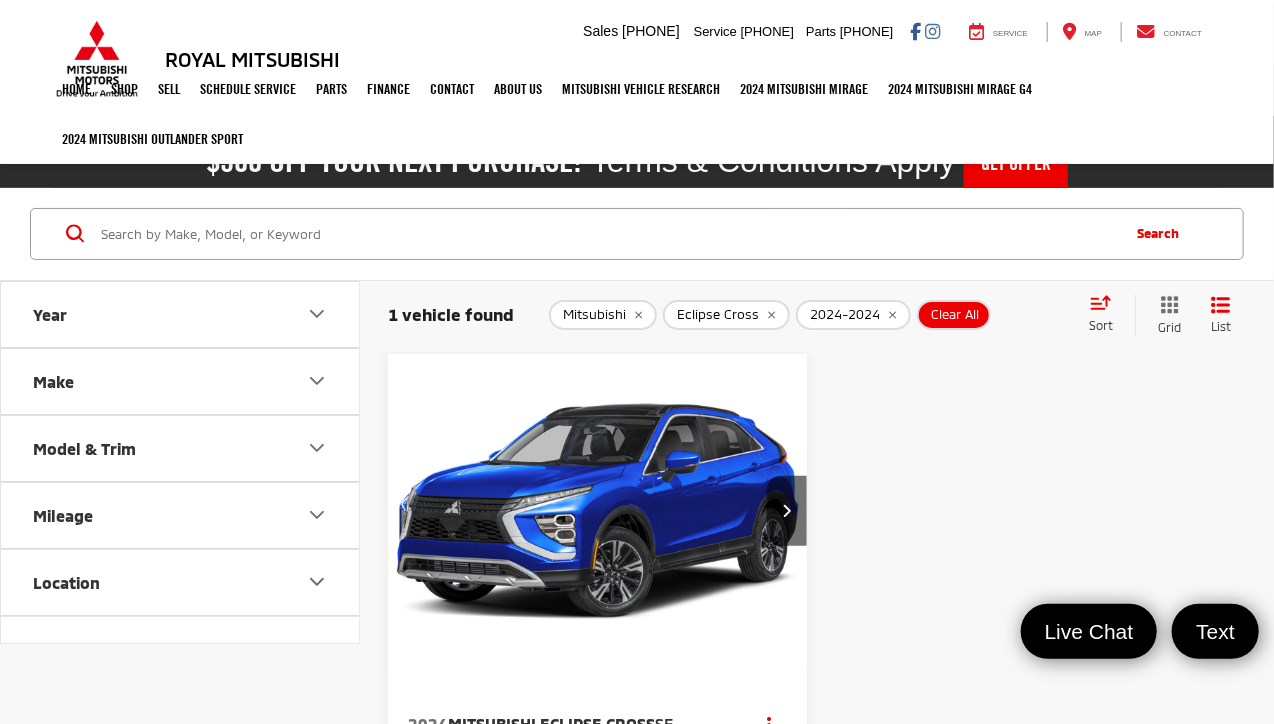 click at bounding box center (97, 59) 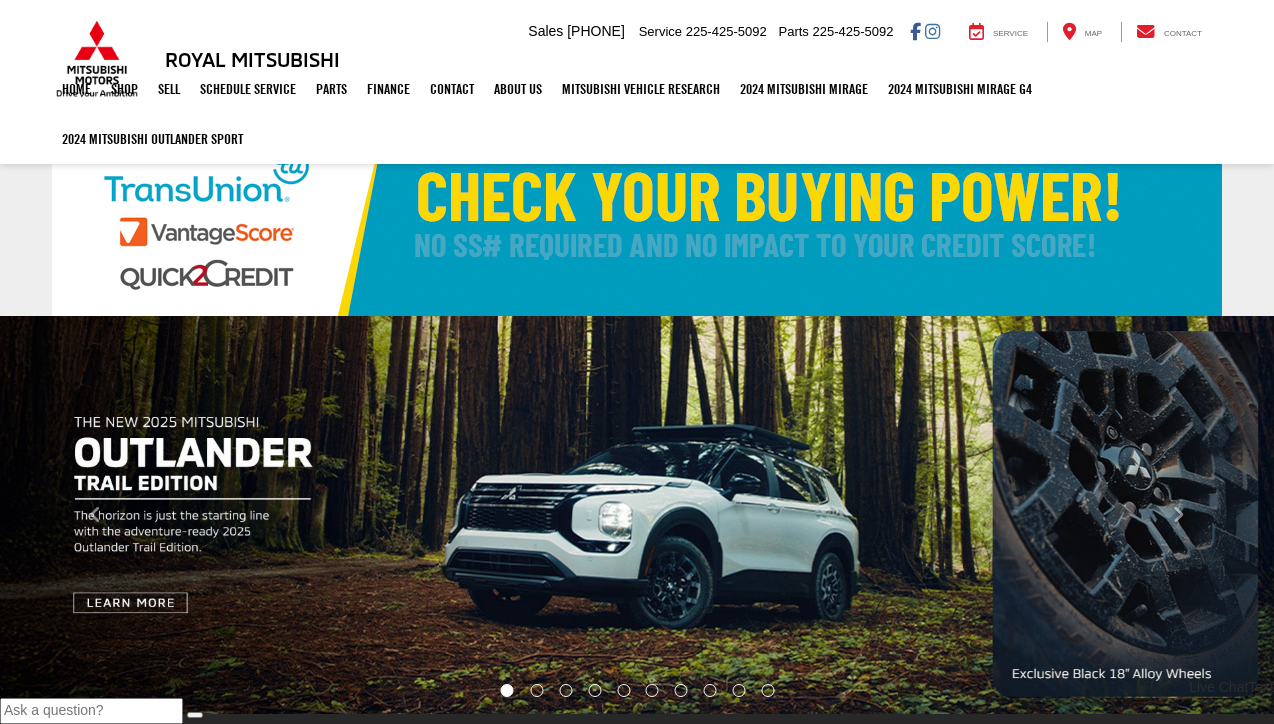 scroll, scrollTop: 0, scrollLeft: 0, axis: both 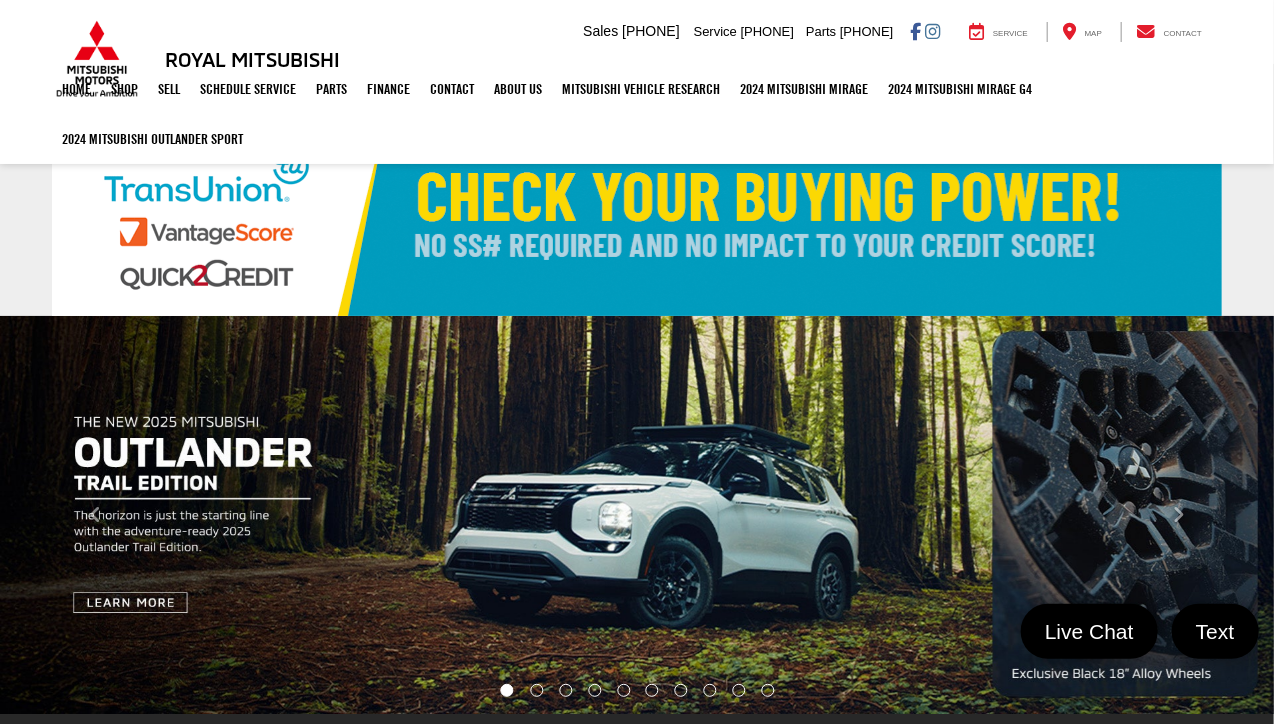 select on "Mitsubishi" 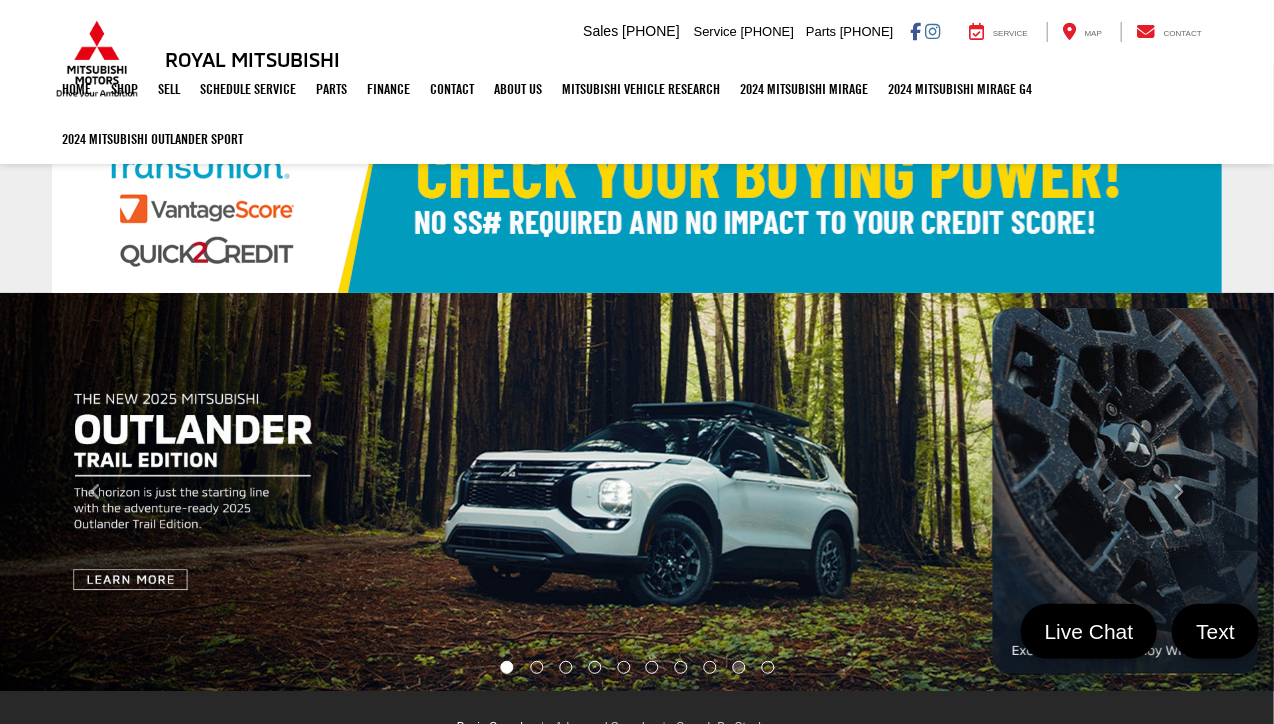 scroll, scrollTop: 0, scrollLeft: 0, axis: both 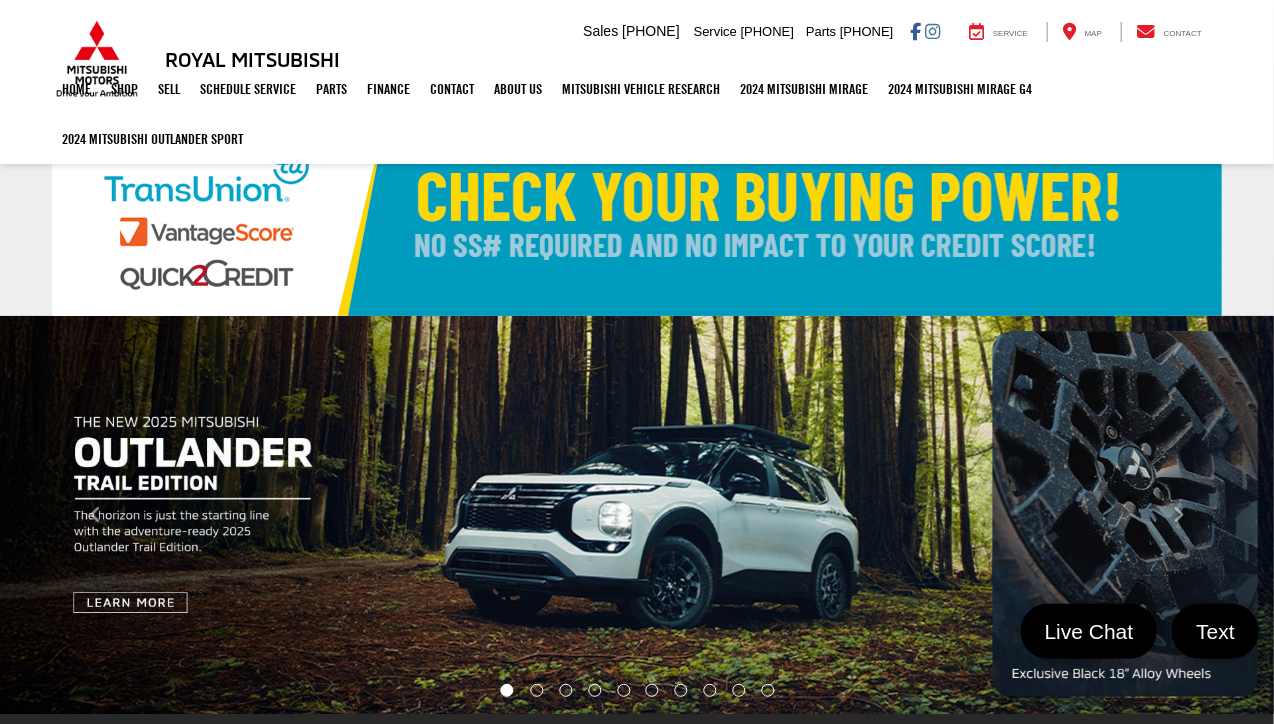 click at bounding box center [637, 515] 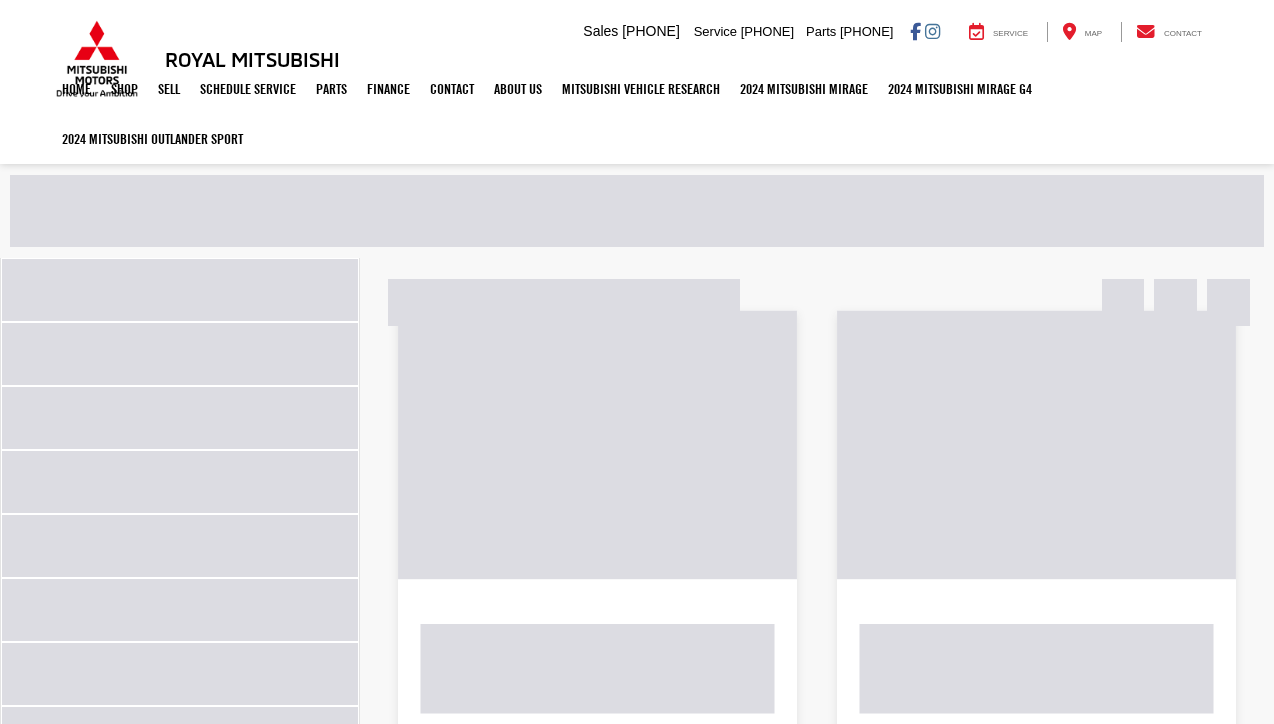 scroll, scrollTop: 0, scrollLeft: 0, axis: both 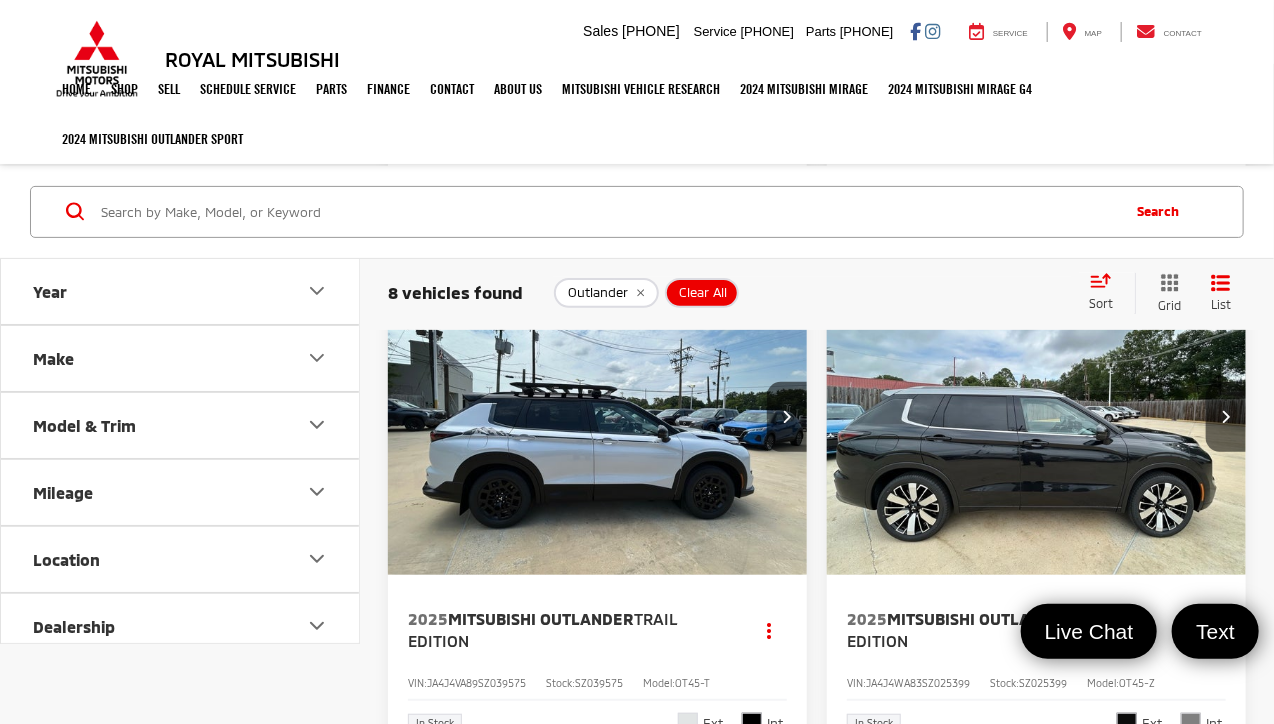 click at bounding box center (598, 418) 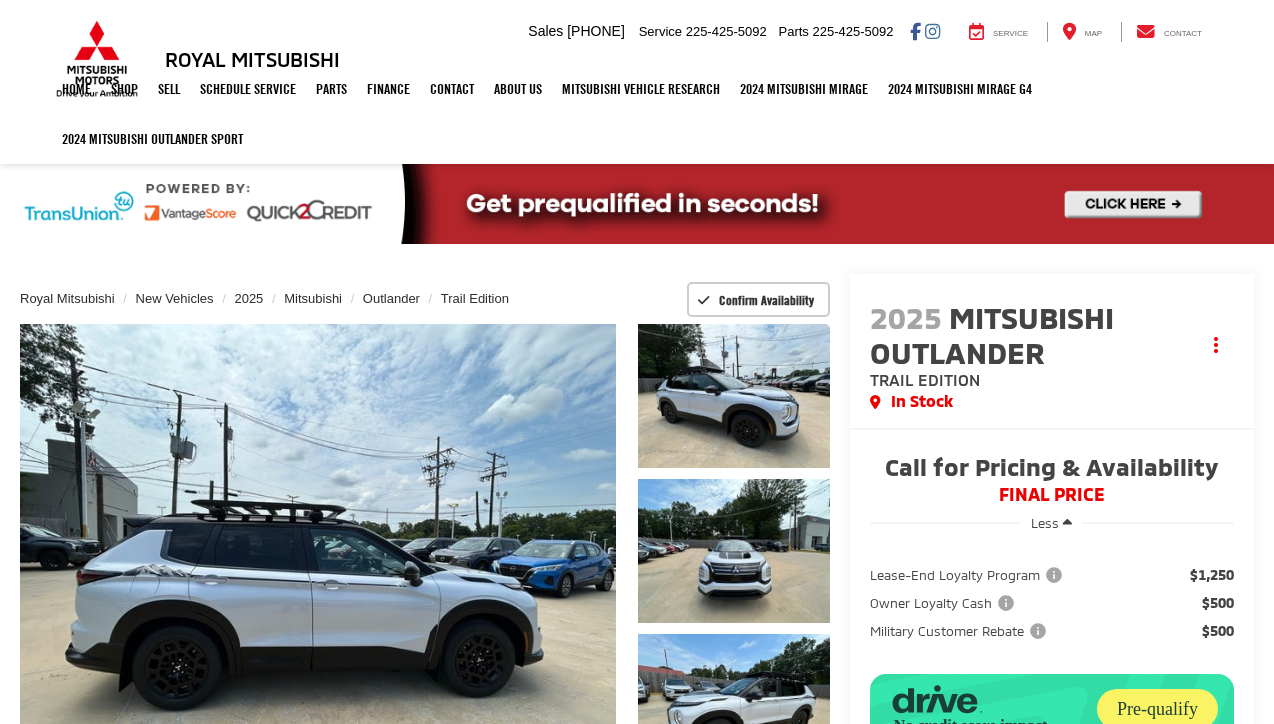 scroll, scrollTop: 0, scrollLeft: 0, axis: both 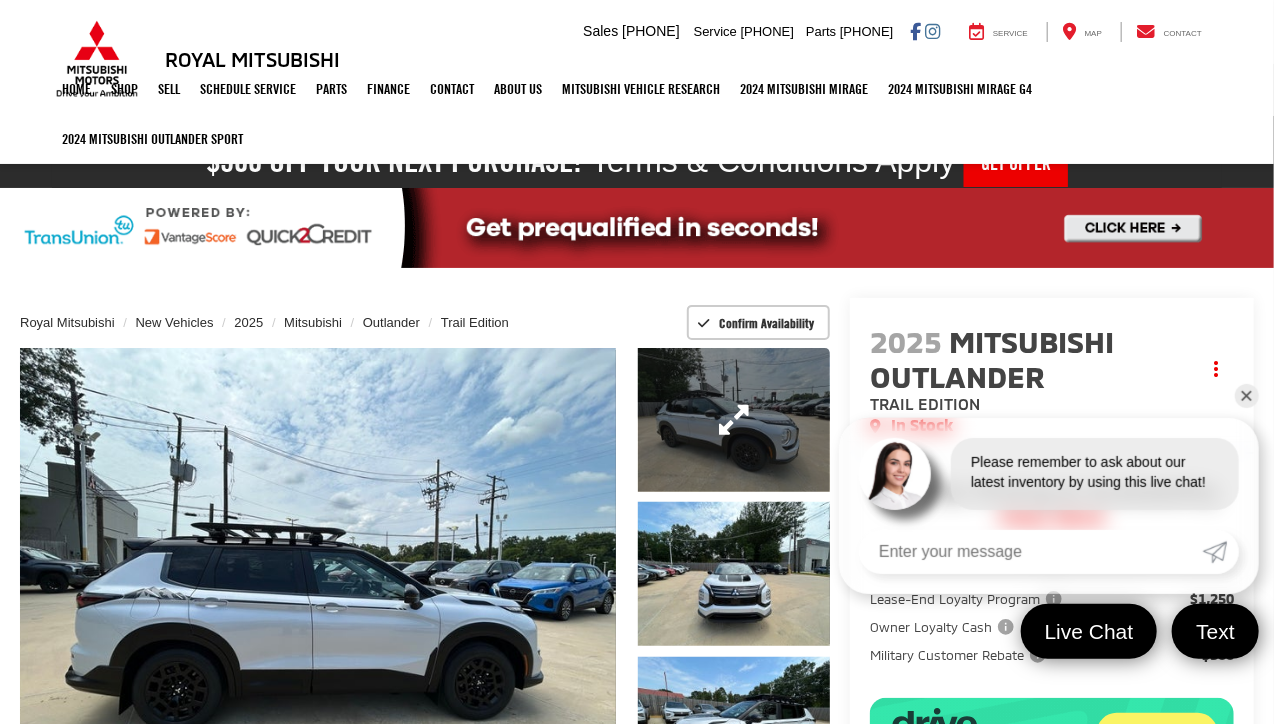 click at bounding box center [734, 420] 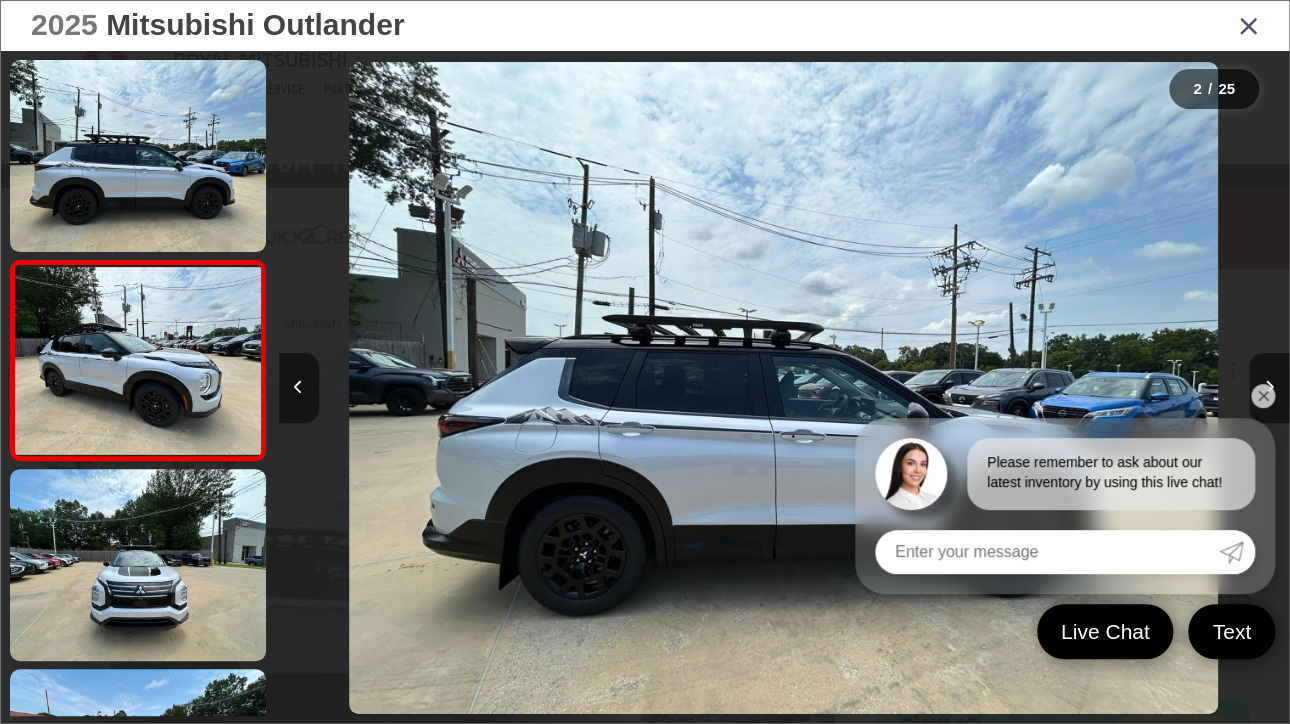 scroll, scrollTop: 0, scrollLeft: 80, axis: horizontal 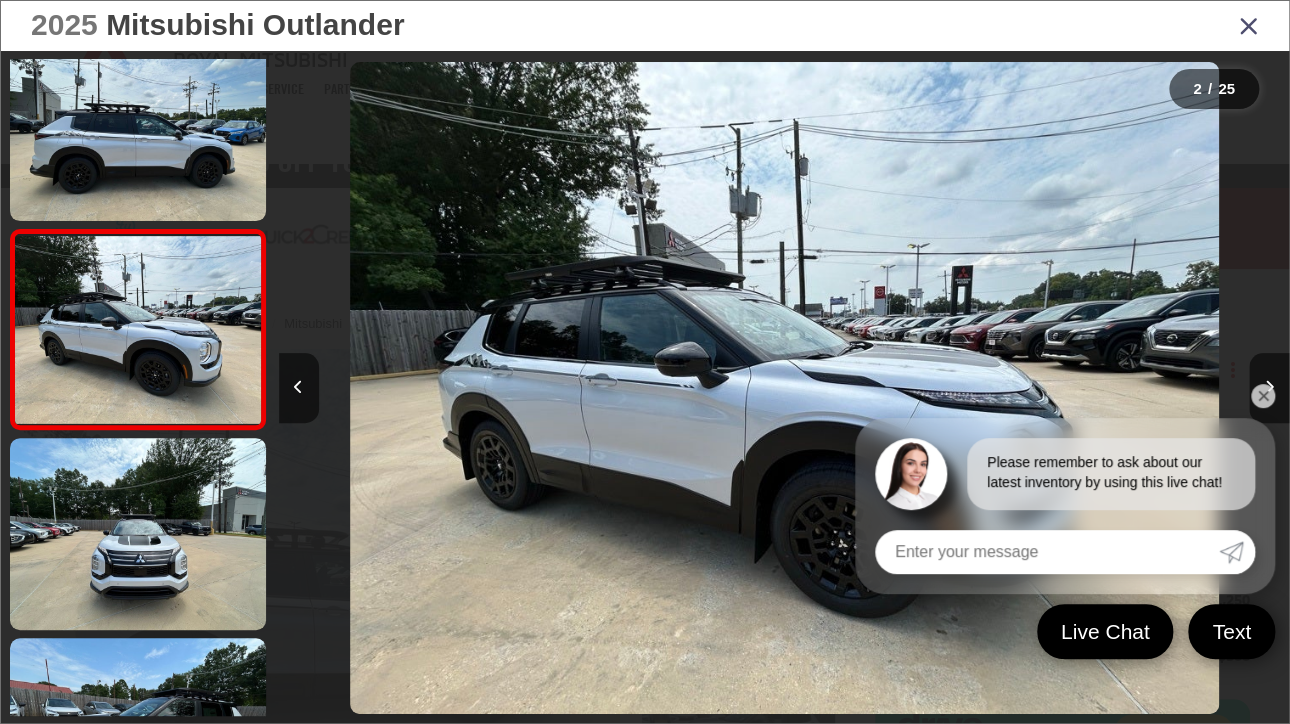 click at bounding box center (1162, 388) 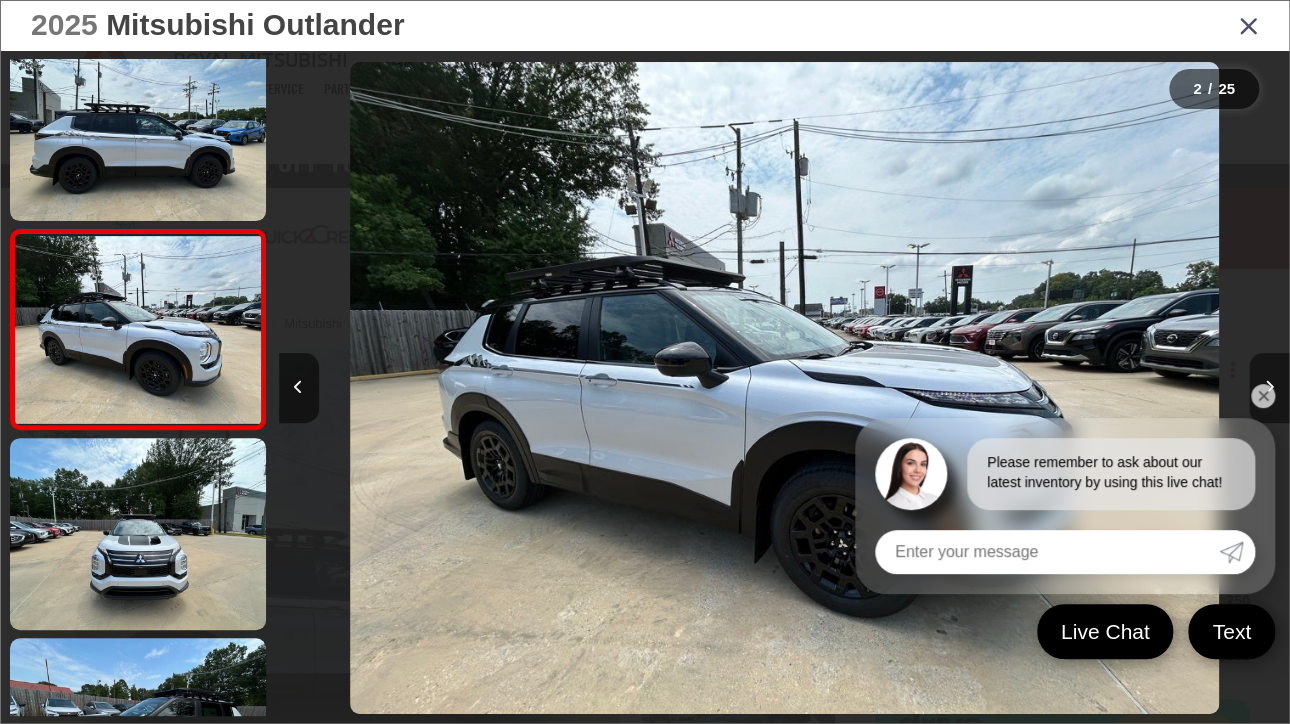 click at bounding box center (1269, 388) 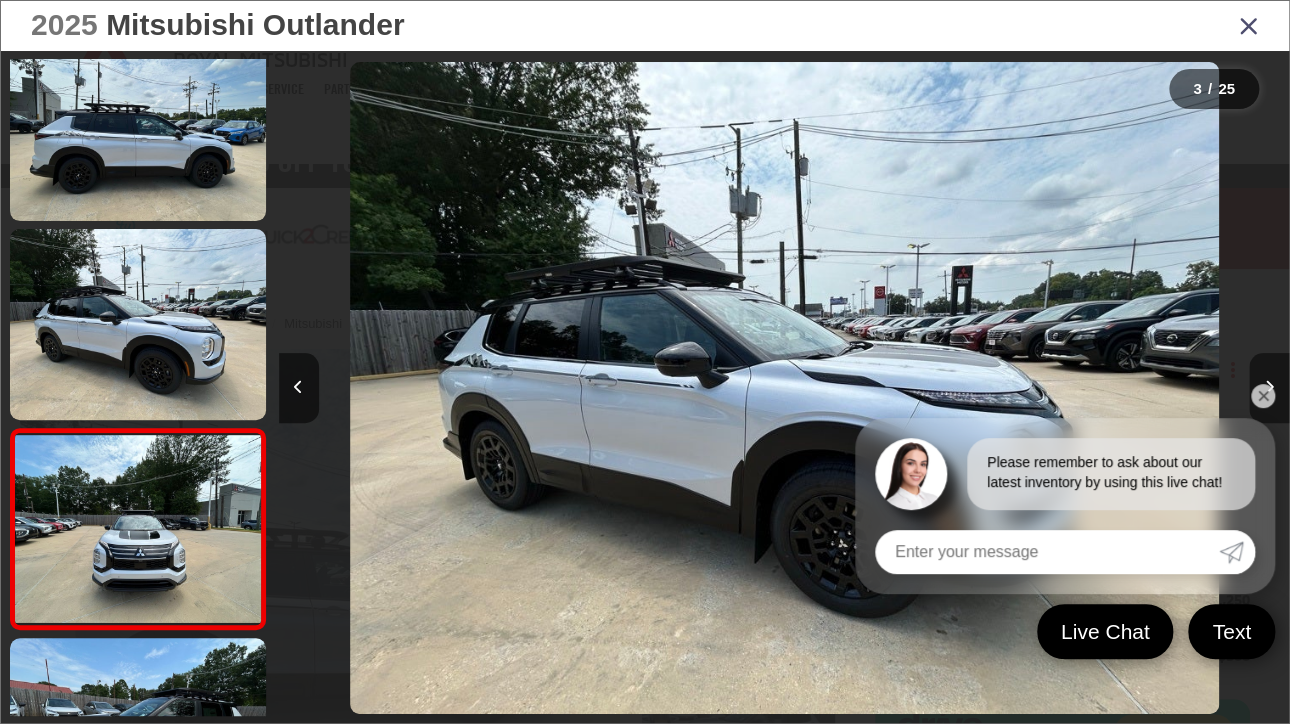 scroll, scrollTop: 0, scrollLeft: 1293, axis: horizontal 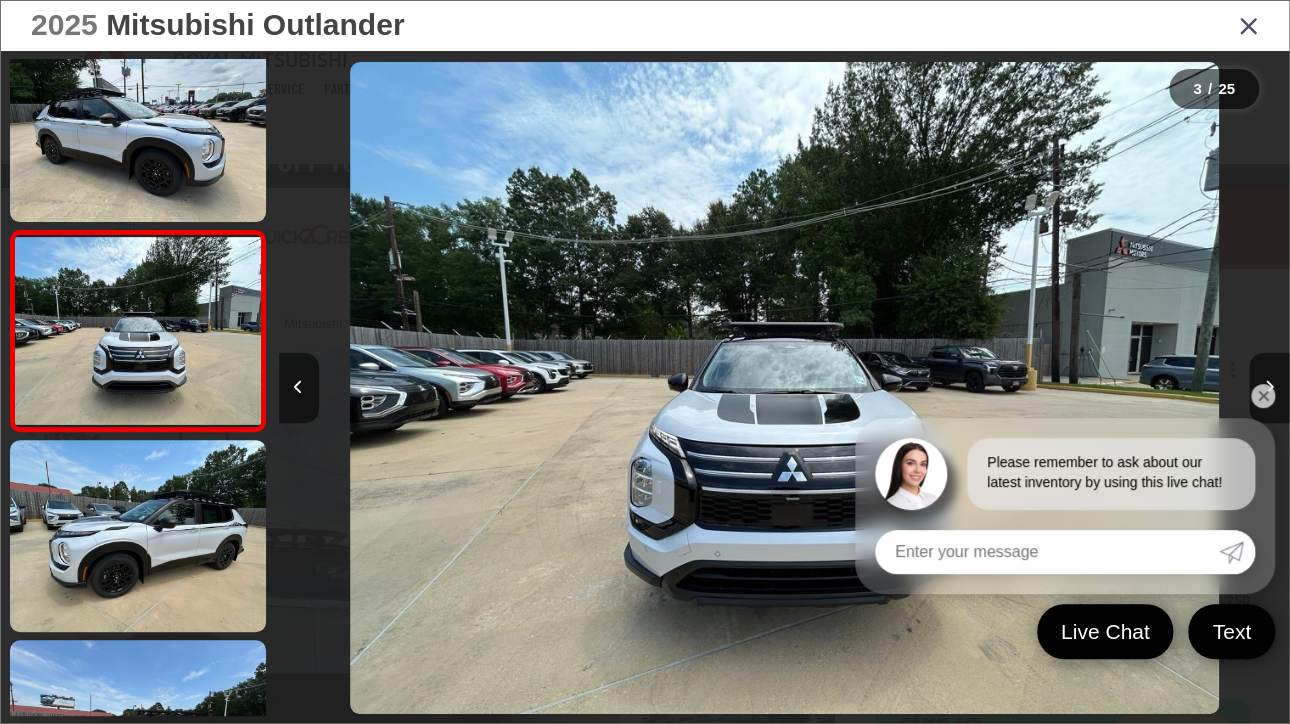 click at bounding box center [1162, 388] 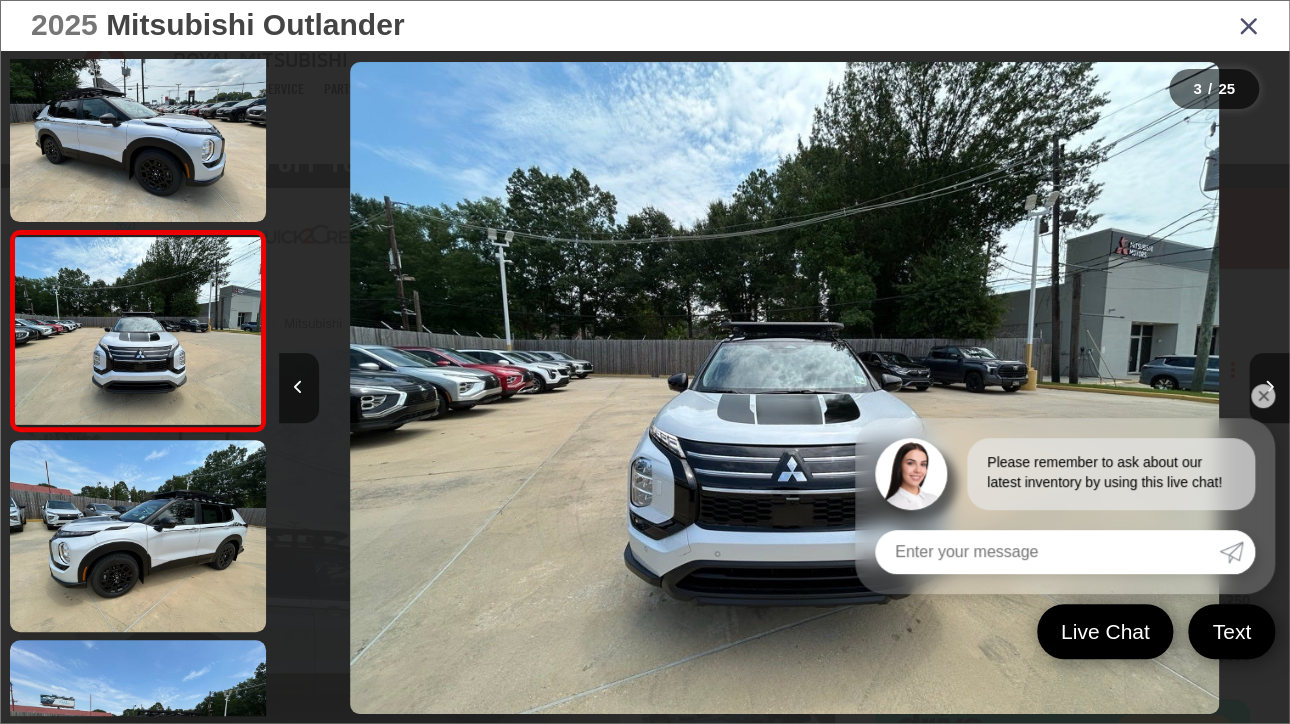 click on "✕" at bounding box center [1263, 396] 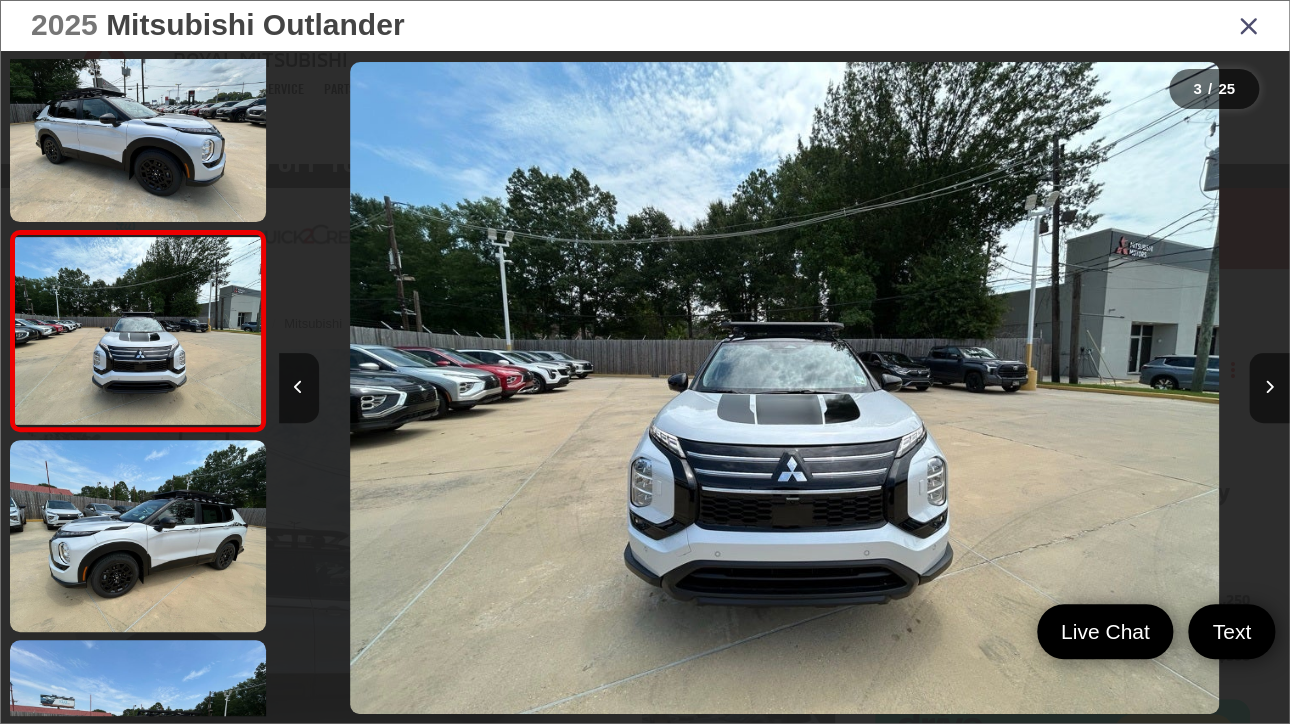 click at bounding box center (1269, 387) 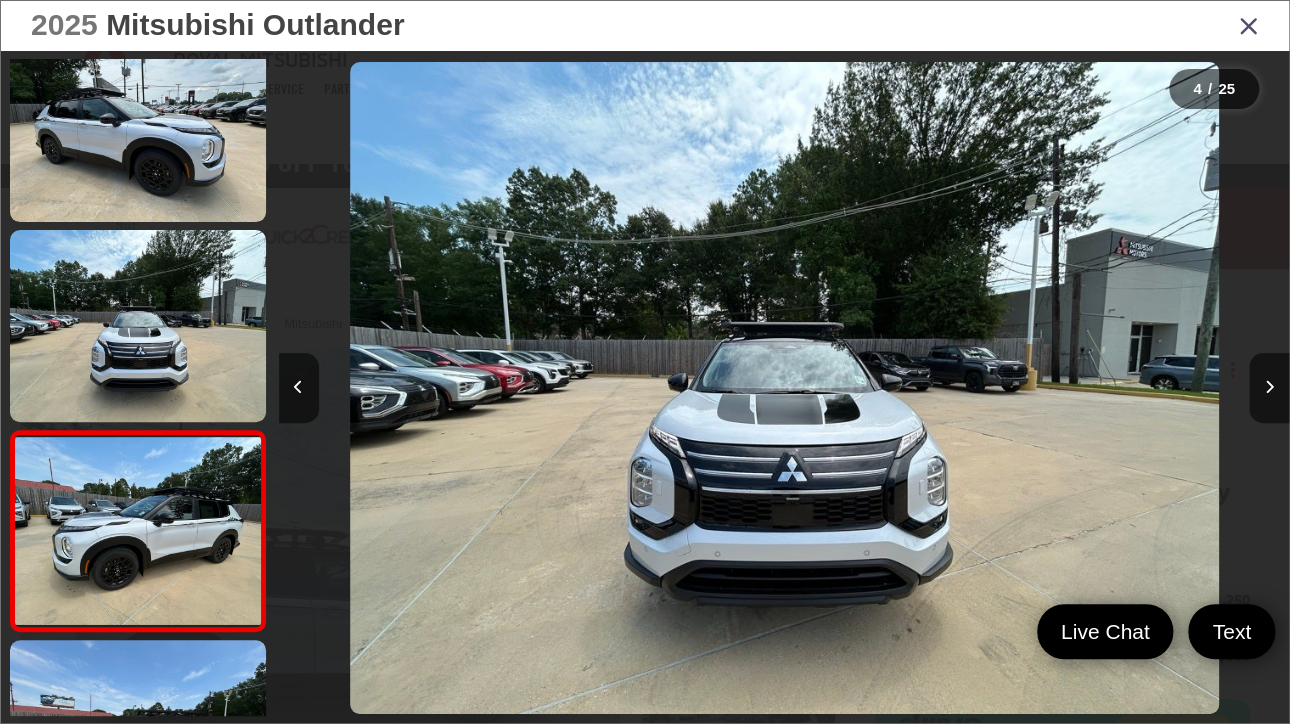 scroll, scrollTop: 0, scrollLeft: 2263, axis: horizontal 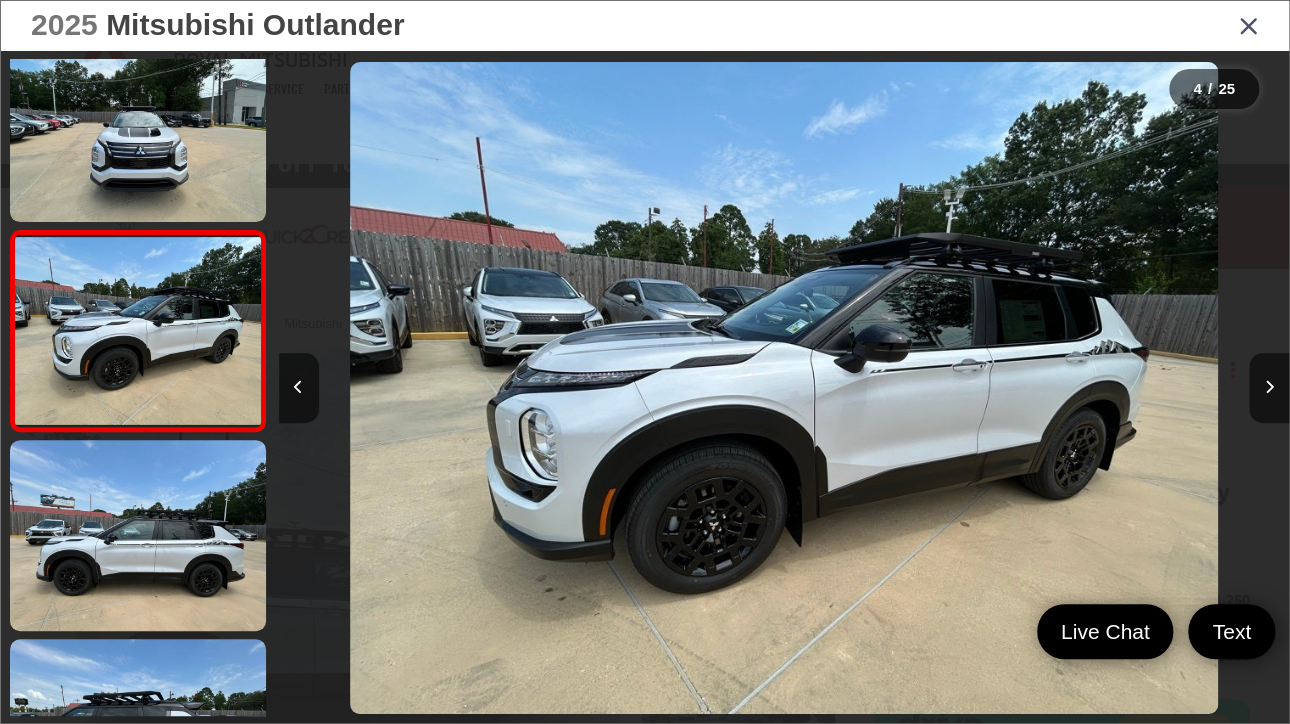 click at bounding box center (1269, 387) 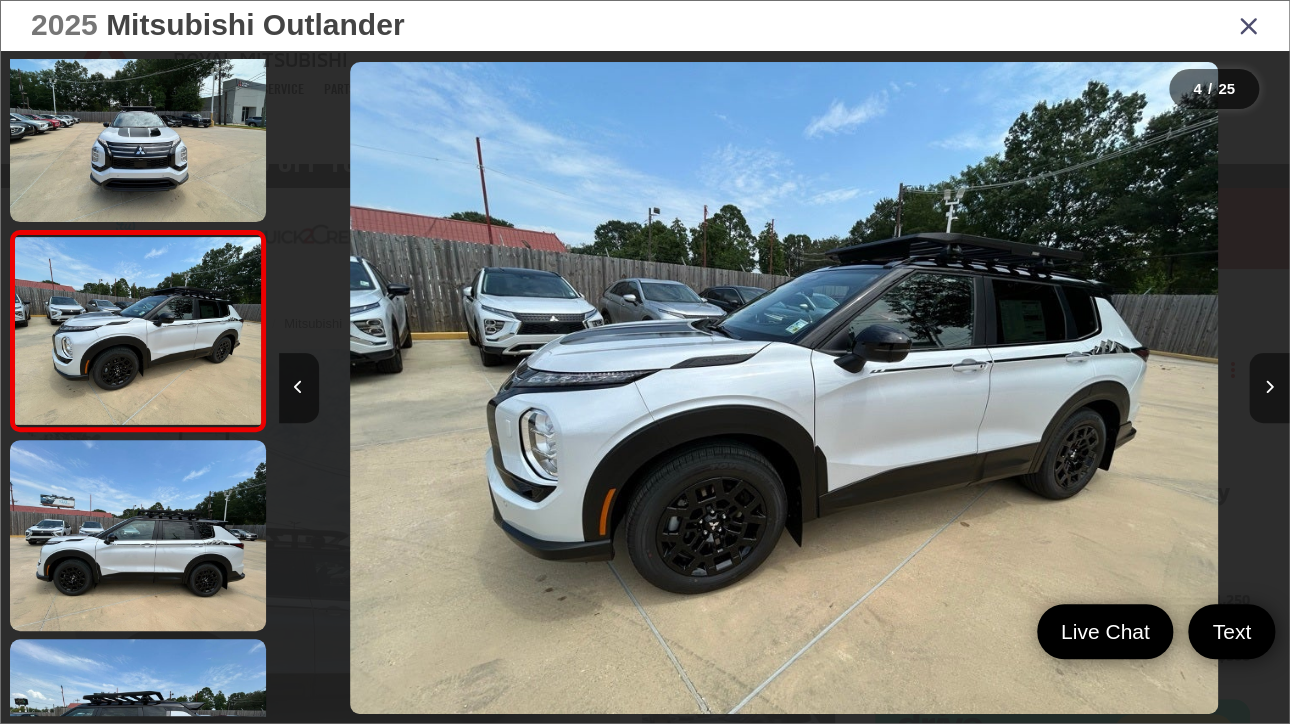 scroll, scrollTop: 0, scrollLeft: 3111, axis: horizontal 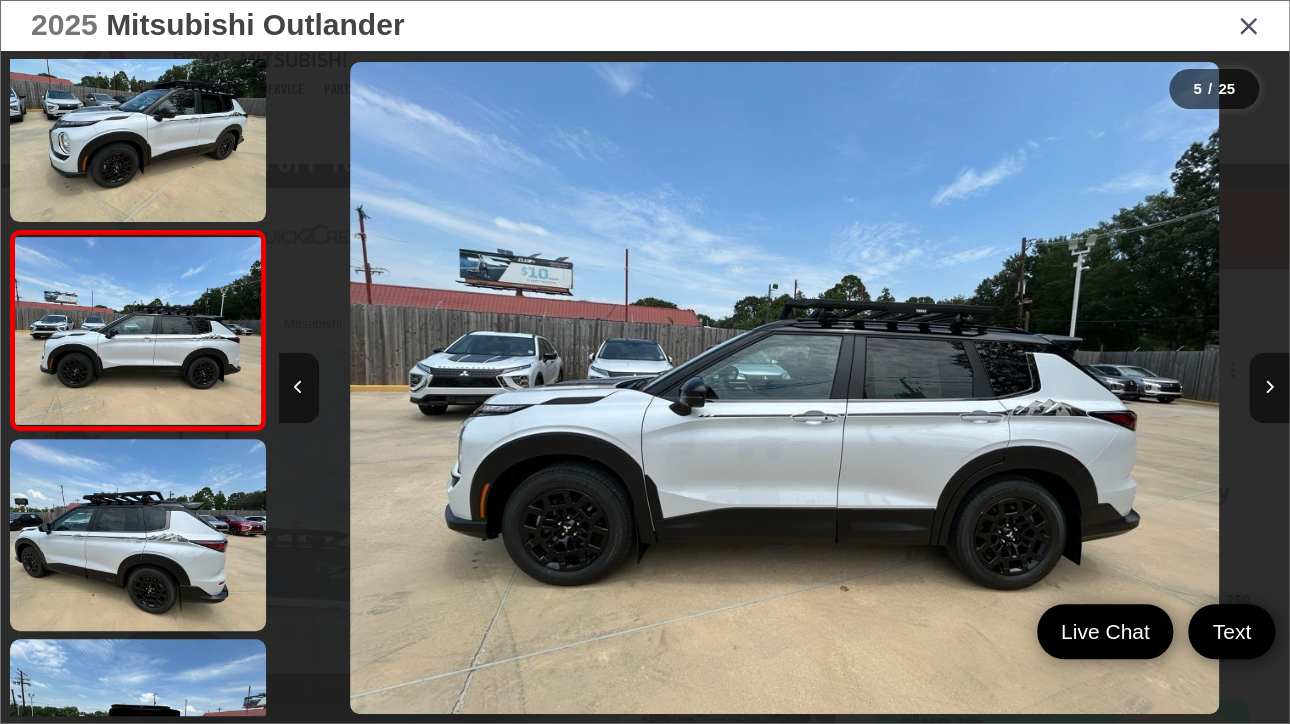 drag, startPoint x: 1268, startPoint y: 386, endPoint x: 713, endPoint y: 584, distance: 589.2614 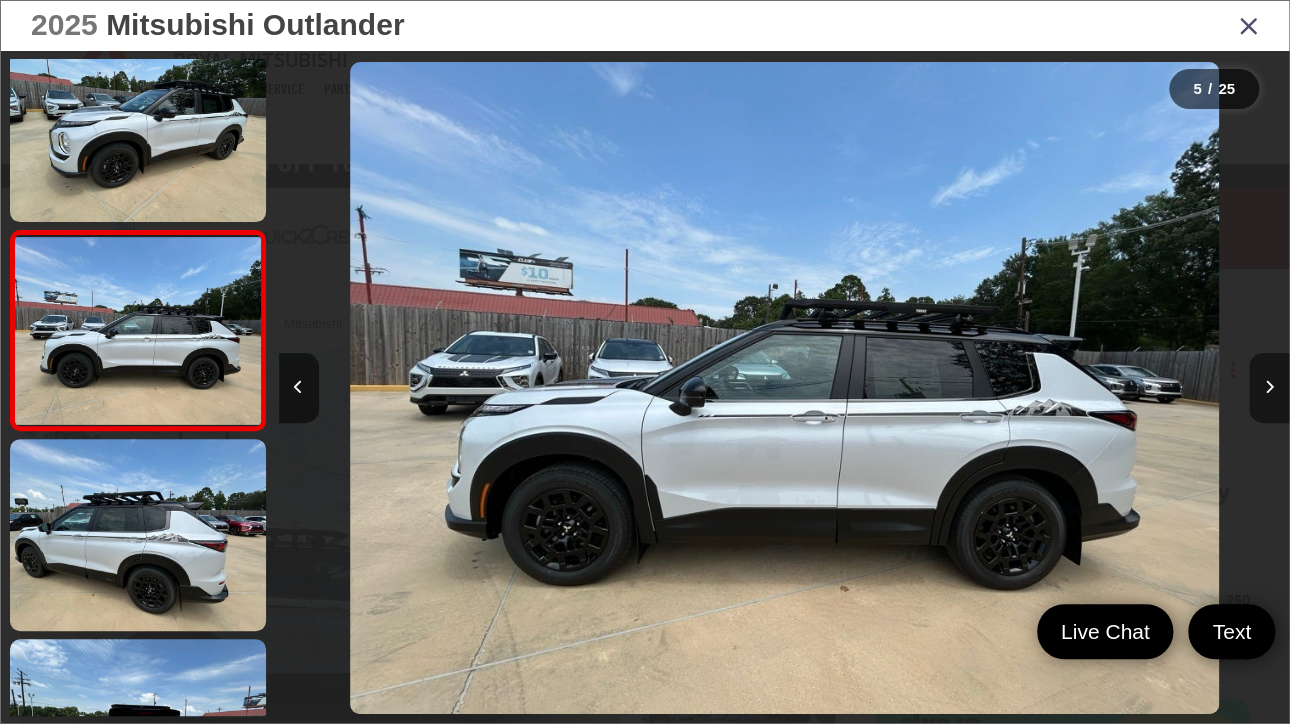 click at bounding box center (1269, 388) 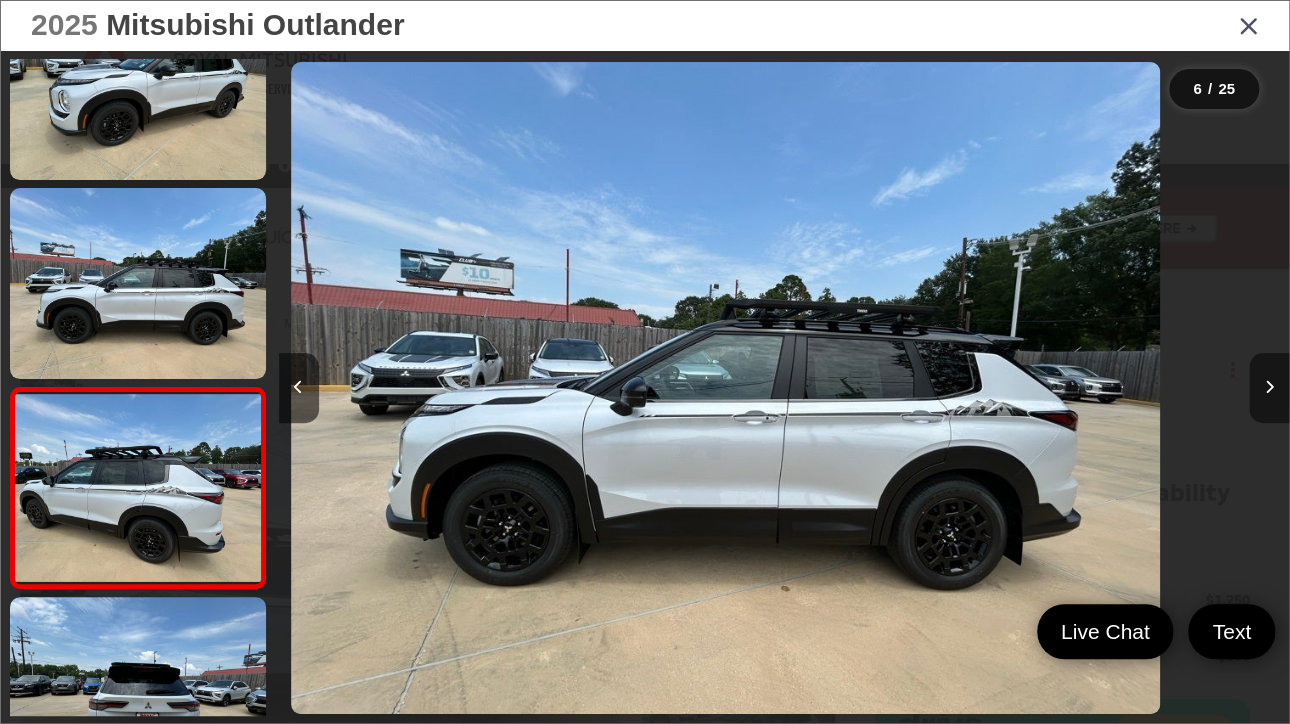 scroll, scrollTop: 806, scrollLeft: 0, axis: vertical 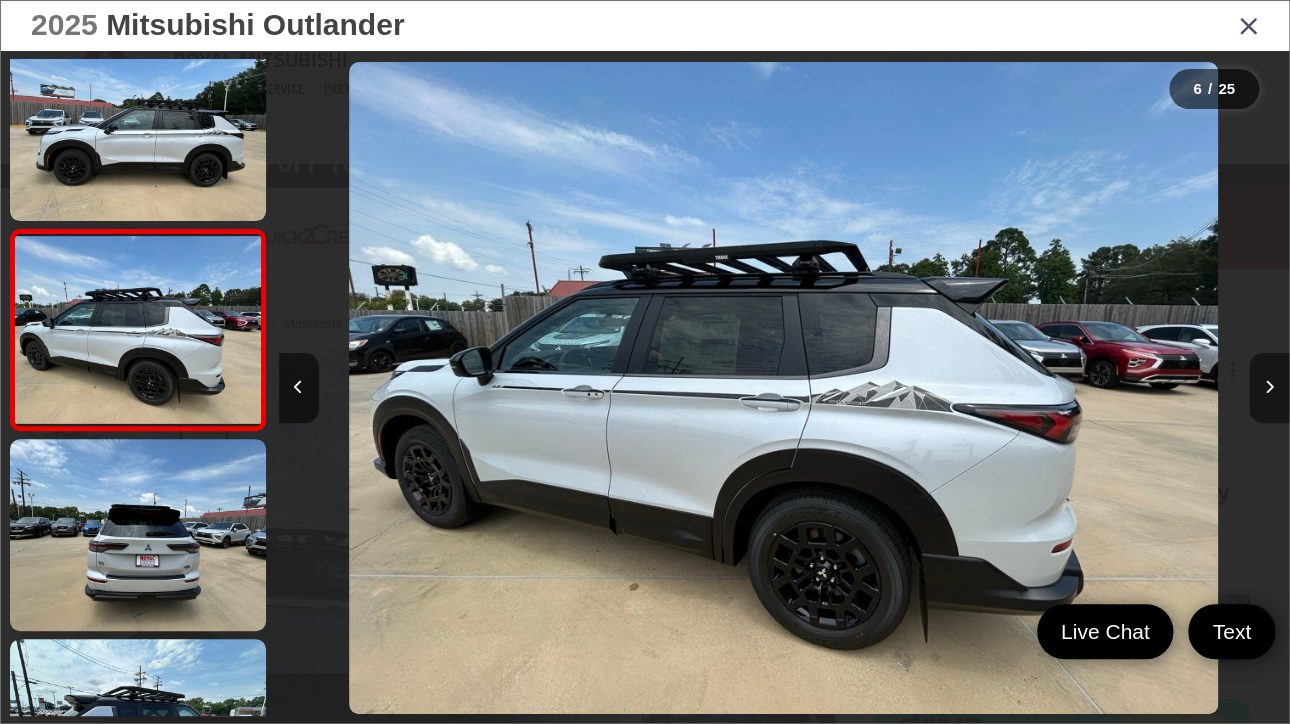 click at bounding box center [1269, 388] 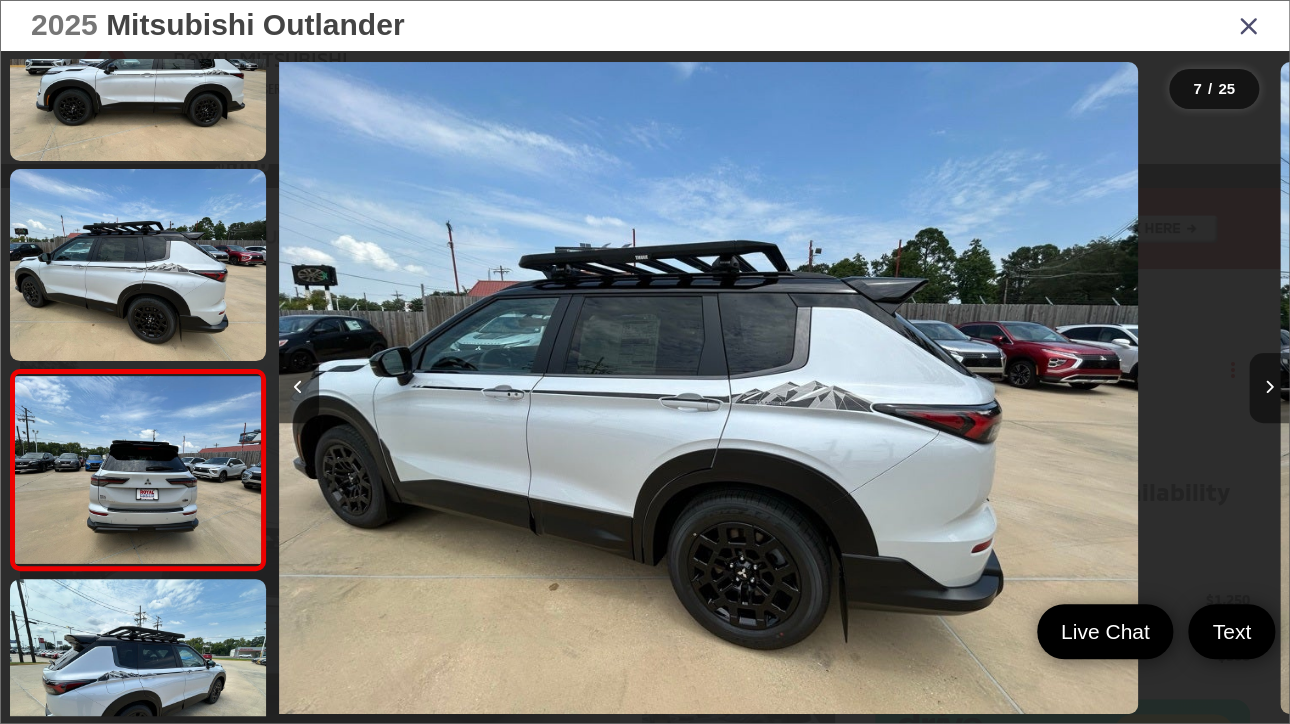 scroll, scrollTop: 991, scrollLeft: 0, axis: vertical 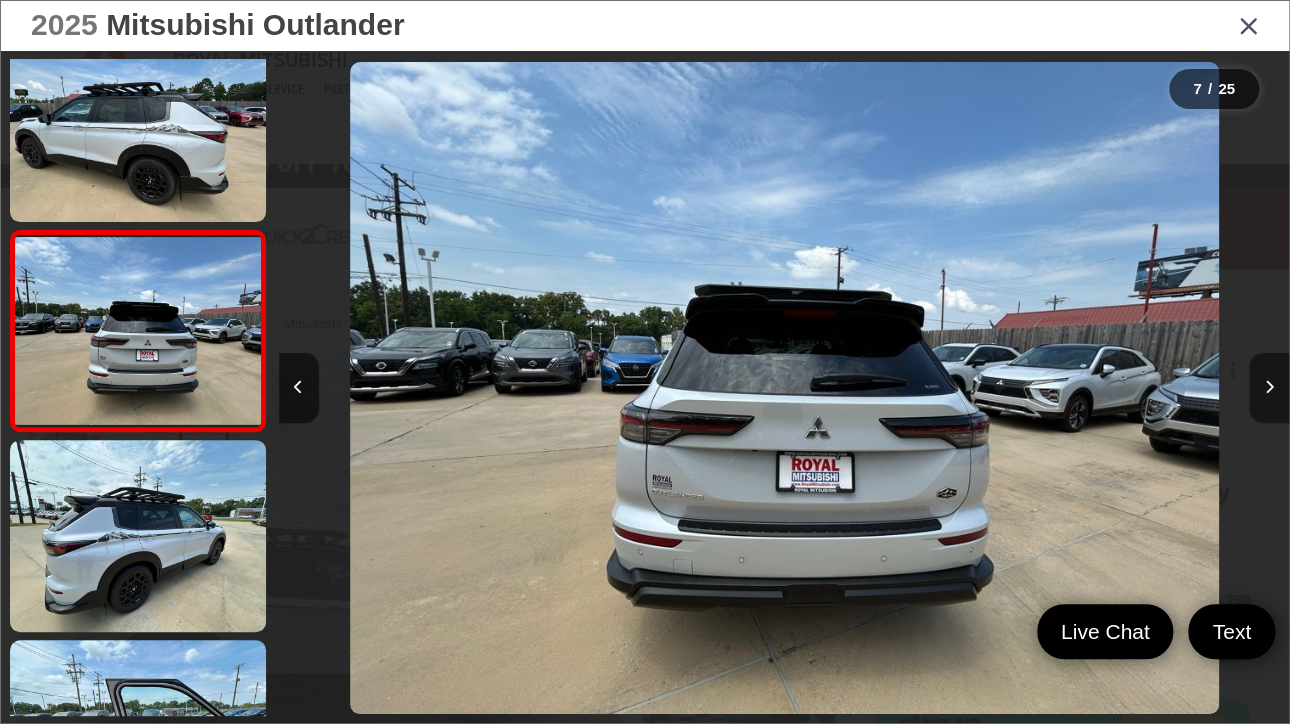 click at bounding box center (1269, 388) 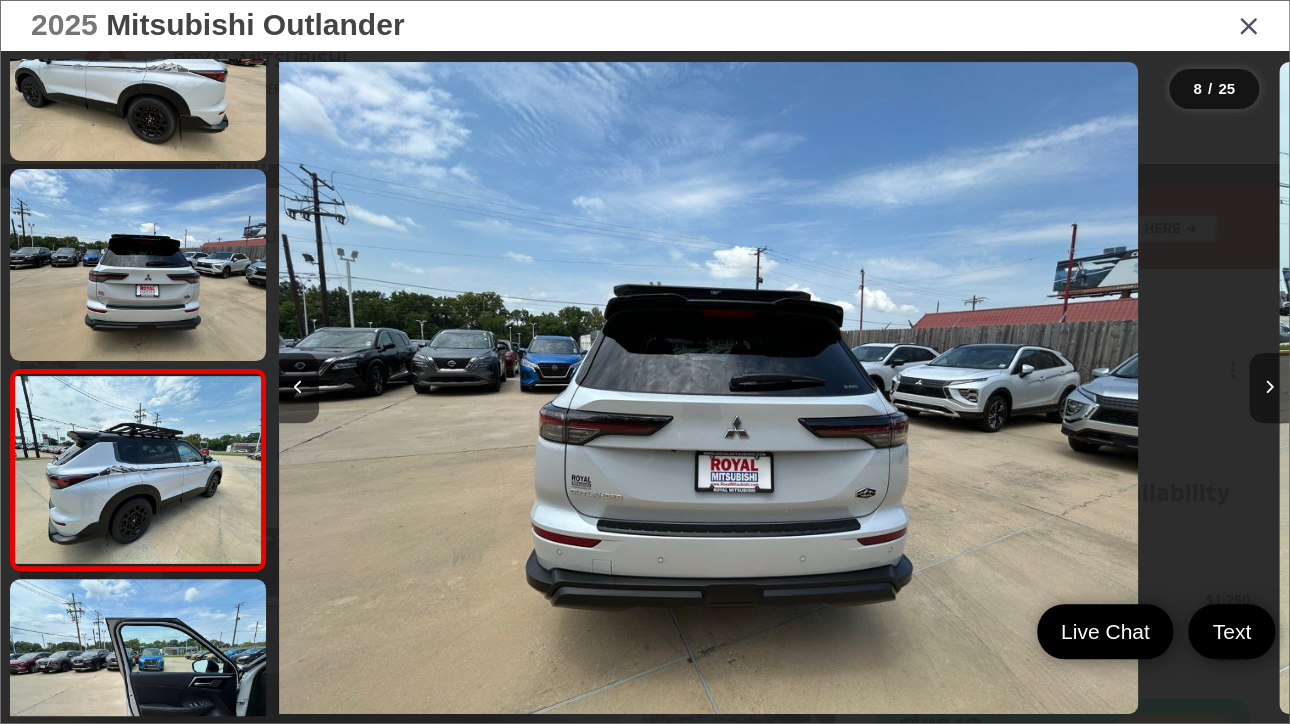 scroll, scrollTop: 1205, scrollLeft: 0, axis: vertical 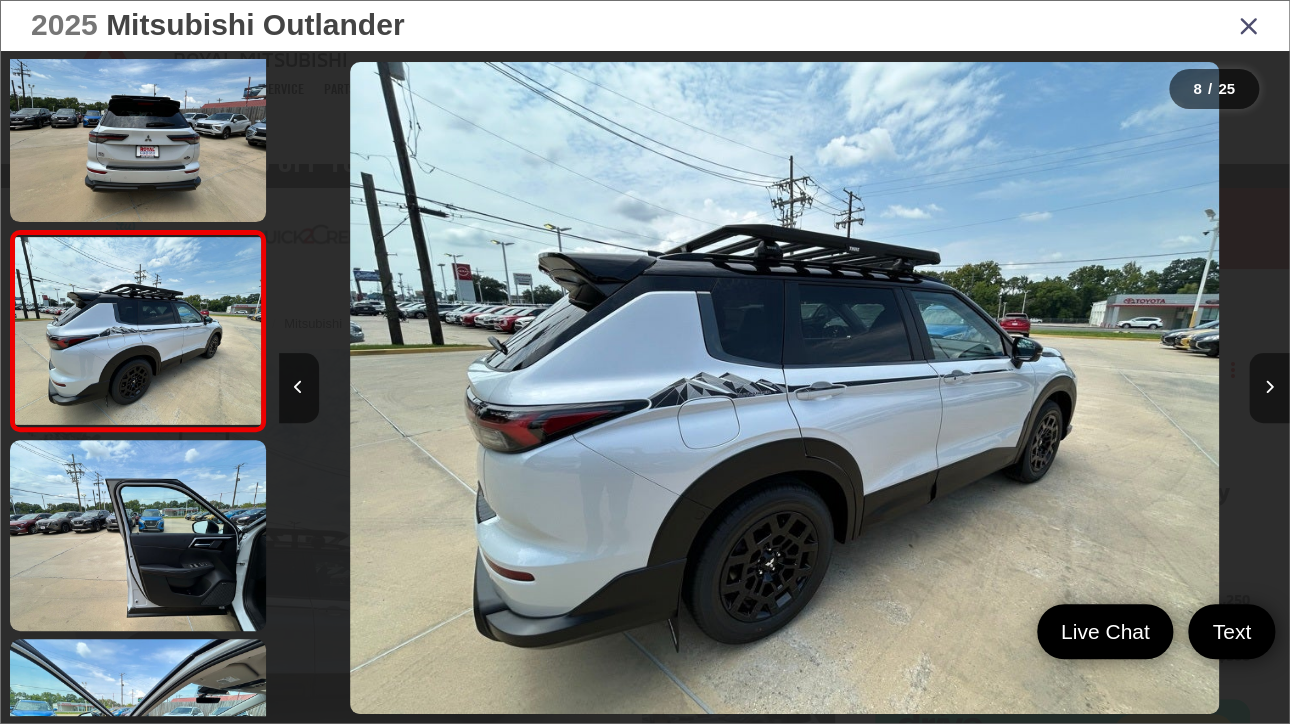 click at bounding box center [1269, 388] 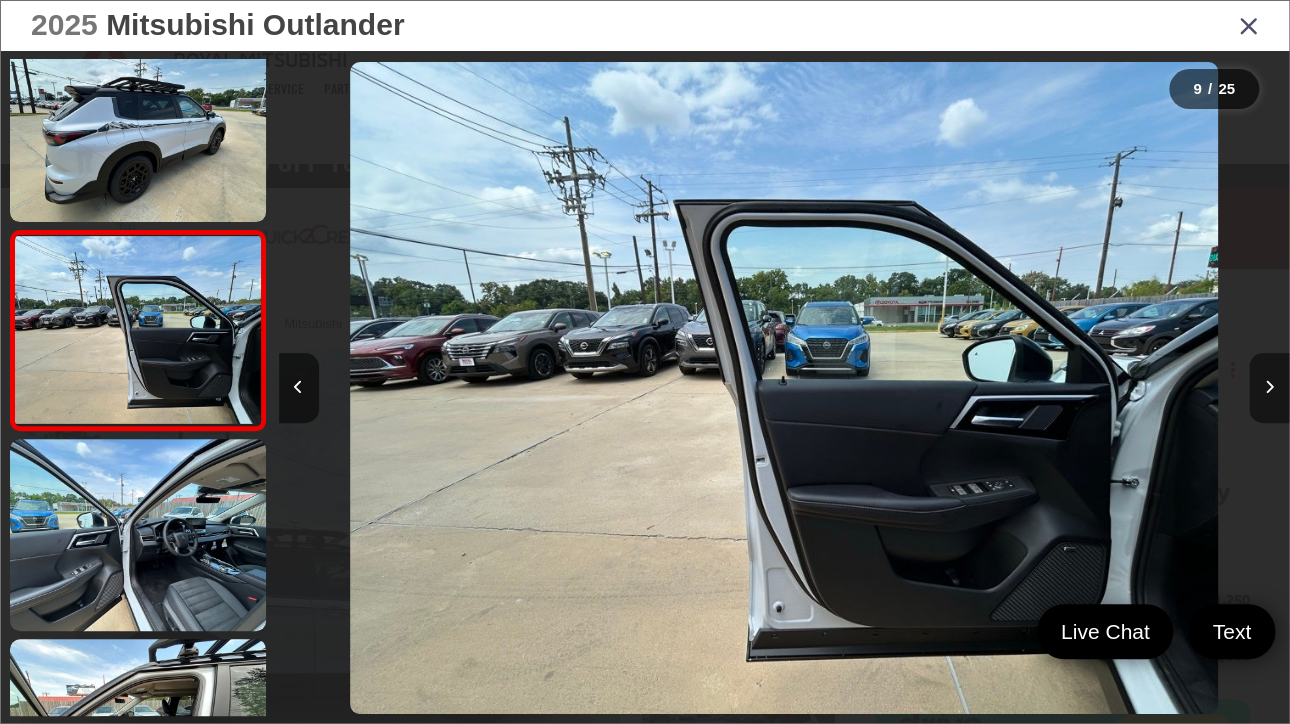 click at bounding box center (1269, 388) 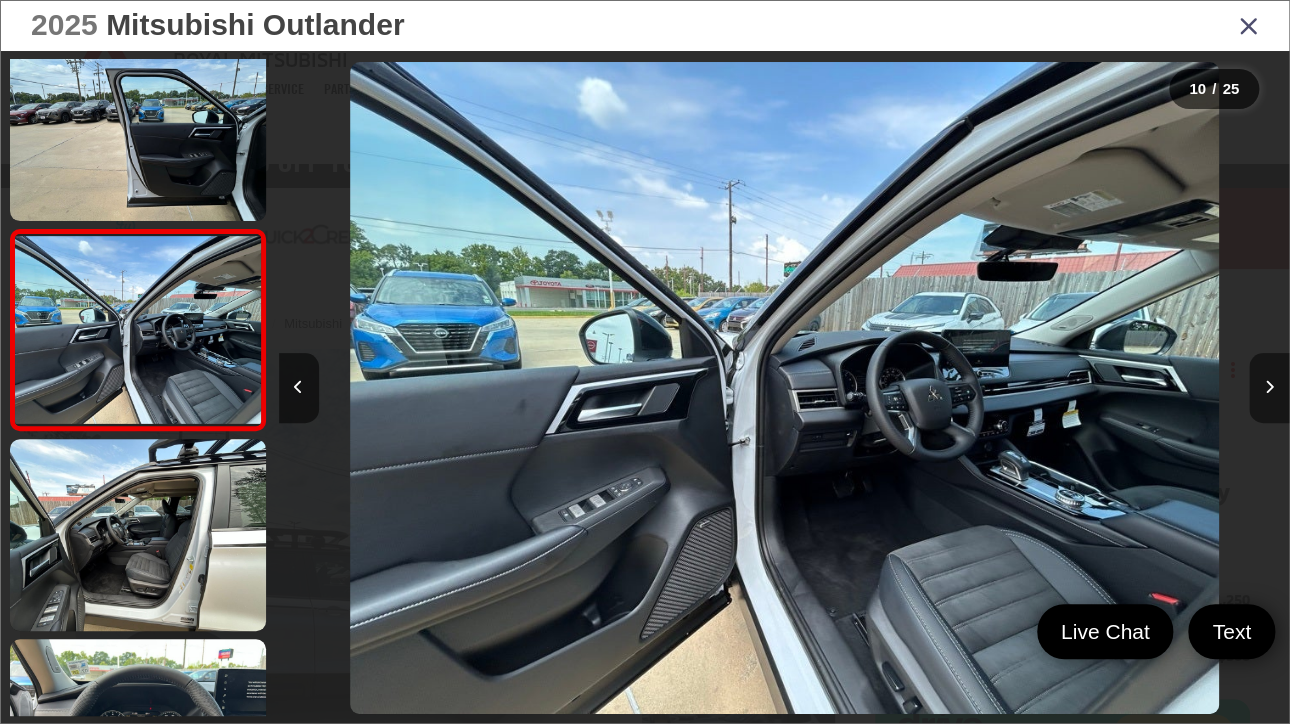 click at bounding box center (1269, 388) 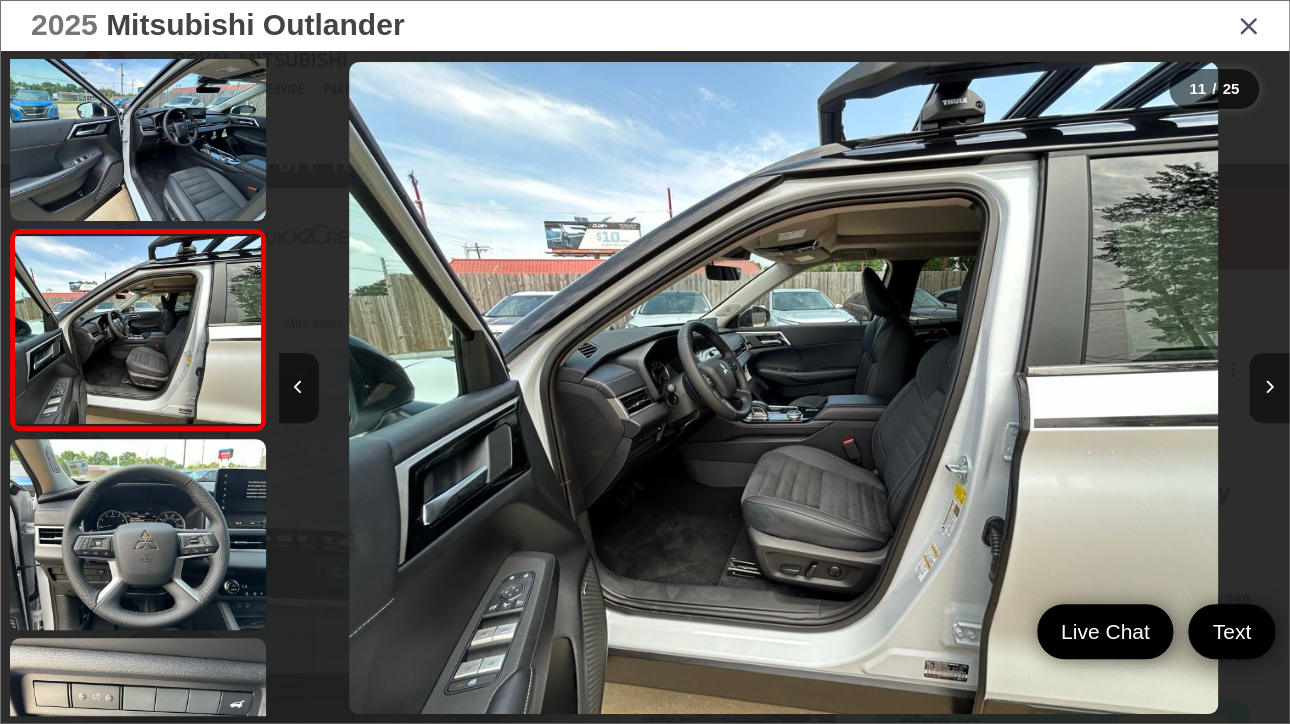 click at bounding box center [1269, 388] 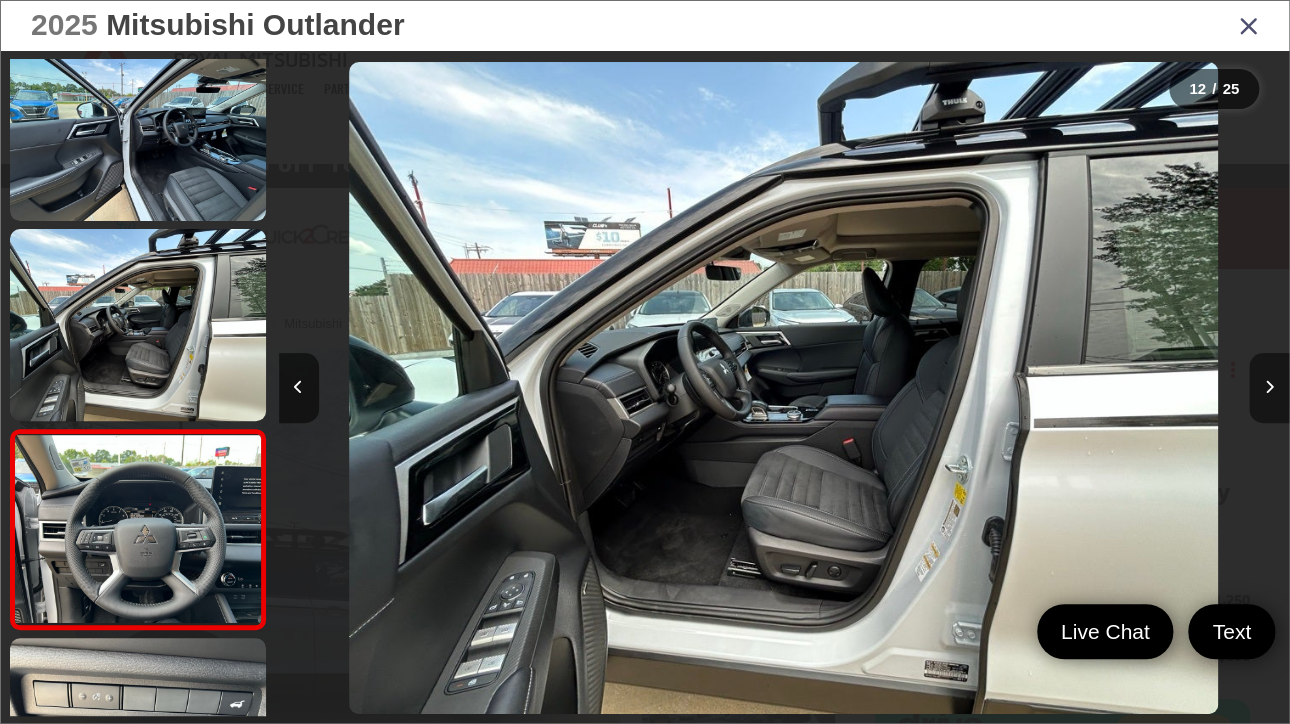 scroll, scrollTop: 0, scrollLeft: 10431, axis: horizontal 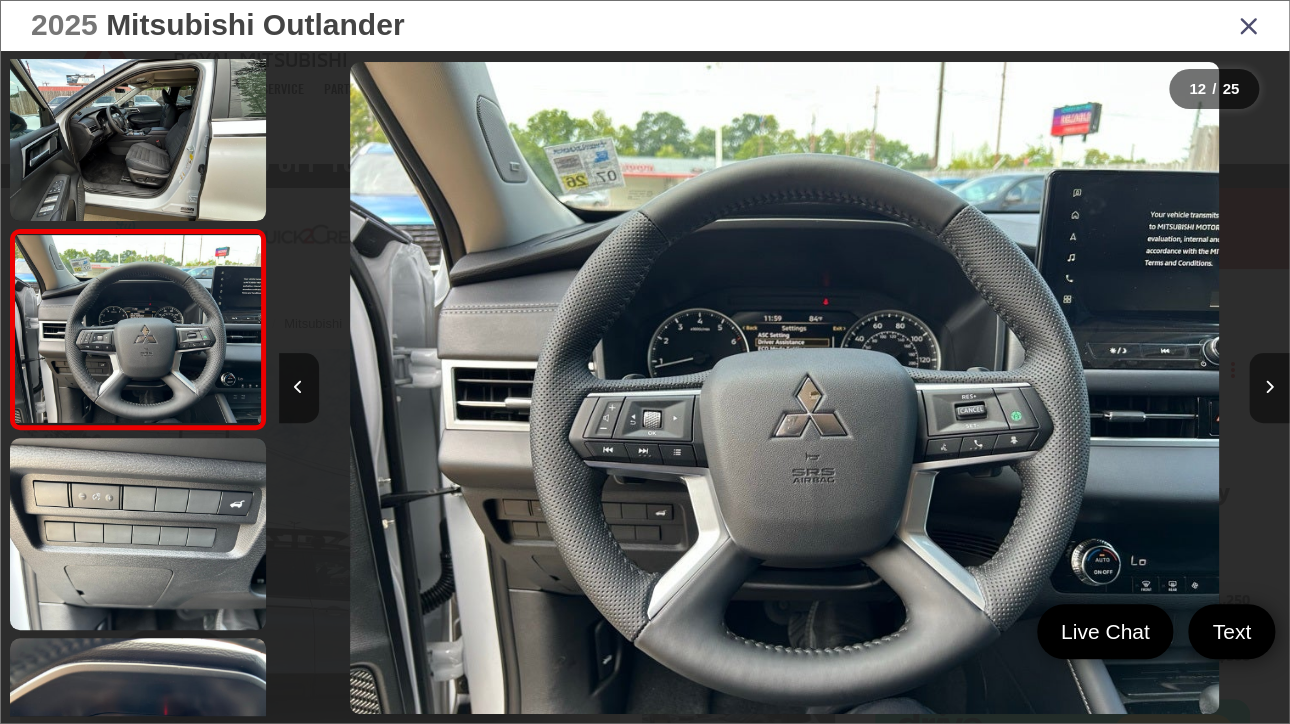 click at bounding box center [1269, 388] 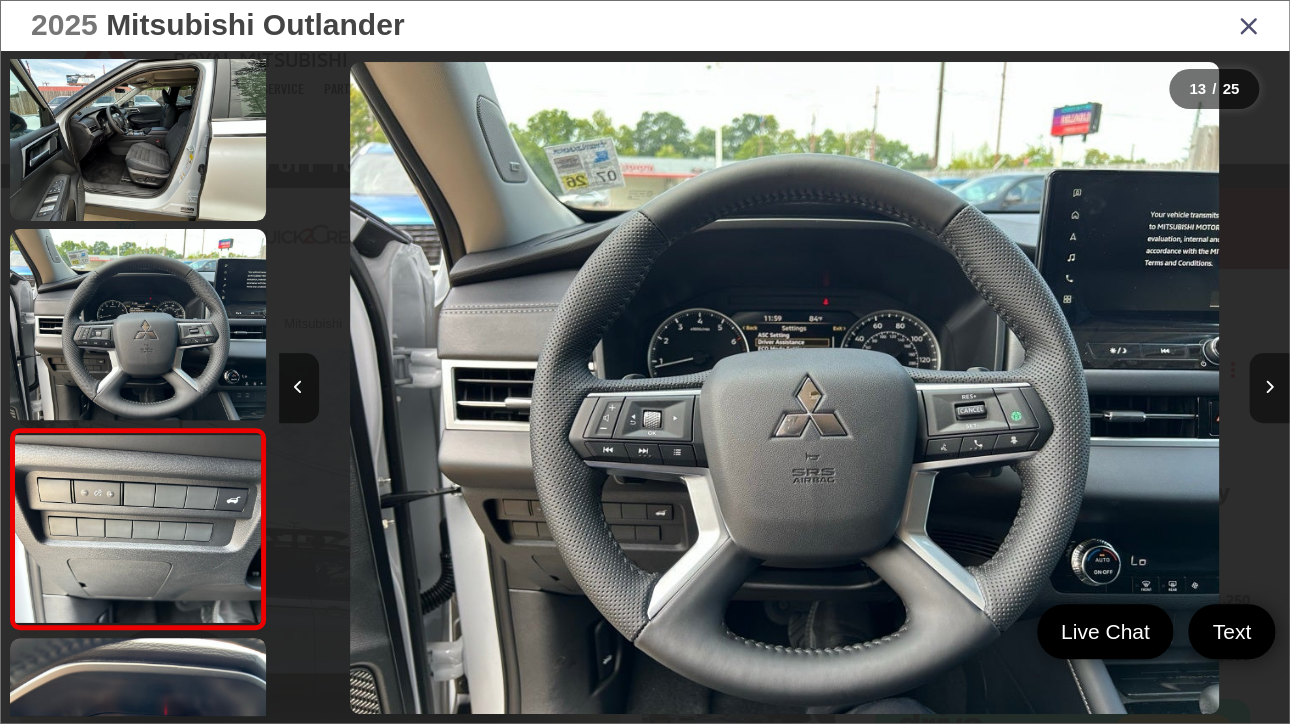 scroll, scrollTop: 0, scrollLeft: 11195, axis: horizontal 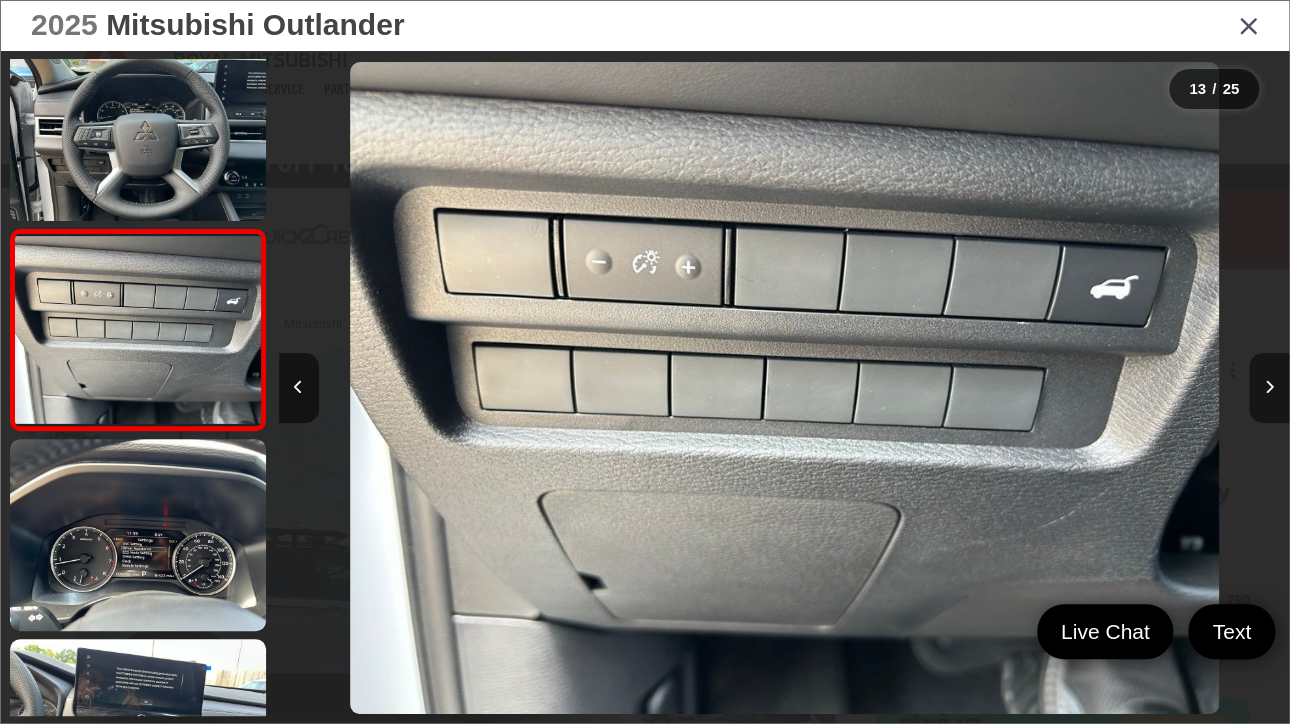 click at bounding box center (1269, 388) 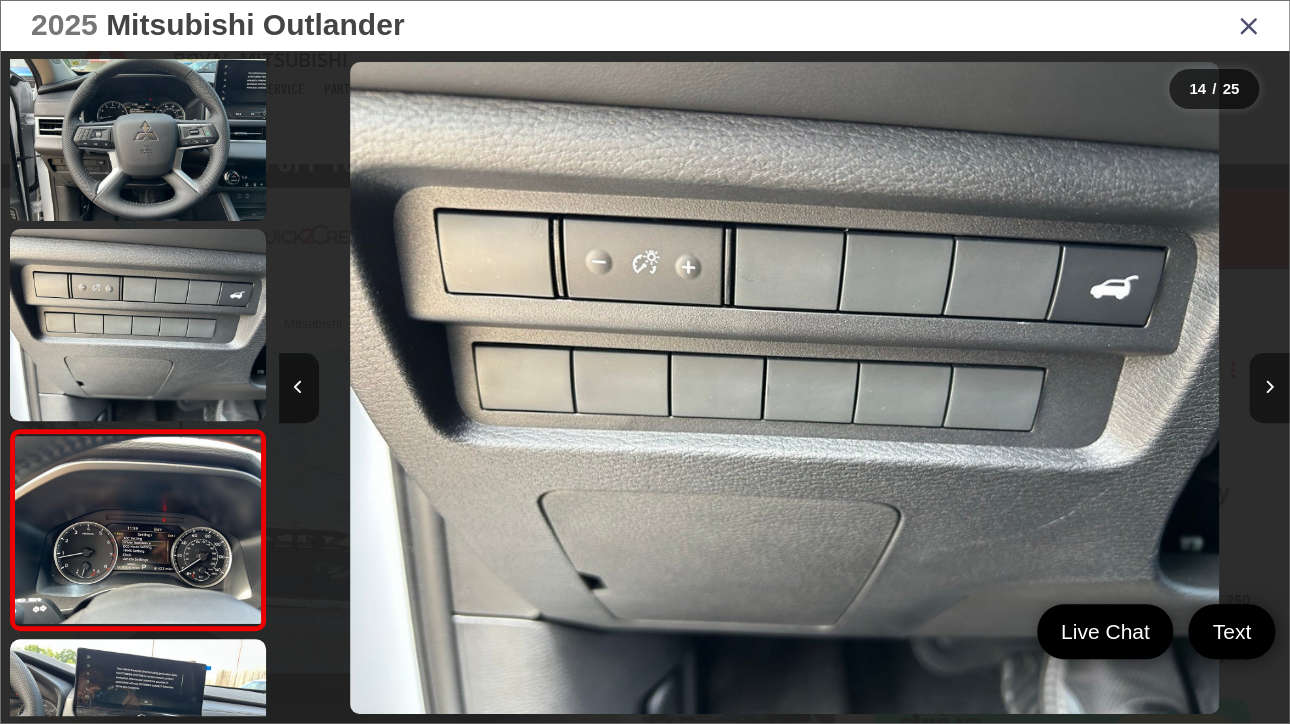 scroll, scrollTop: 0, scrollLeft: 12452, axis: horizontal 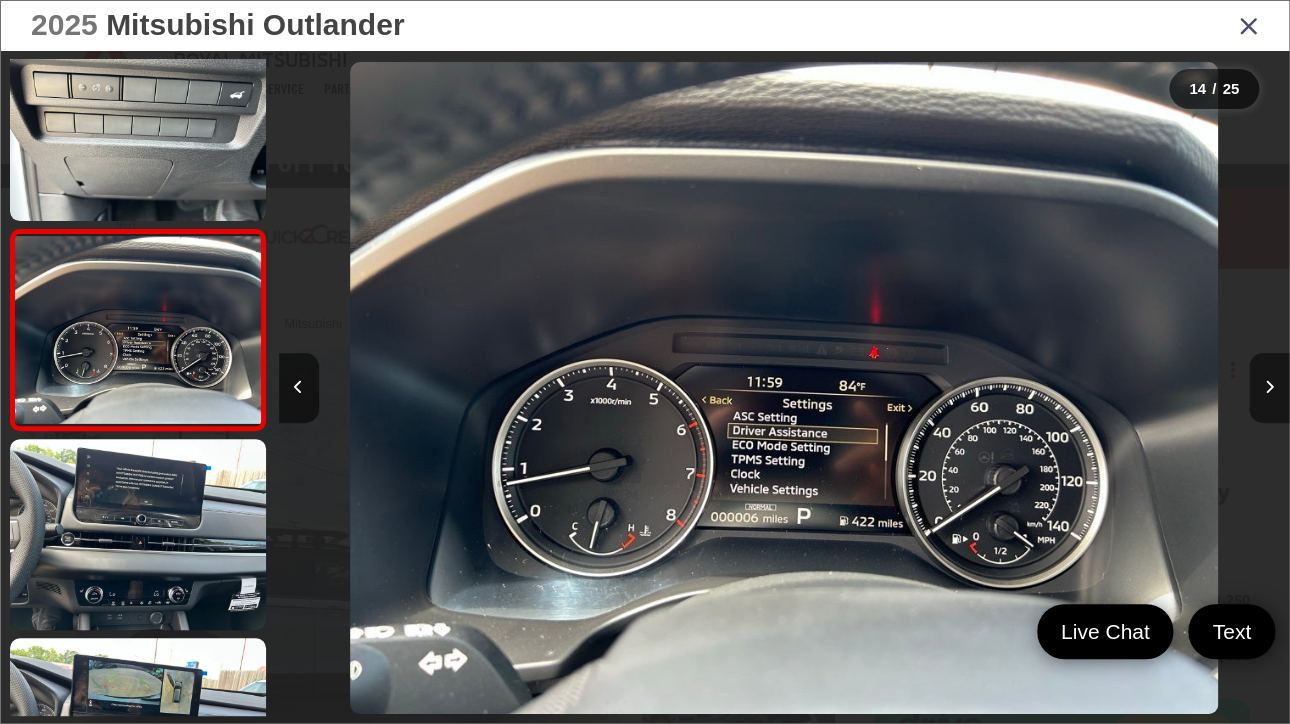 click at bounding box center [1269, 388] 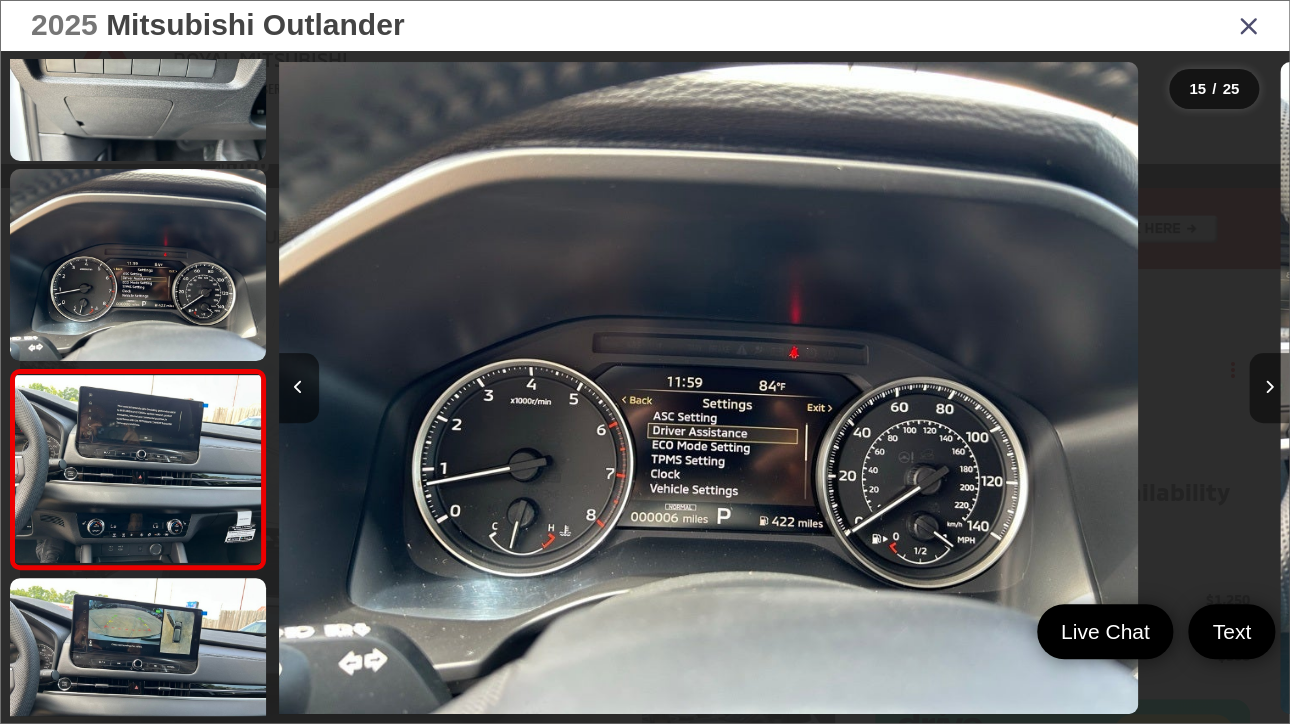 scroll, scrollTop: 2603, scrollLeft: 0, axis: vertical 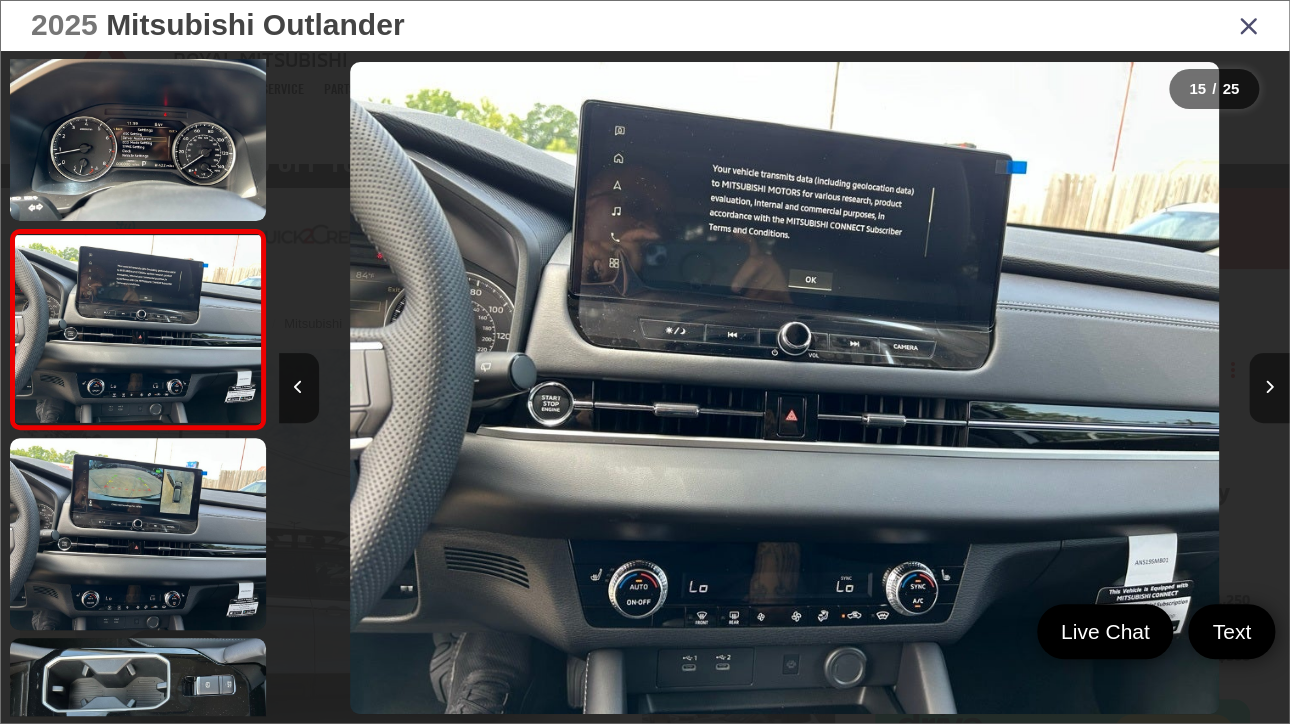 click at bounding box center [1269, 388] 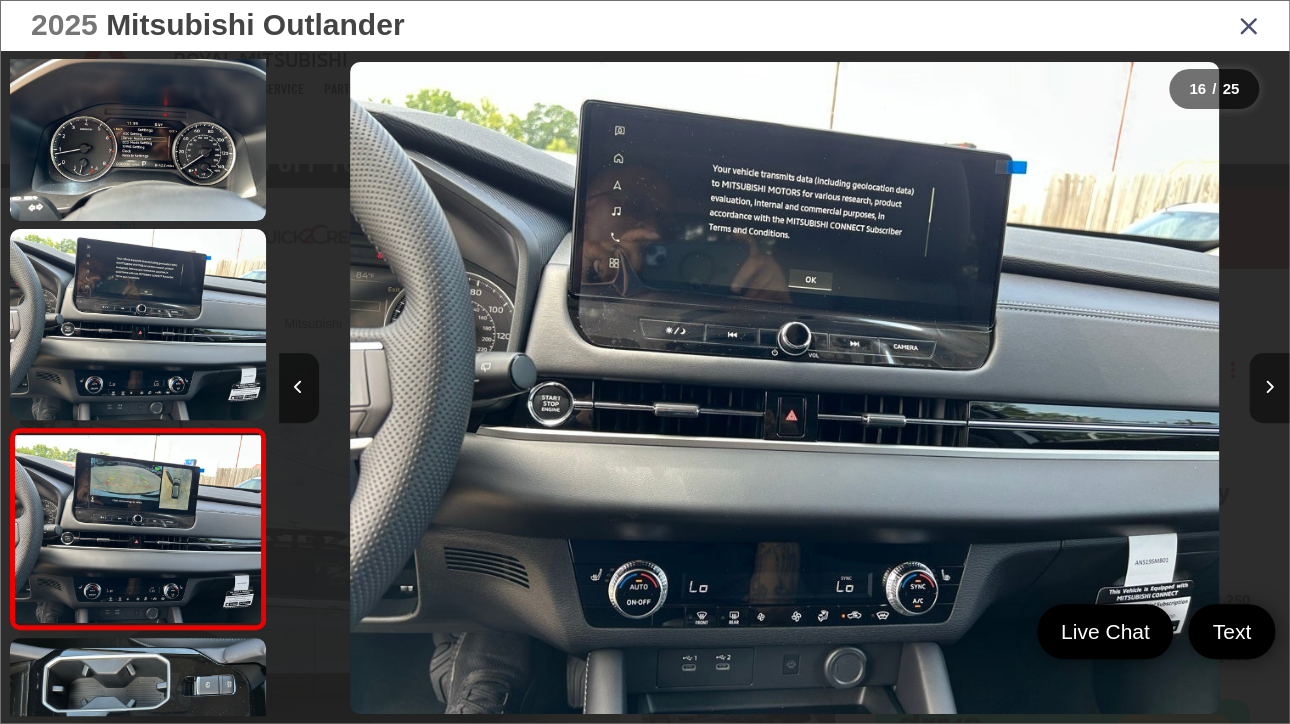 scroll, scrollTop: 0, scrollLeft: 14472, axis: horizontal 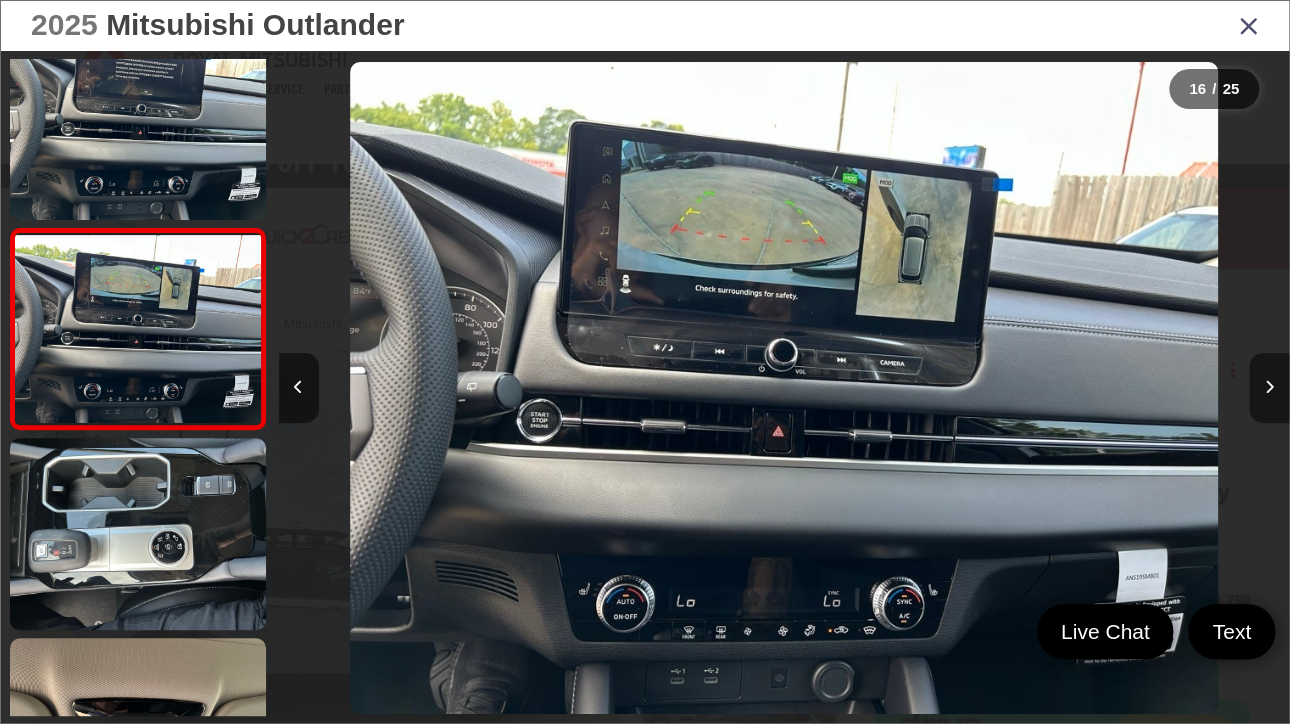 click at bounding box center [1269, 388] 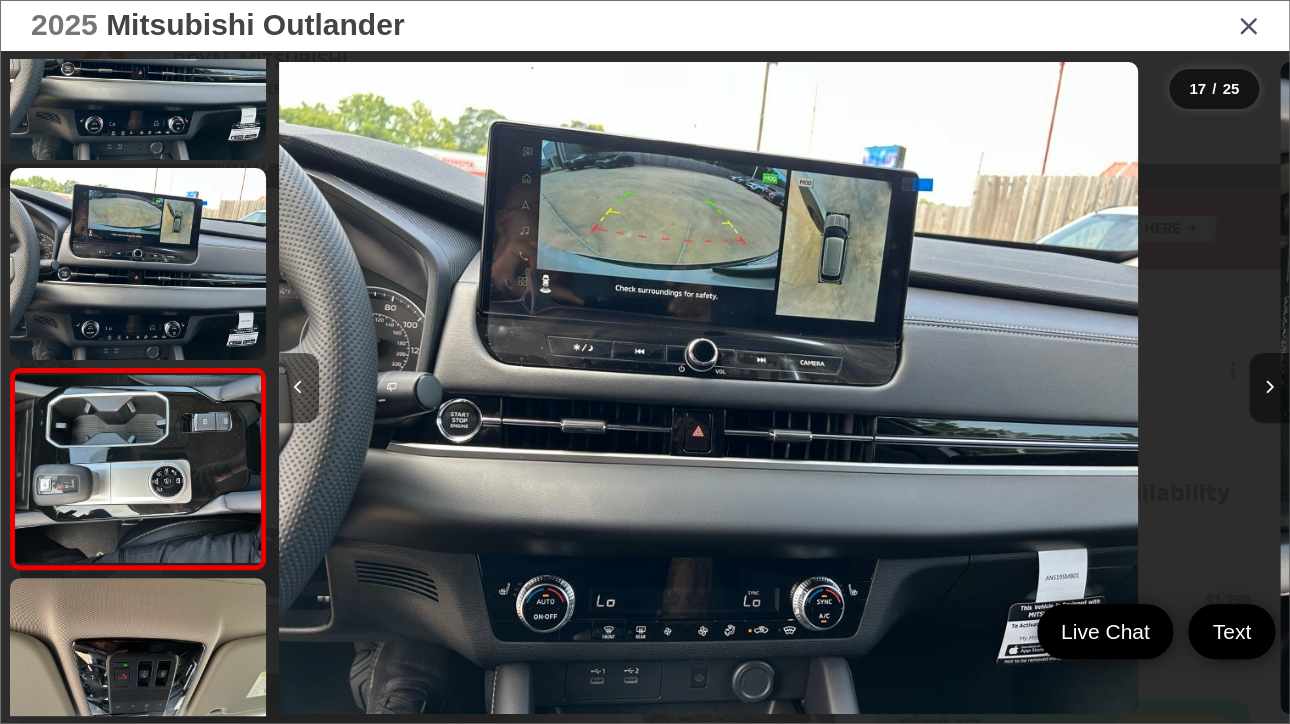 scroll, scrollTop: 3013, scrollLeft: 0, axis: vertical 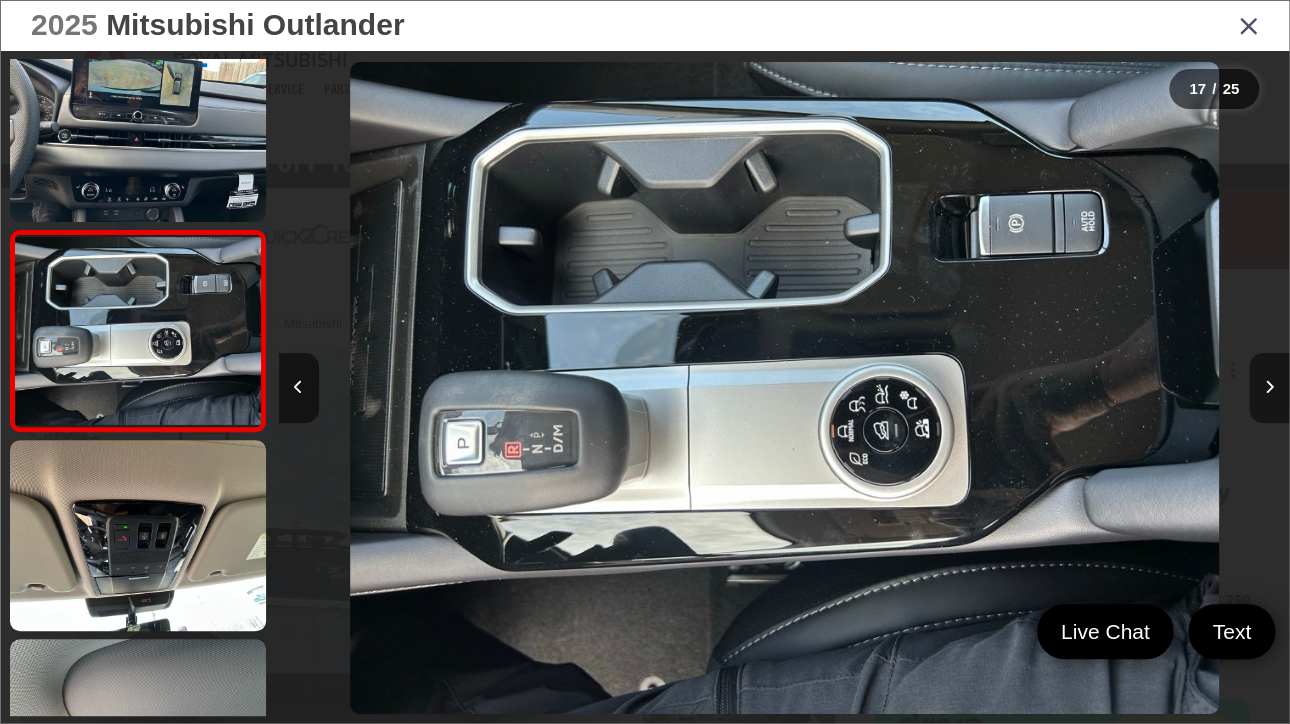 click at bounding box center [1269, 388] 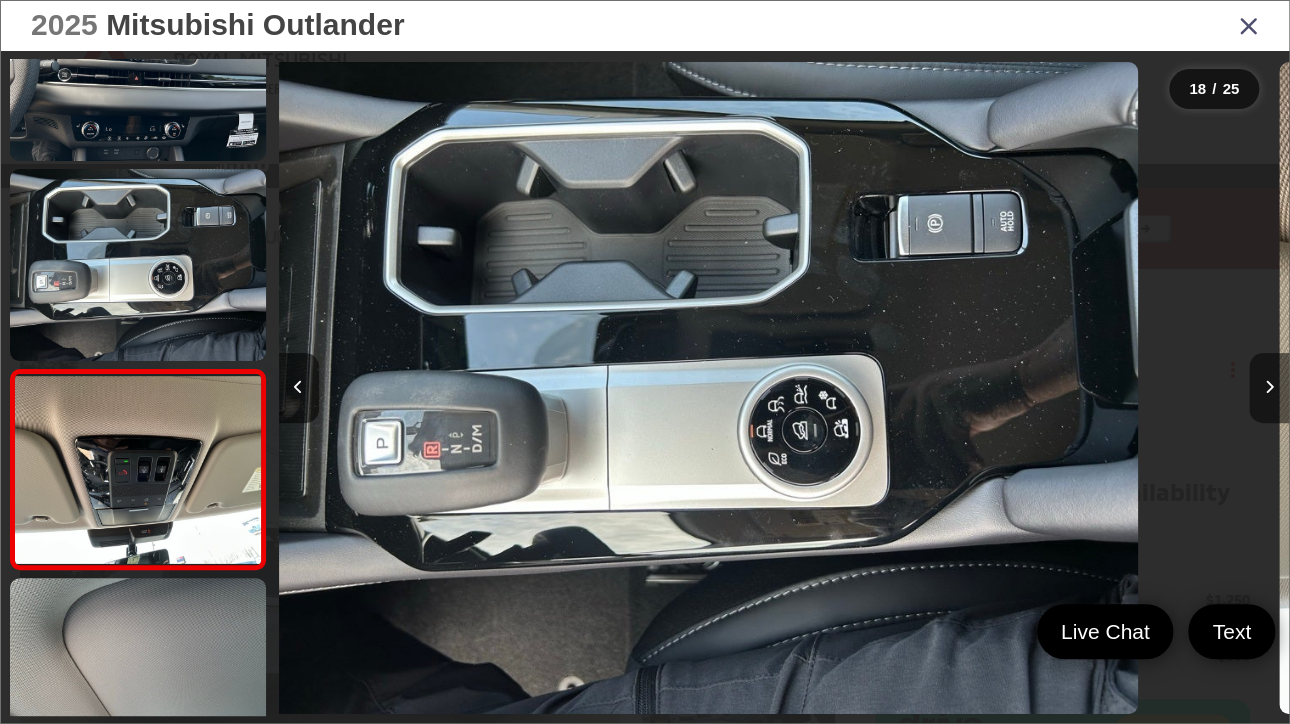 scroll, scrollTop: 3212, scrollLeft: 0, axis: vertical 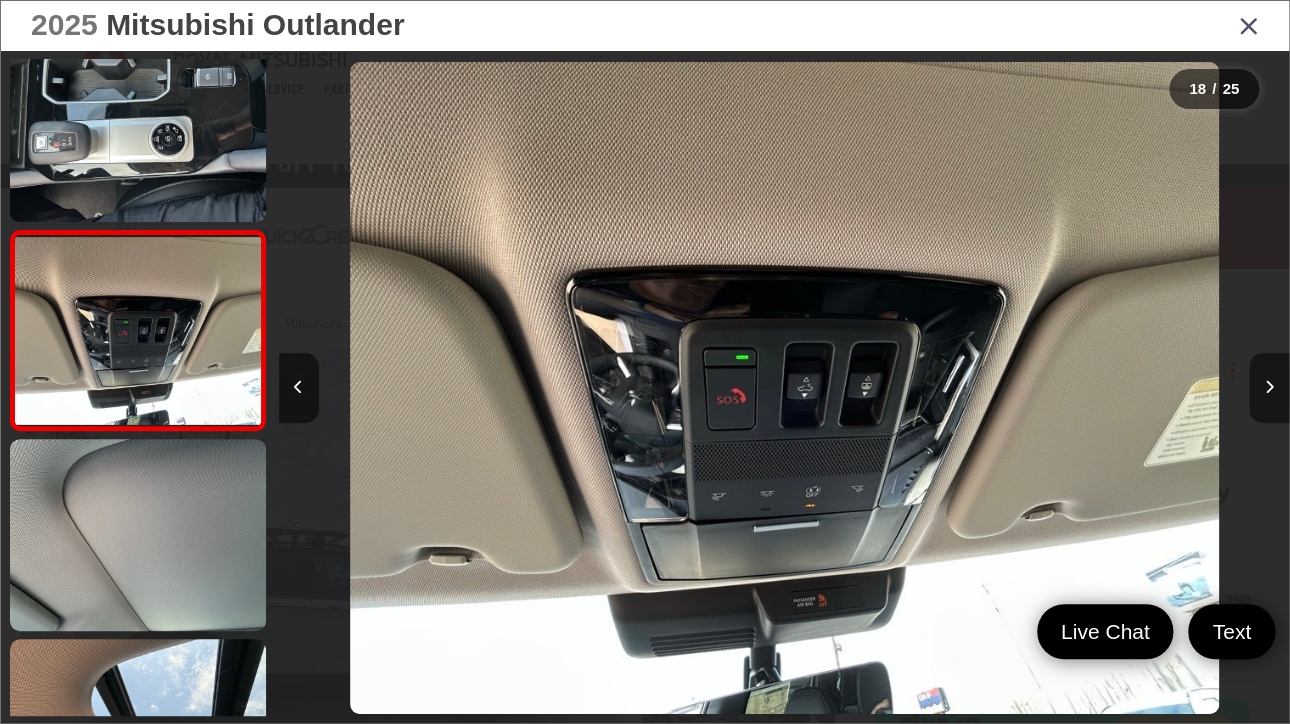 click at bounding box center [1269, 388] 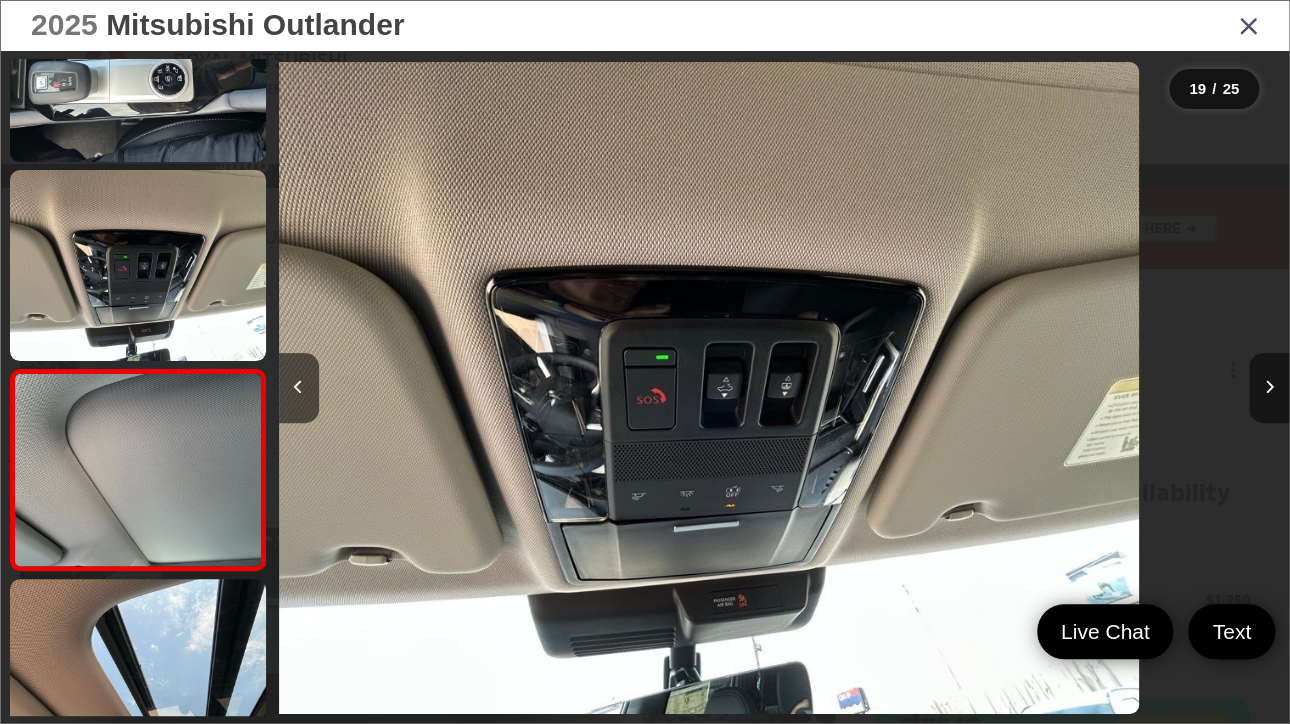 scroll, scrollTop: 3412, scrollLeft: 0, axis: vertical 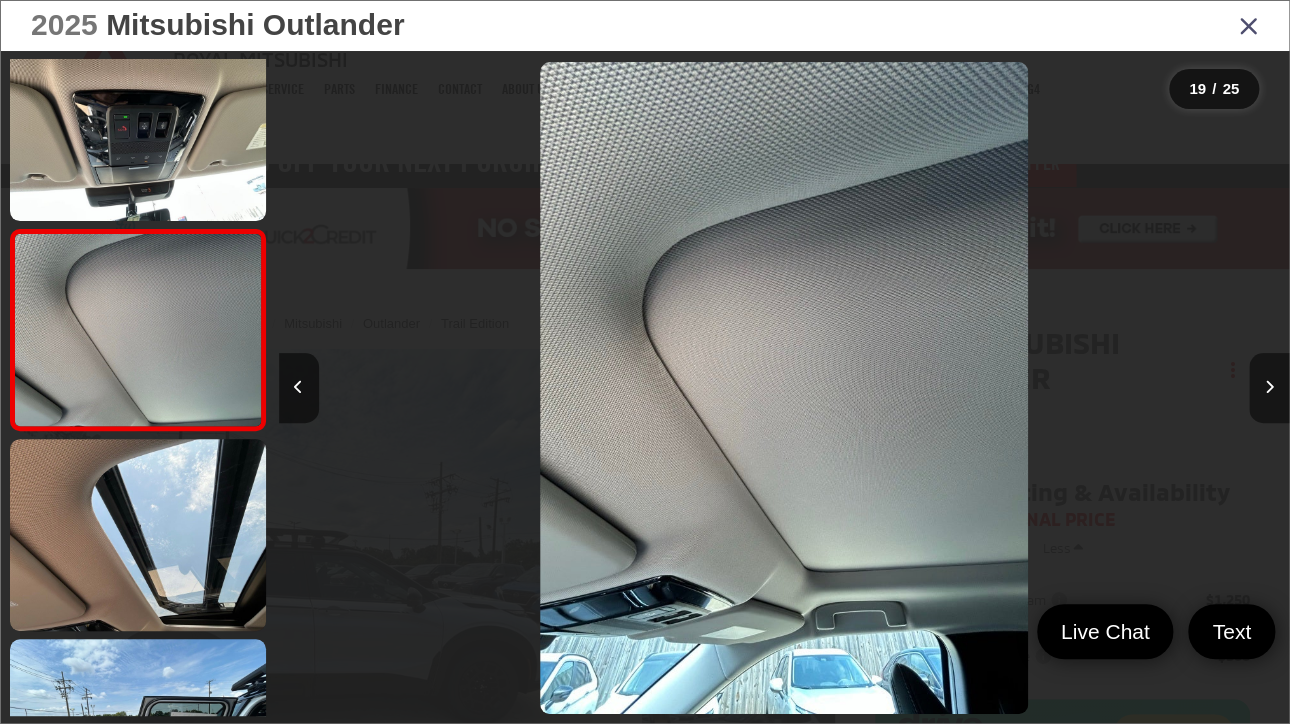 click at bounding box center [1269, 388] 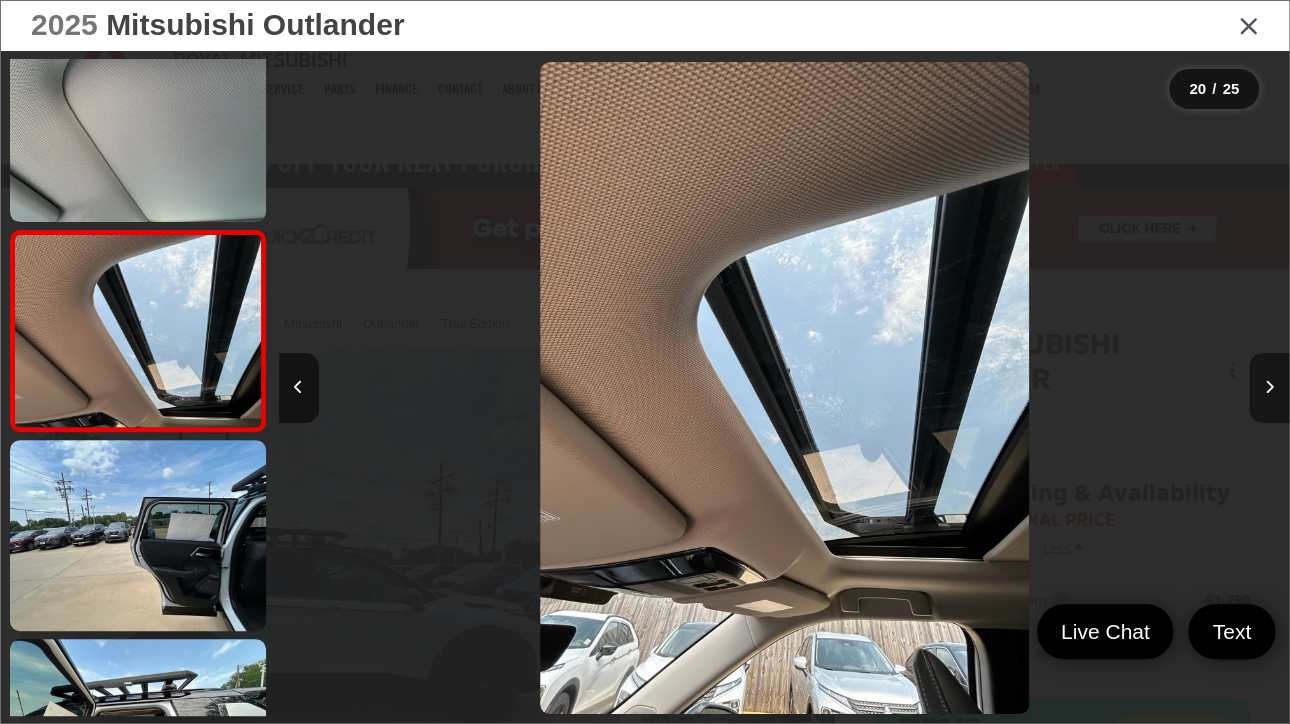 click at bounding box center (1269, 388) 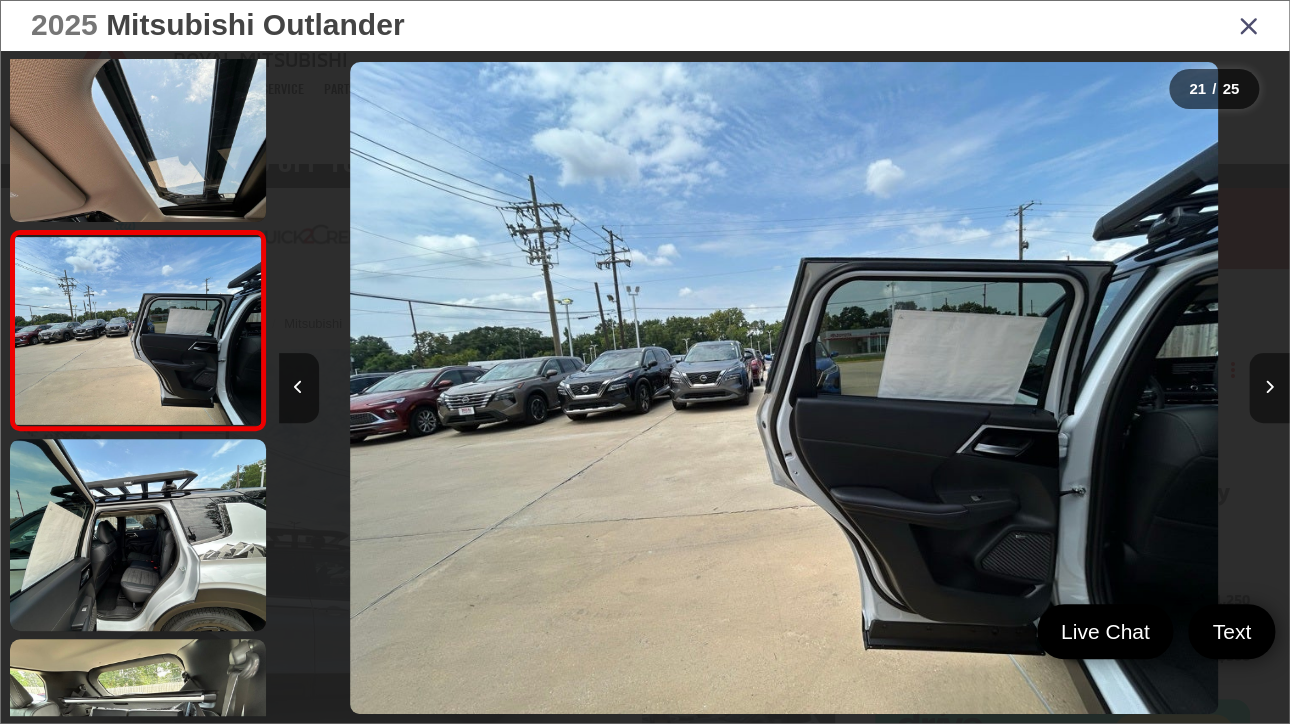 click at bounding box center [1269, 388] 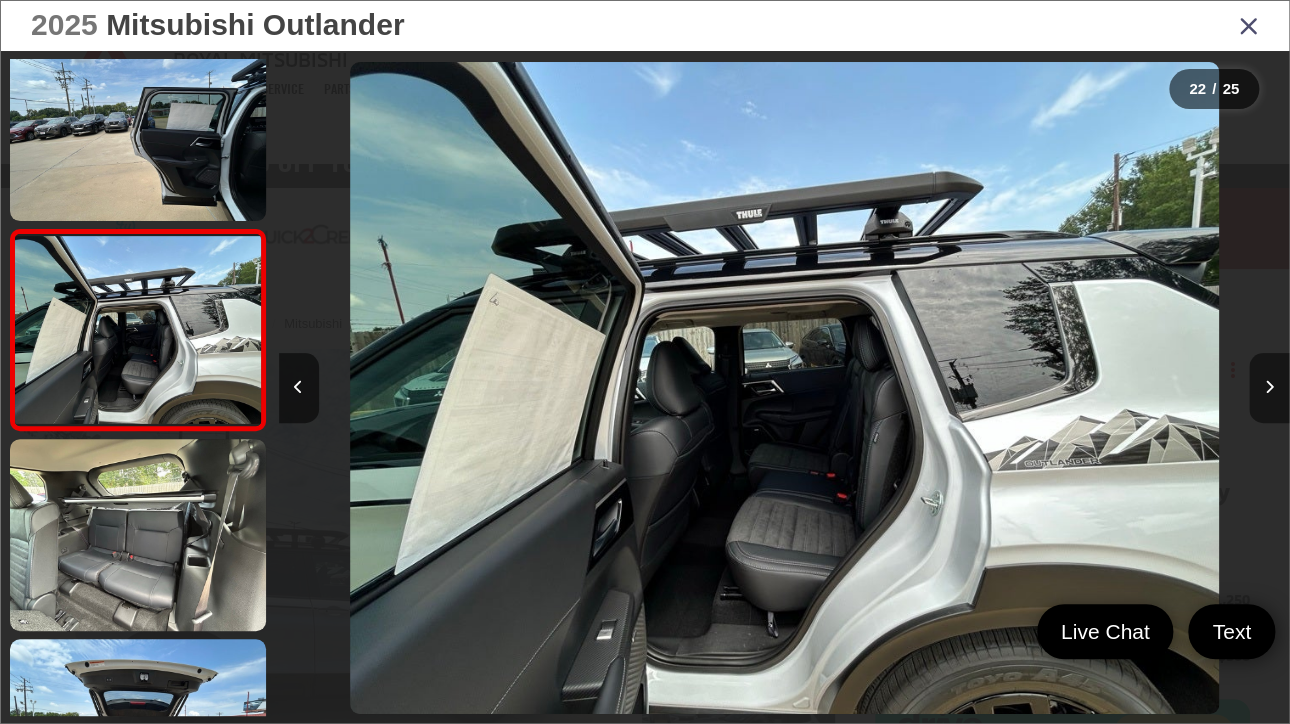 click at bounding box center (1269, 388) 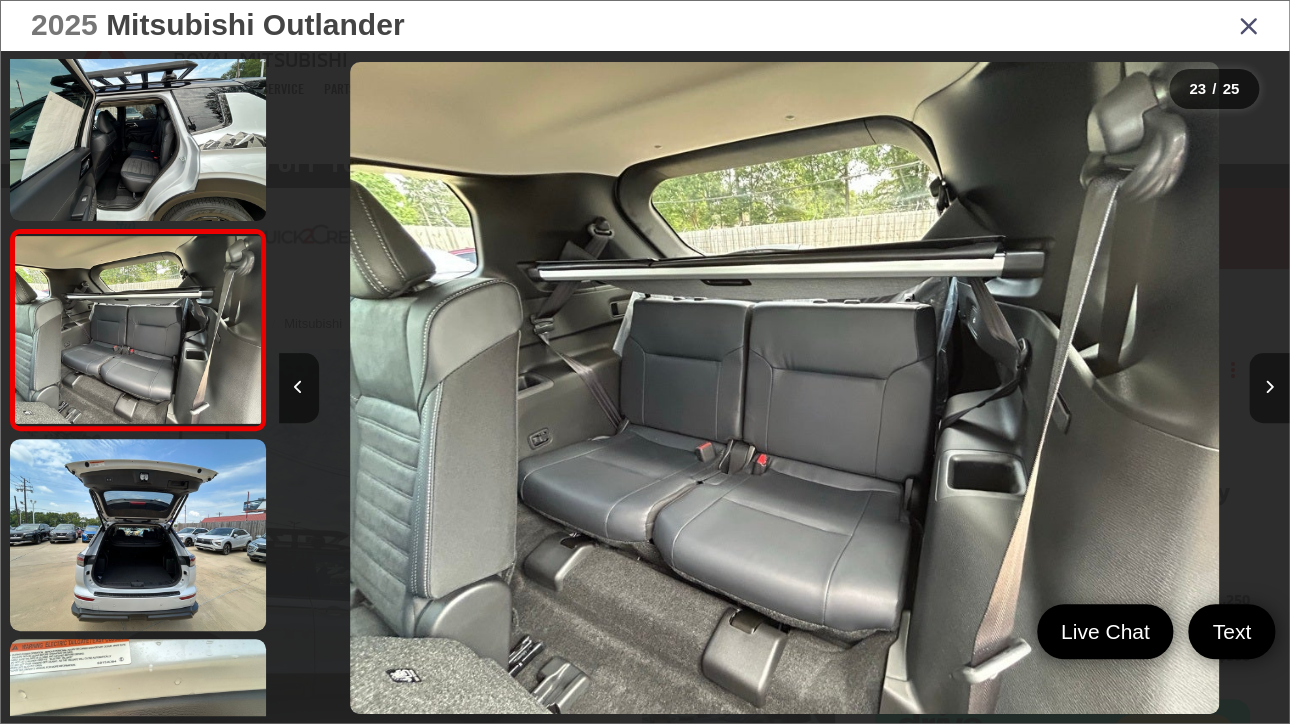 click at bounding box center (1269, 388) 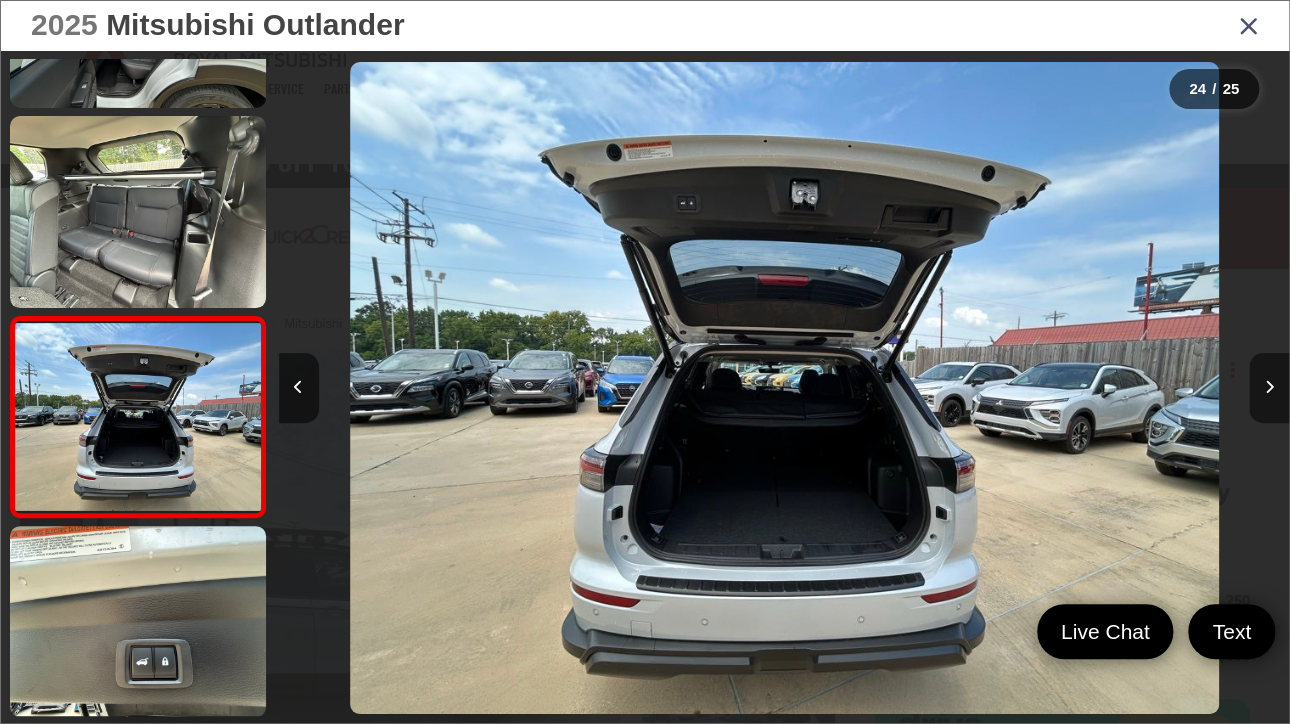 click at bounding box center [1269, 388] 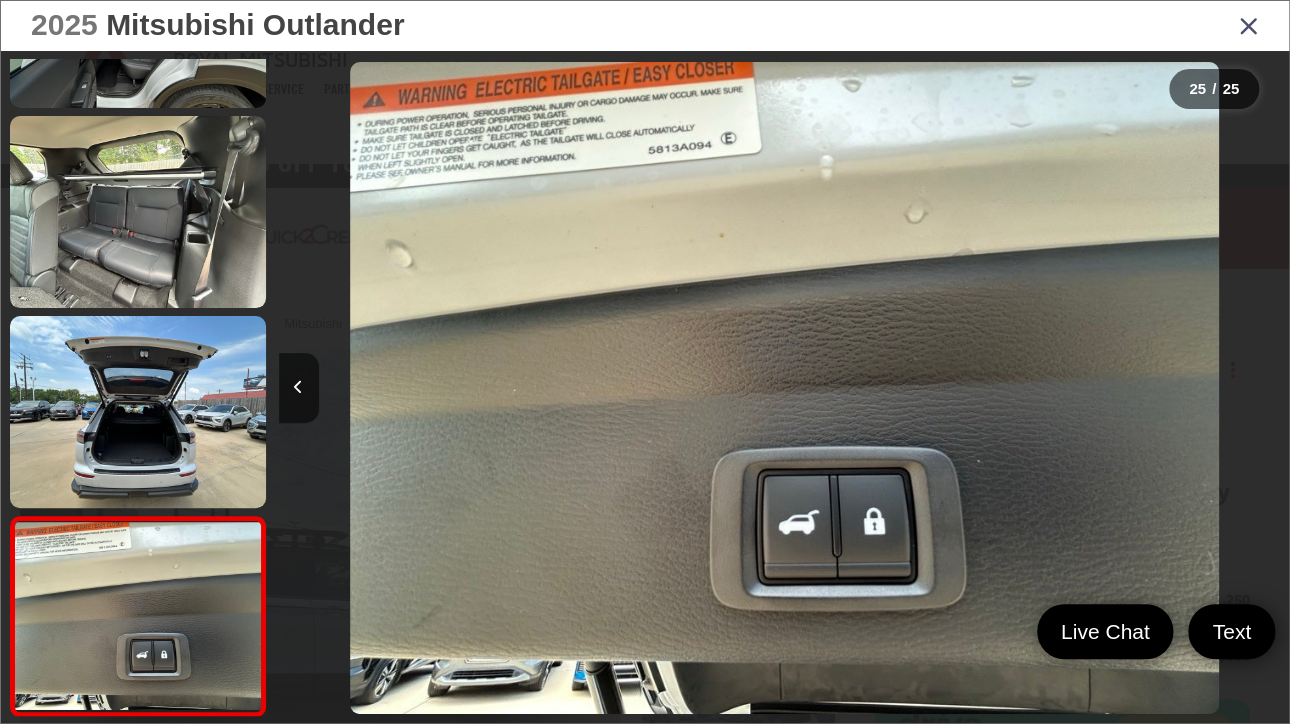 click at bounding box center [1162, 388] 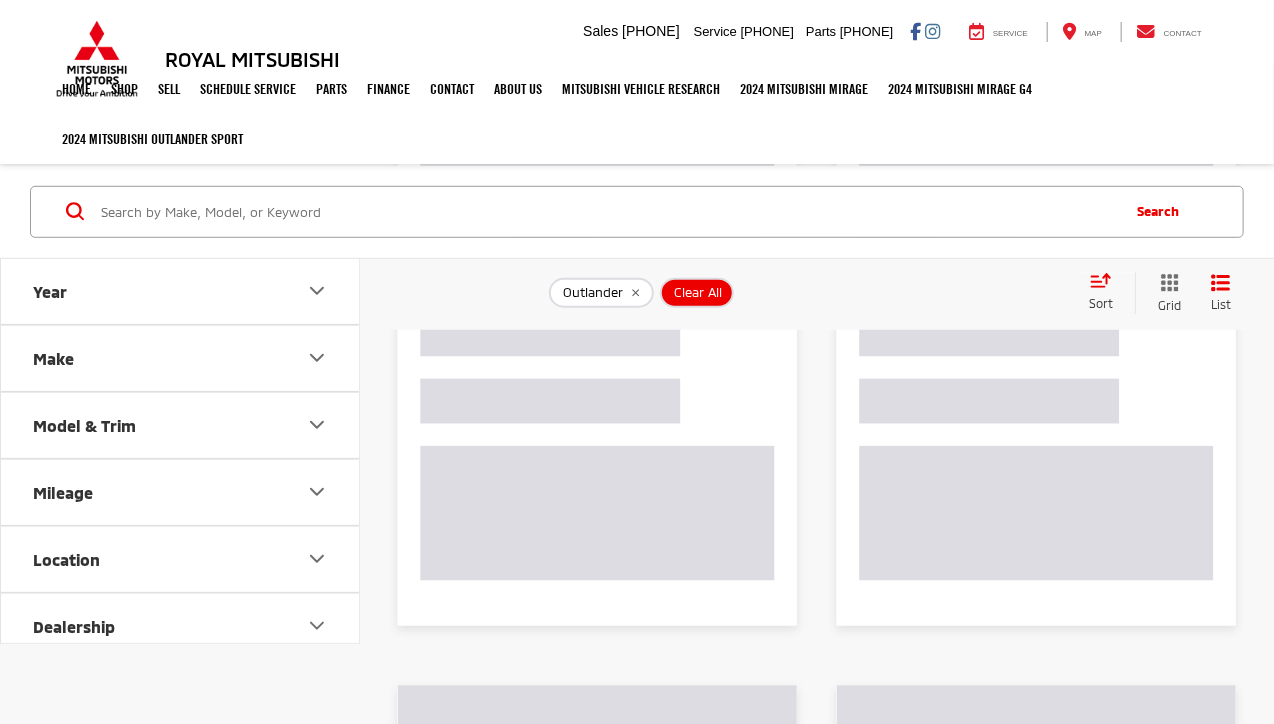 scroll, scrollTop: 0, scrollLeft: 0, axis: both 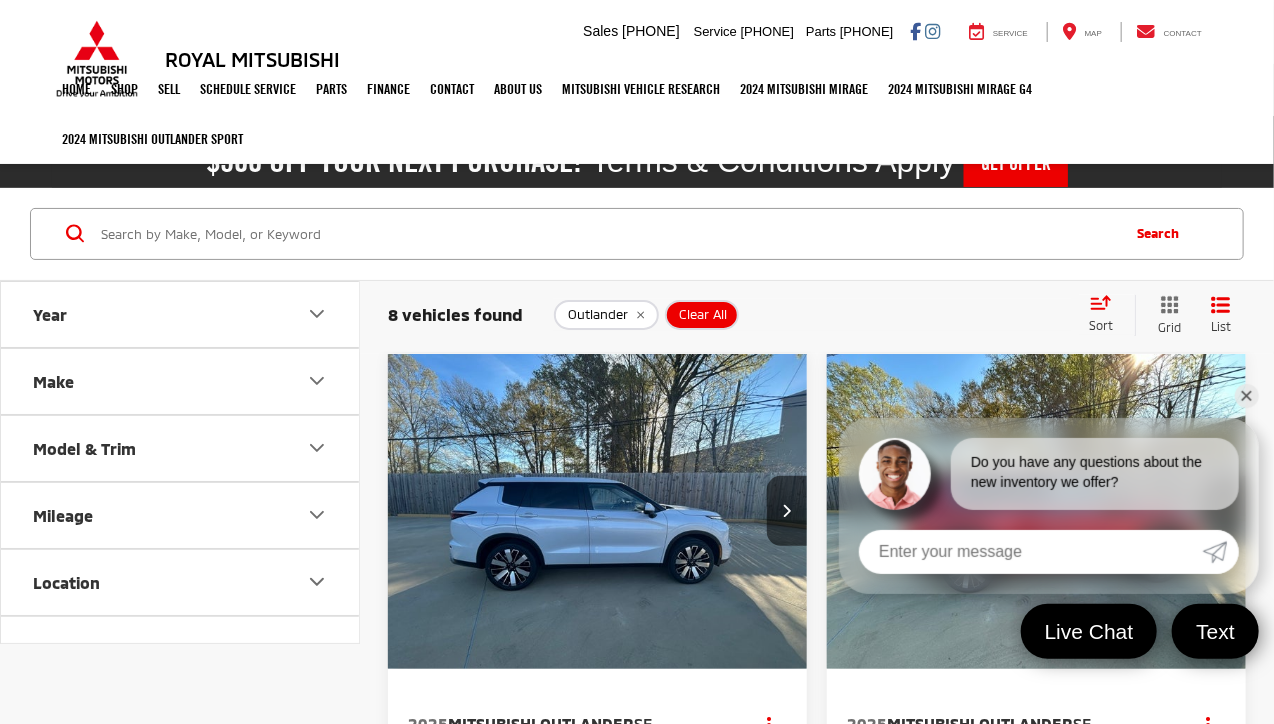 drag, startPoint x: 1240, startPoint y: 394, endPoint x: 1215, endPoint y: 393, distance: 25.019993 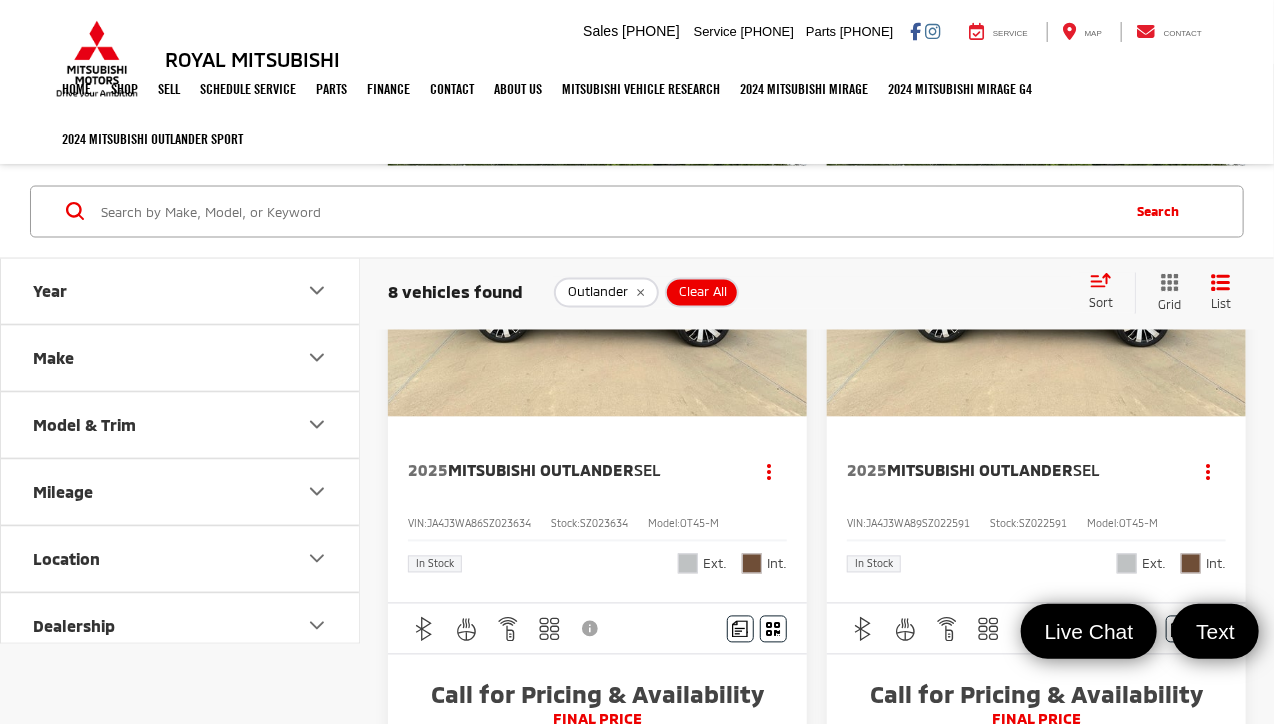 scroll, scrollTop: 1200, scrollLeft: 0, axis: vertical 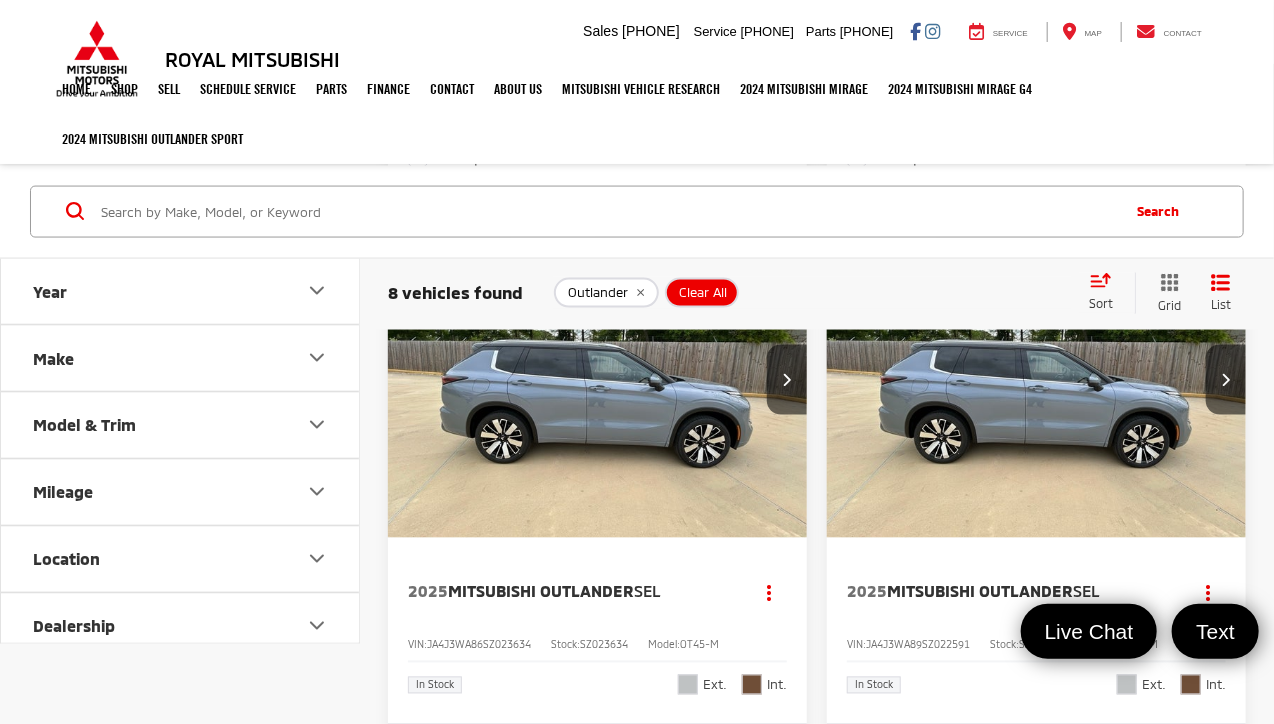 click at bounding box center [598, 381] 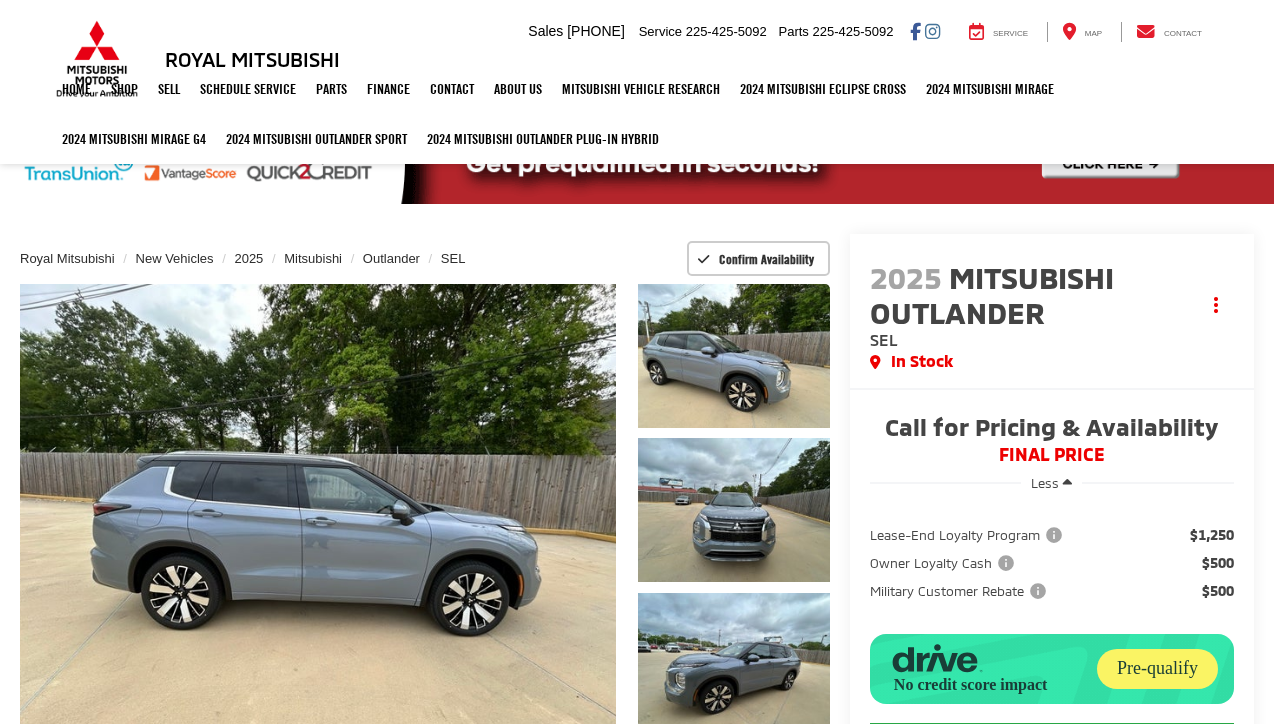 scroll, scrollTop: 371, scrollLeft: 0, axis: vertical 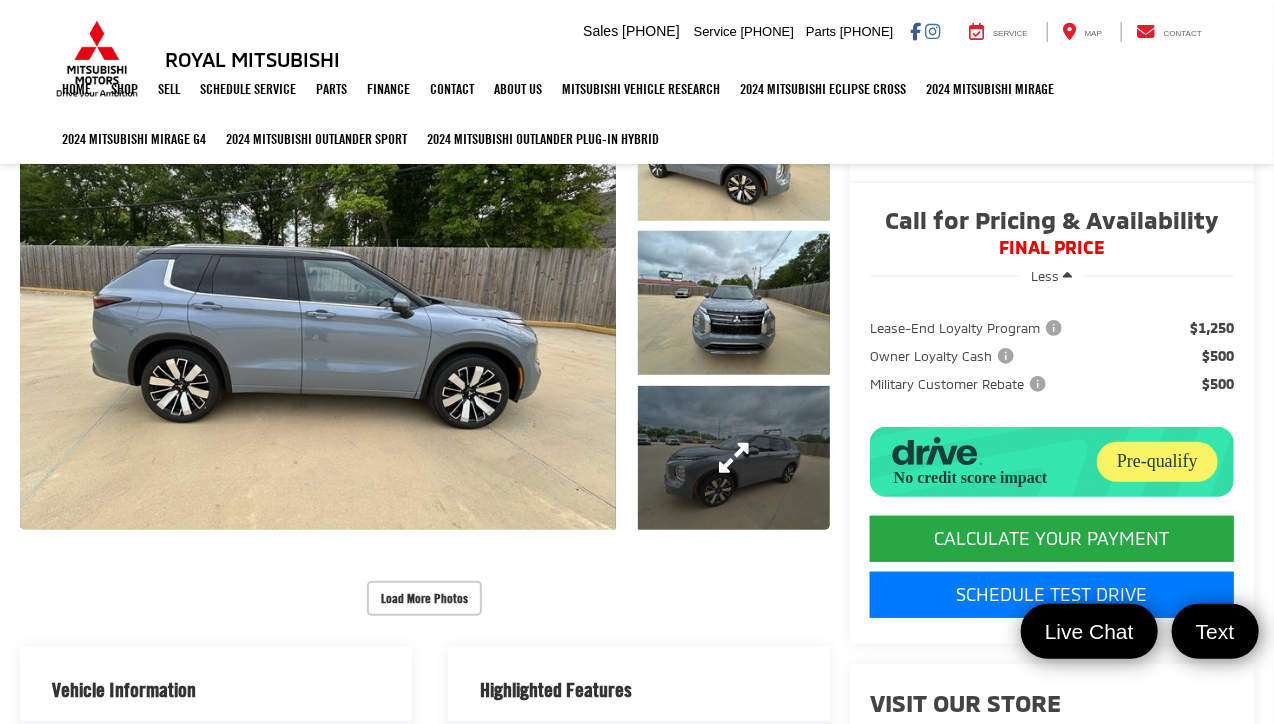 click at bounding box center [734, 458] 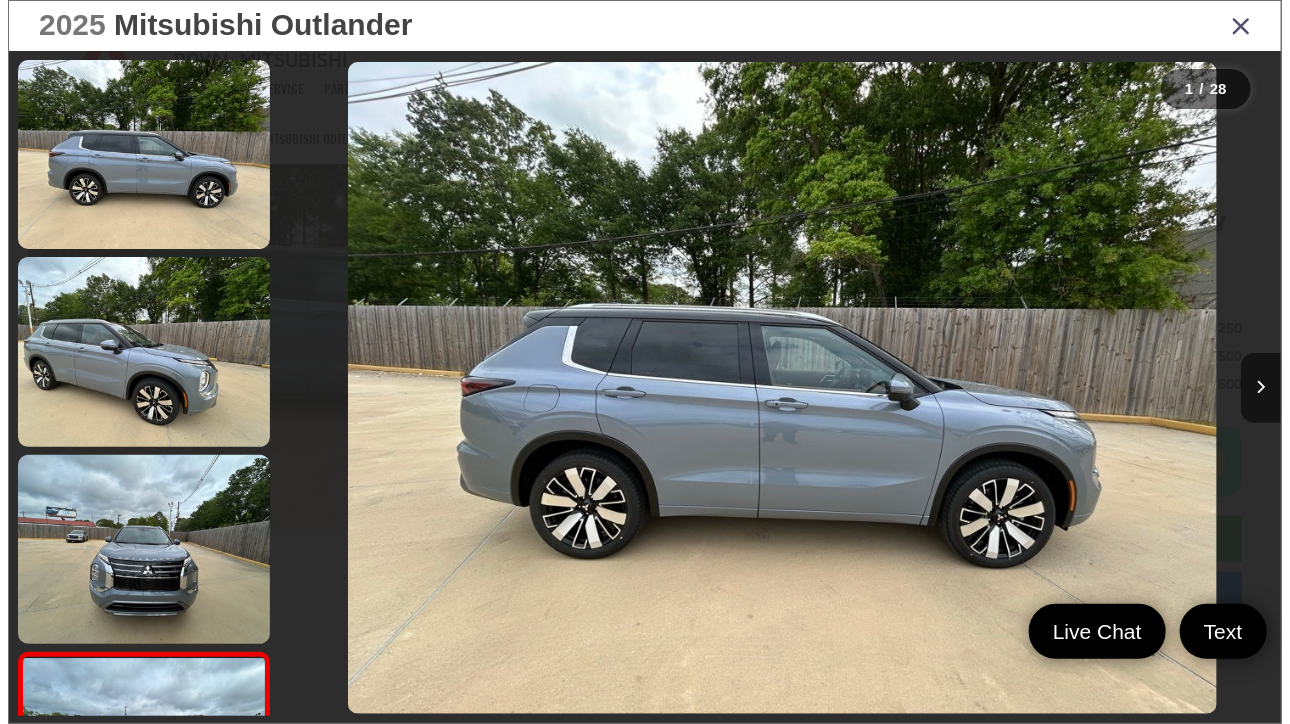 scroll, scrollTop: 272, scrollLeft: 0, axis: vertical 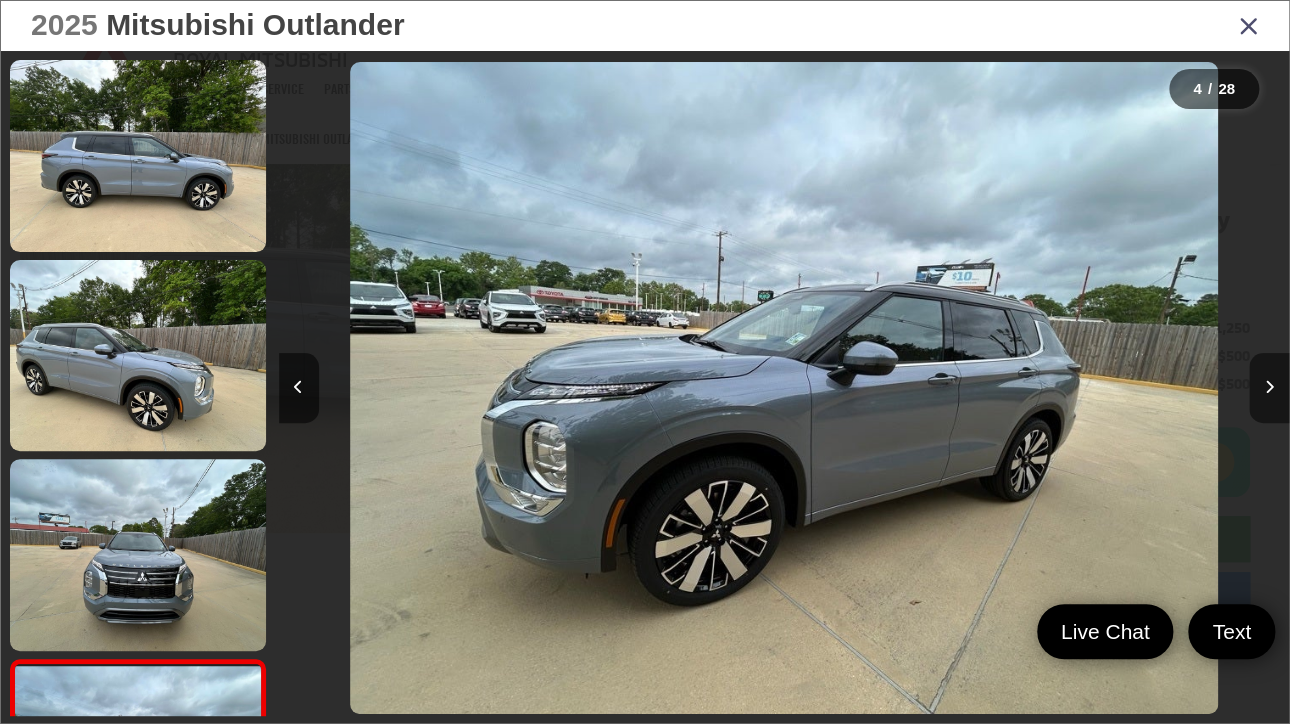 click at bounding box center [1269, 388] 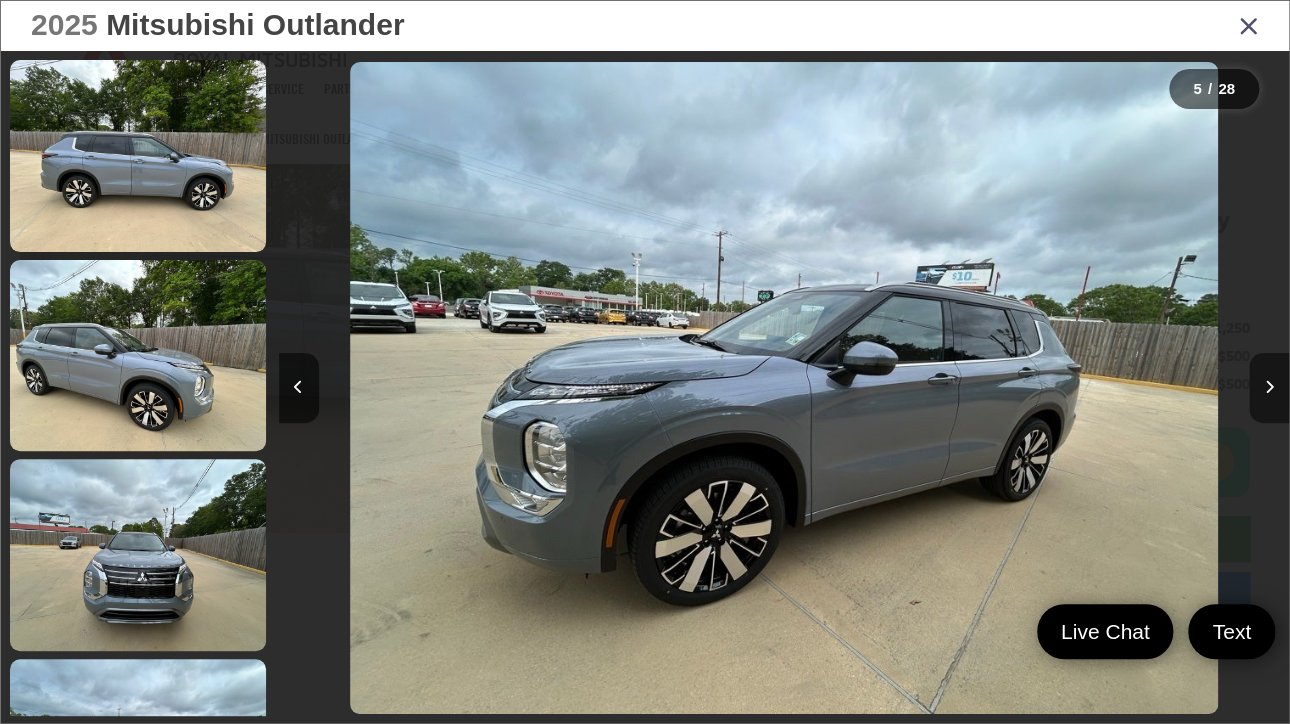 scroll, scrollTop: 0, scrollLeft: 3358, axis: horizontal 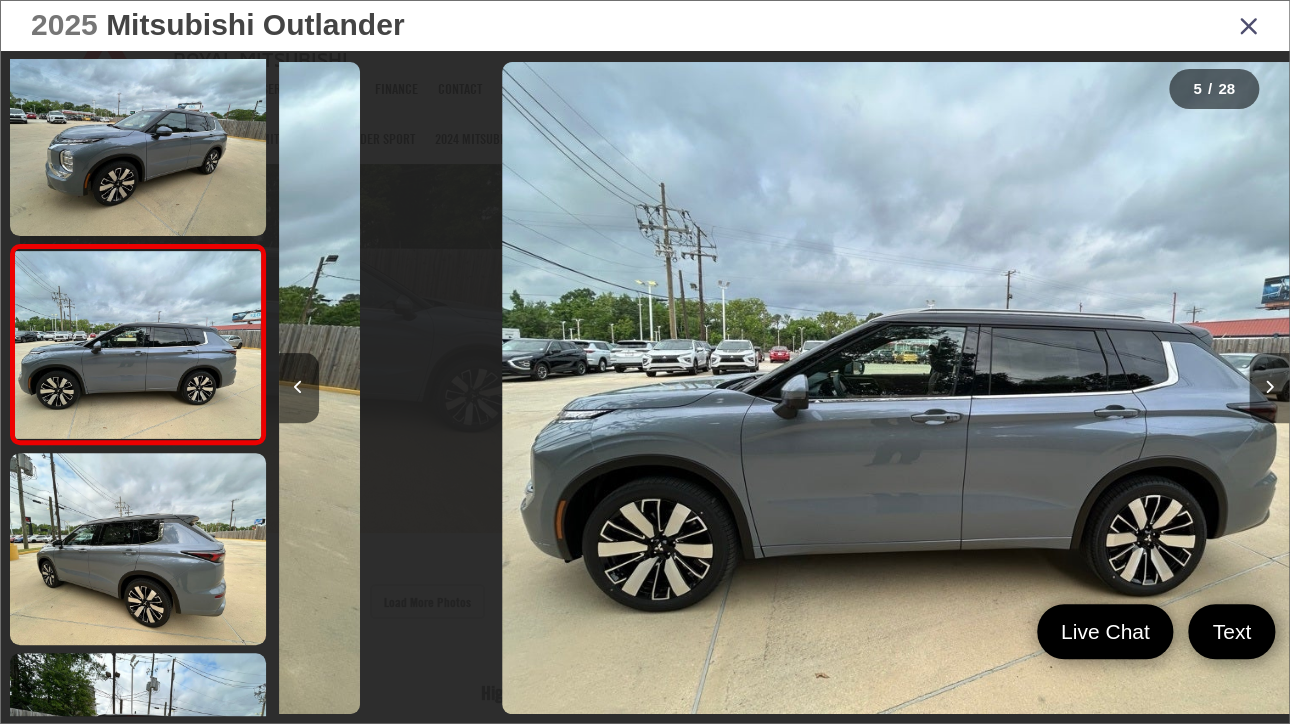 click at bounding box center (1269, 388) 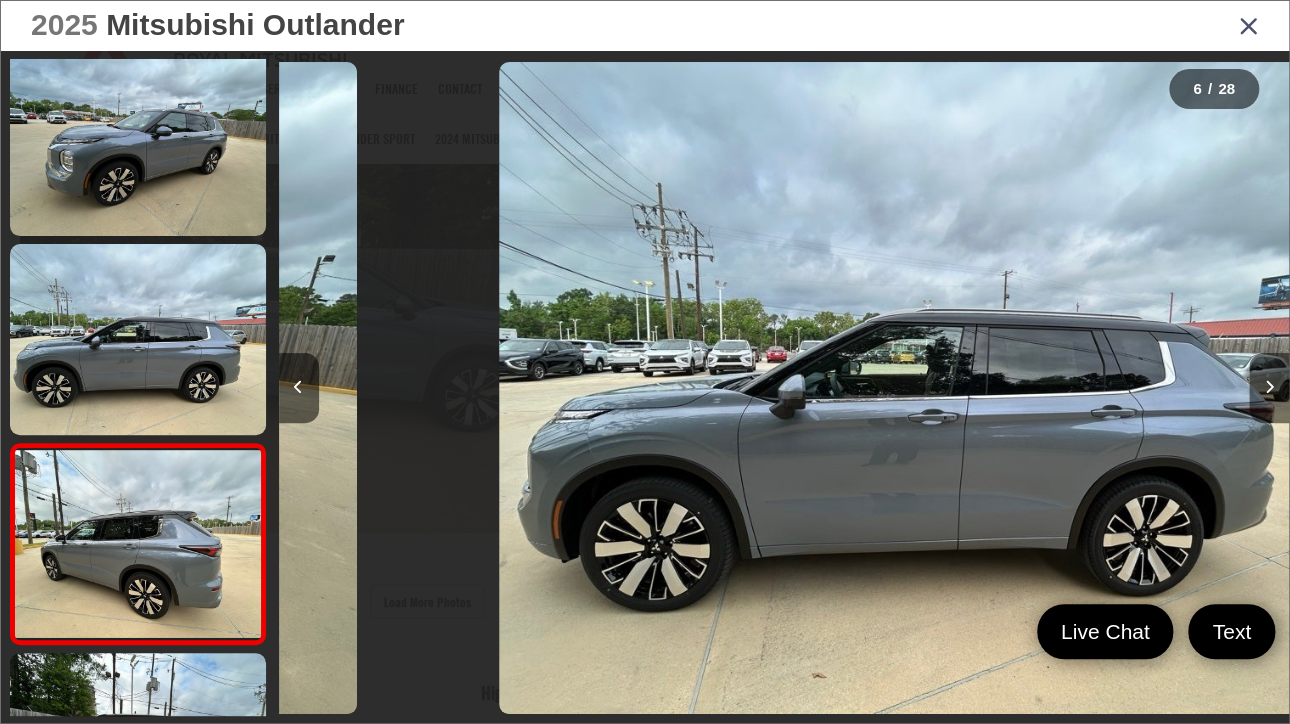 scroll, scrollTop: 805, scrollLeft: 0, axis: vertical 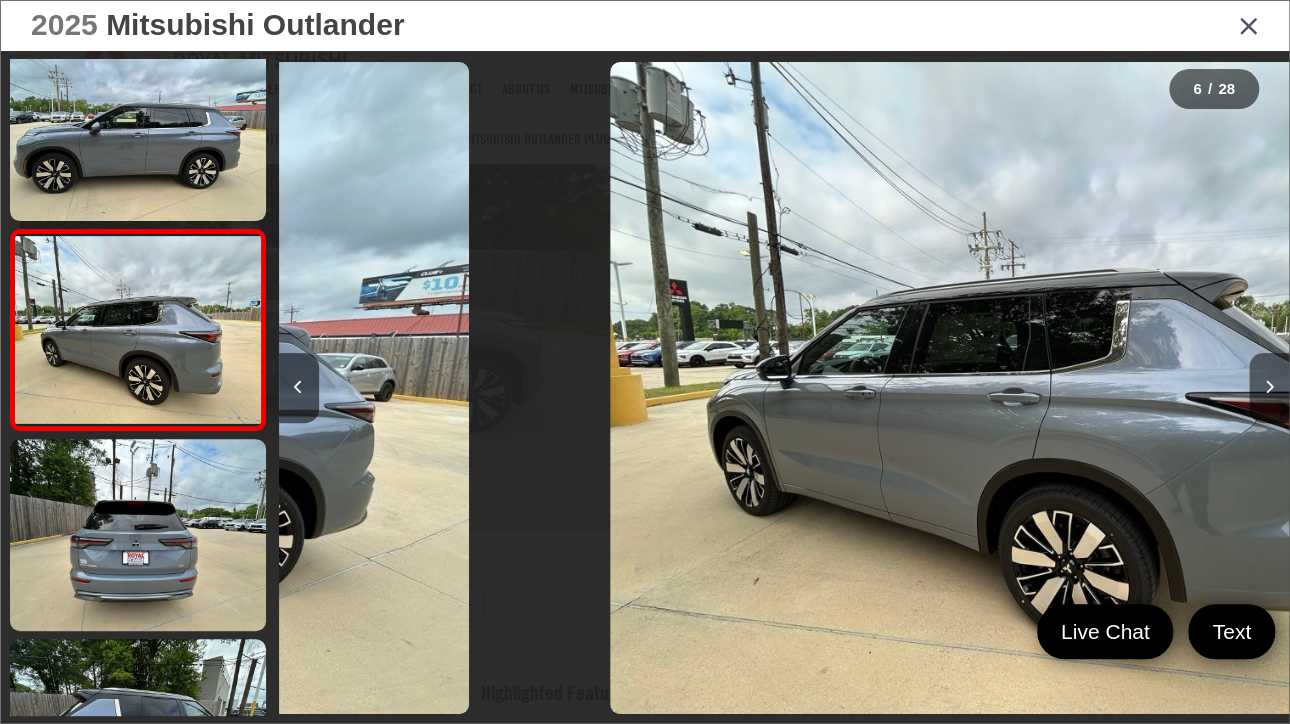 click at bounding box center (1269, 388) 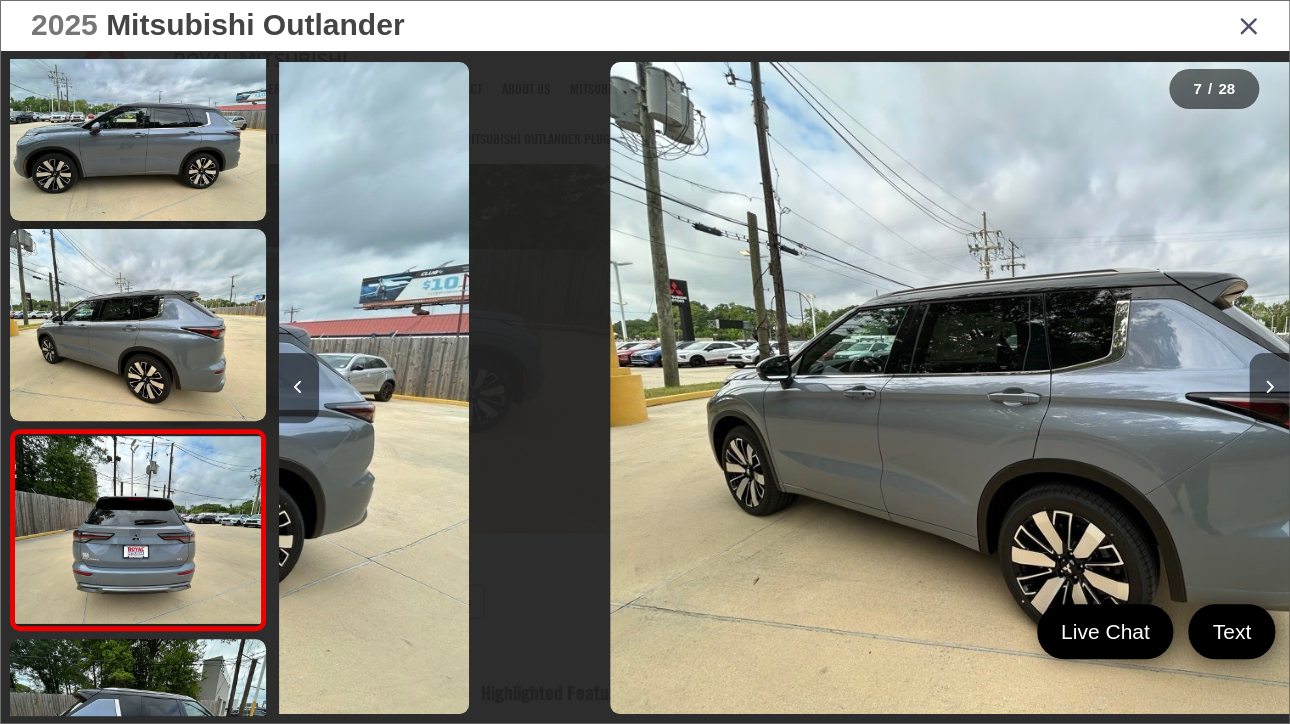 scroll, scrollTop: 0, scrollLeft: 5038, axis: horizontal 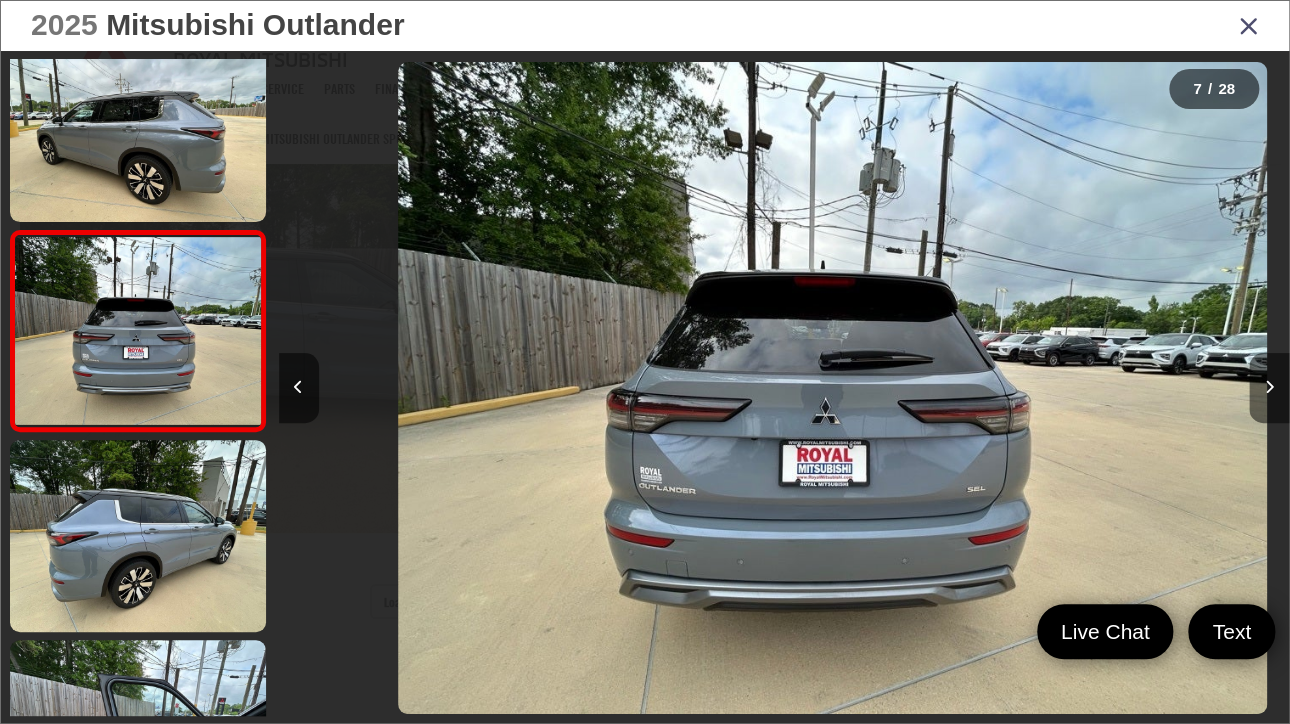 click at bounding box center [1269, 388] 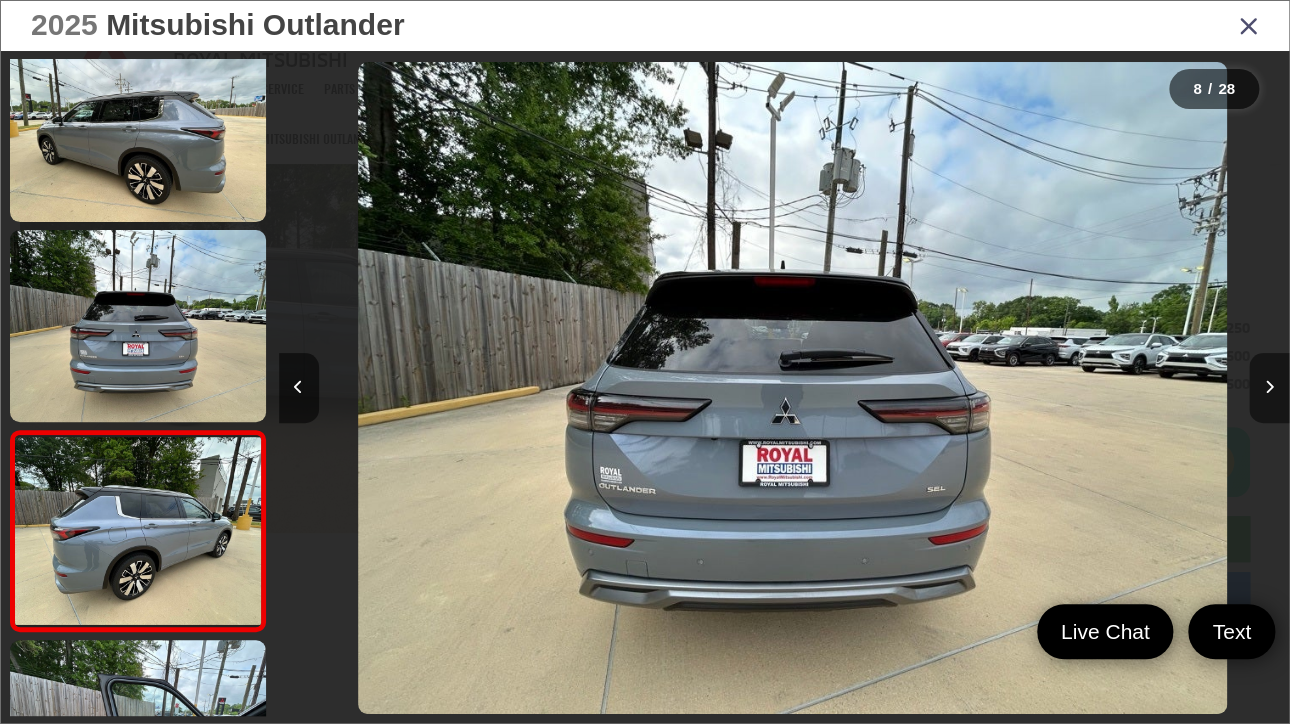scroll, scrollTop: 1224, scrollLeft: 0, axis: vertical 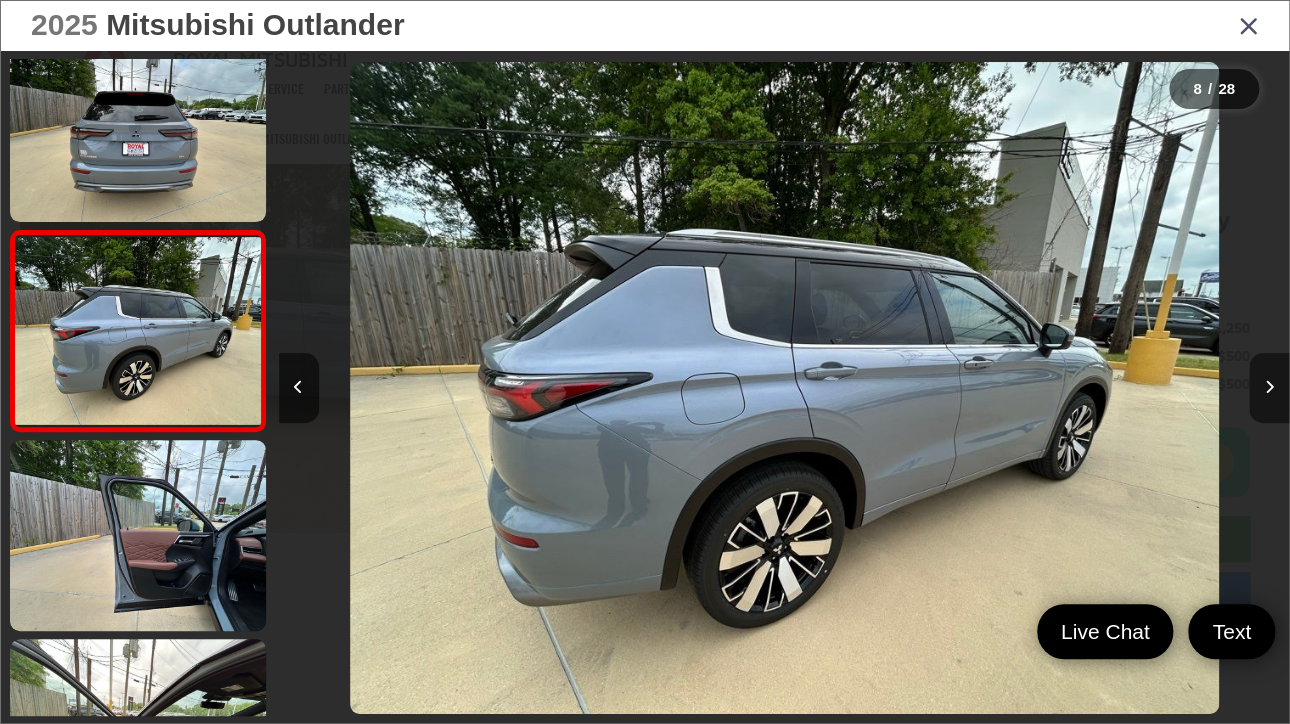 click at bounding box center (1269, 388) 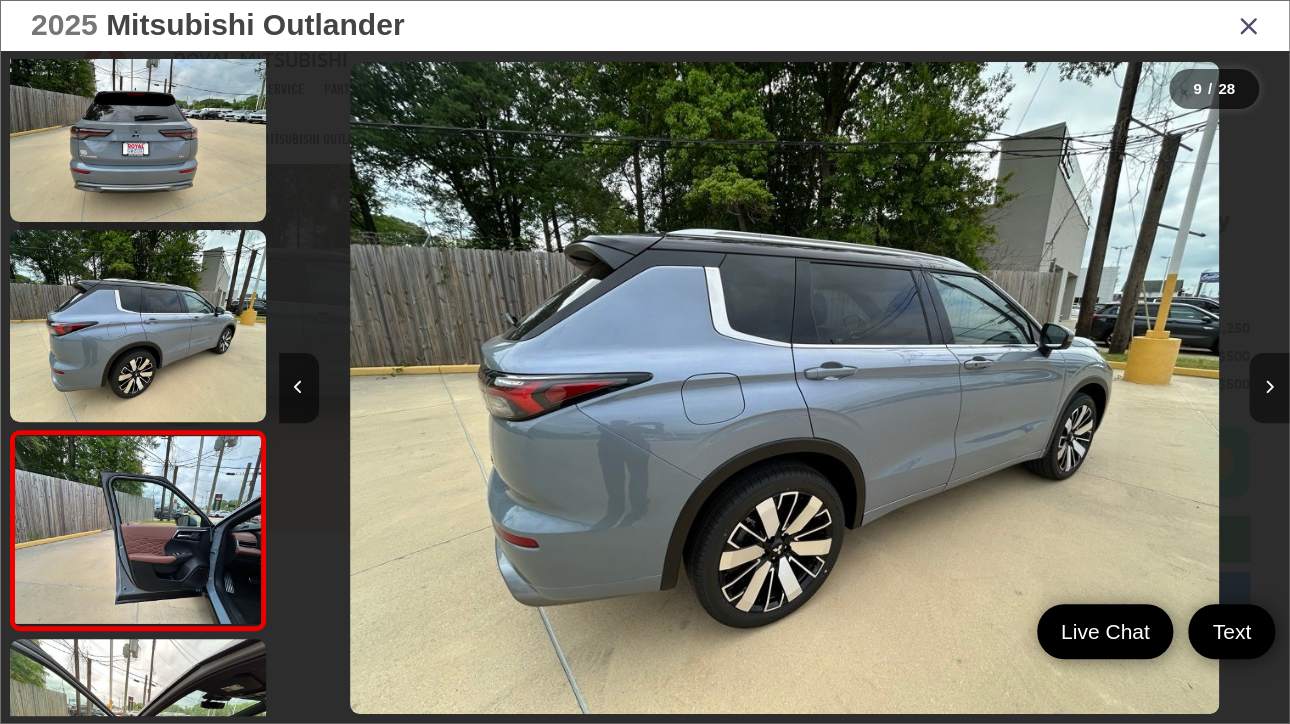 scroll, scrollTop: 0, scrollLeft: 7400, axis: horizontal 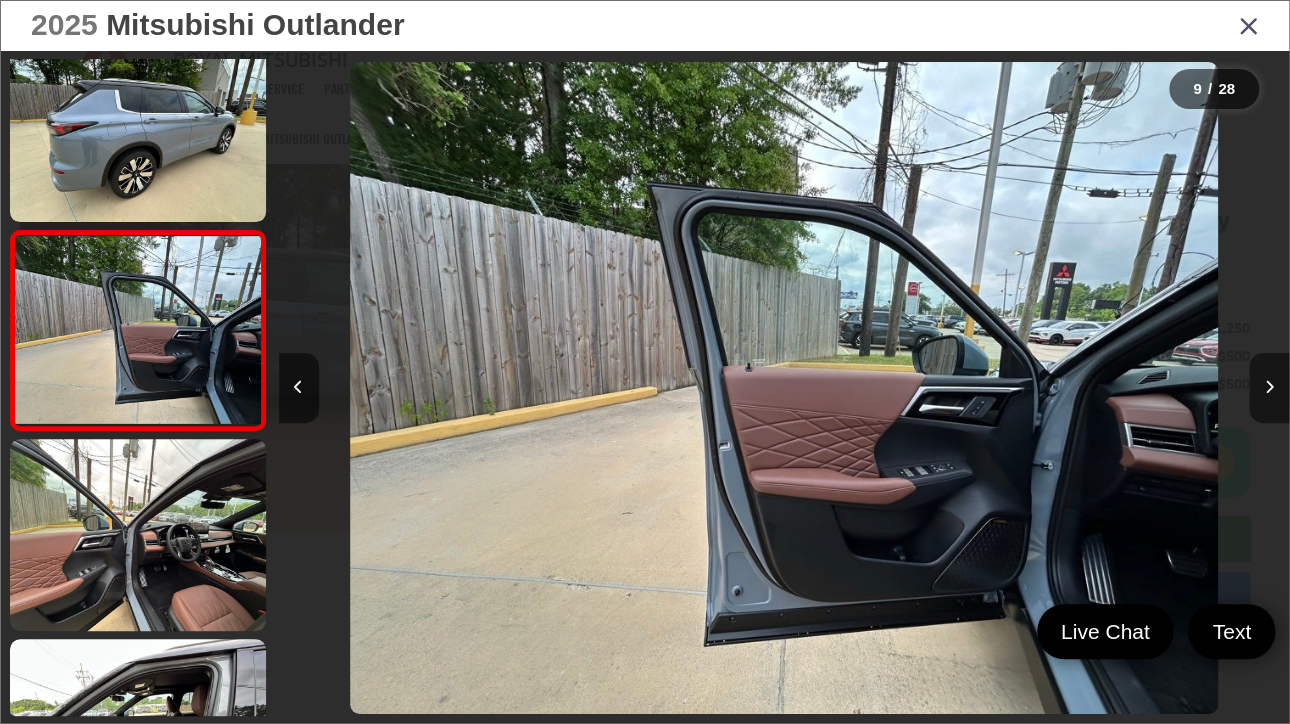 click at bounding box center (1269, 388) 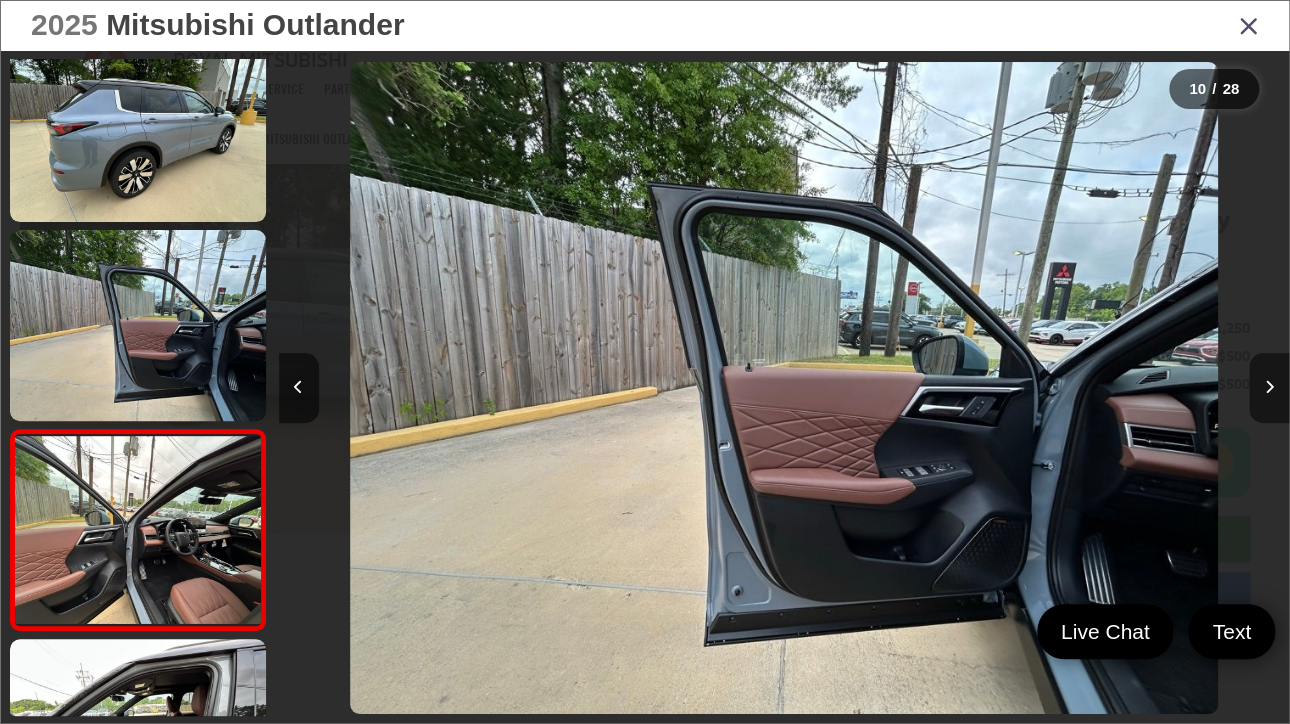 scroll, scrollTop: 0, scrollLeft: 8411, axis: horizontal 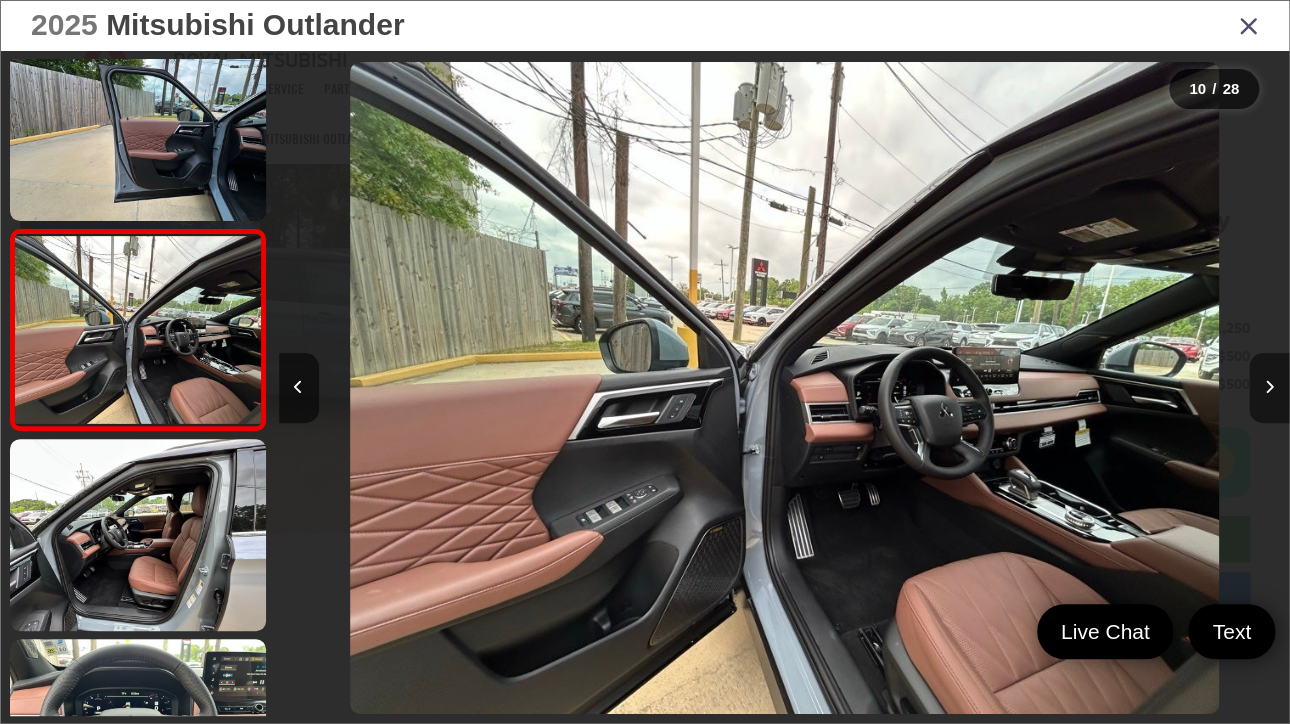 click at bounding box center (1269, 388) 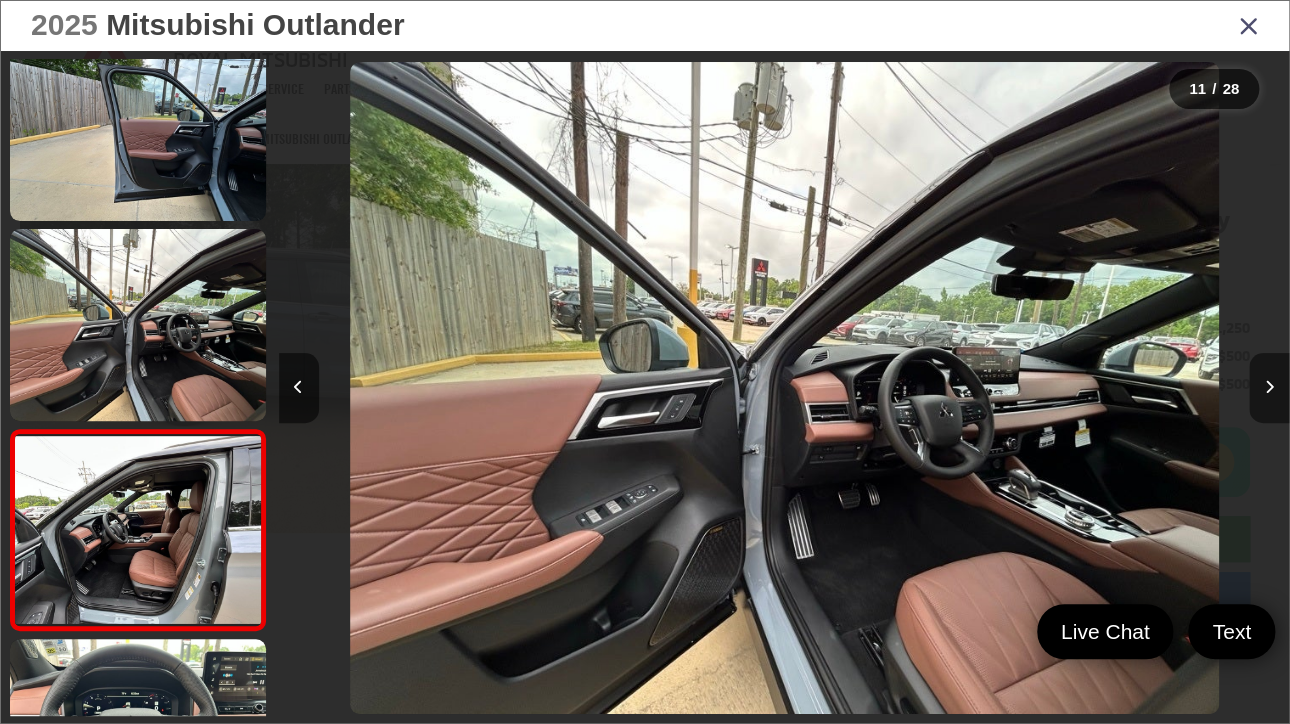 scroll, scrollTop: 0, scrollLeft: 9420, axis: horizontal 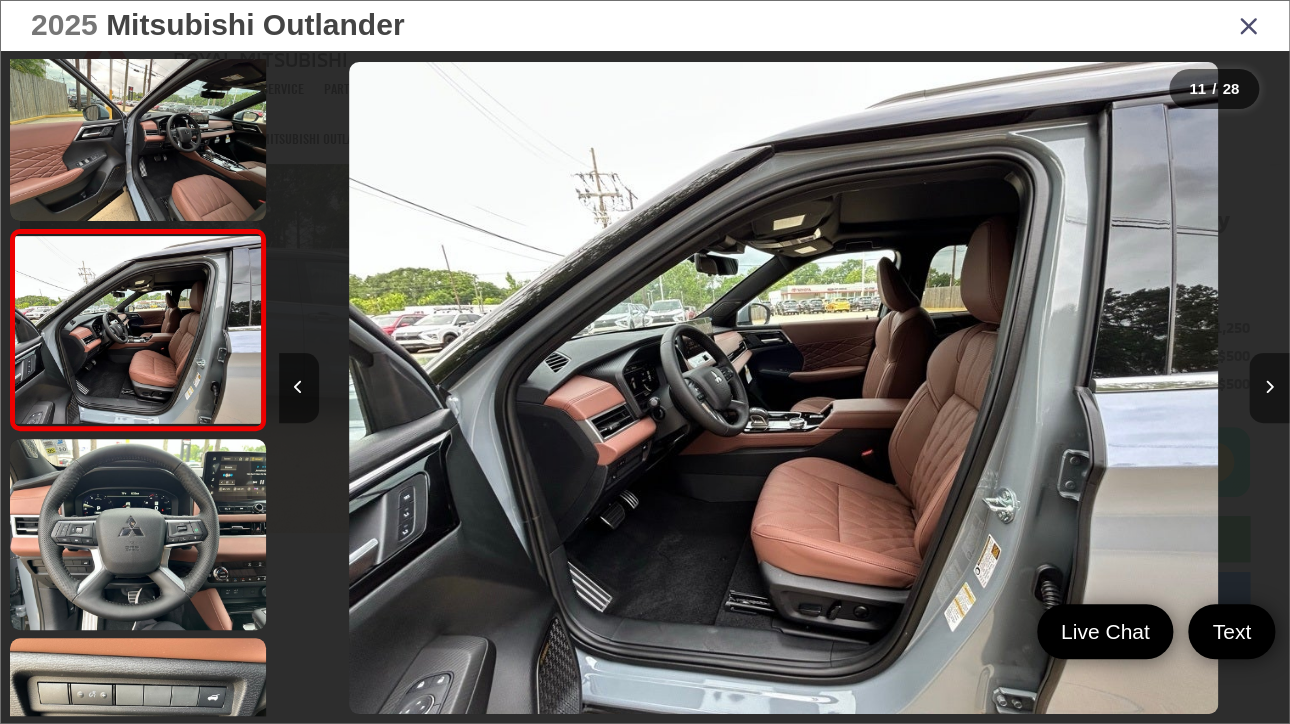 click at bounding box center [1269, 388] 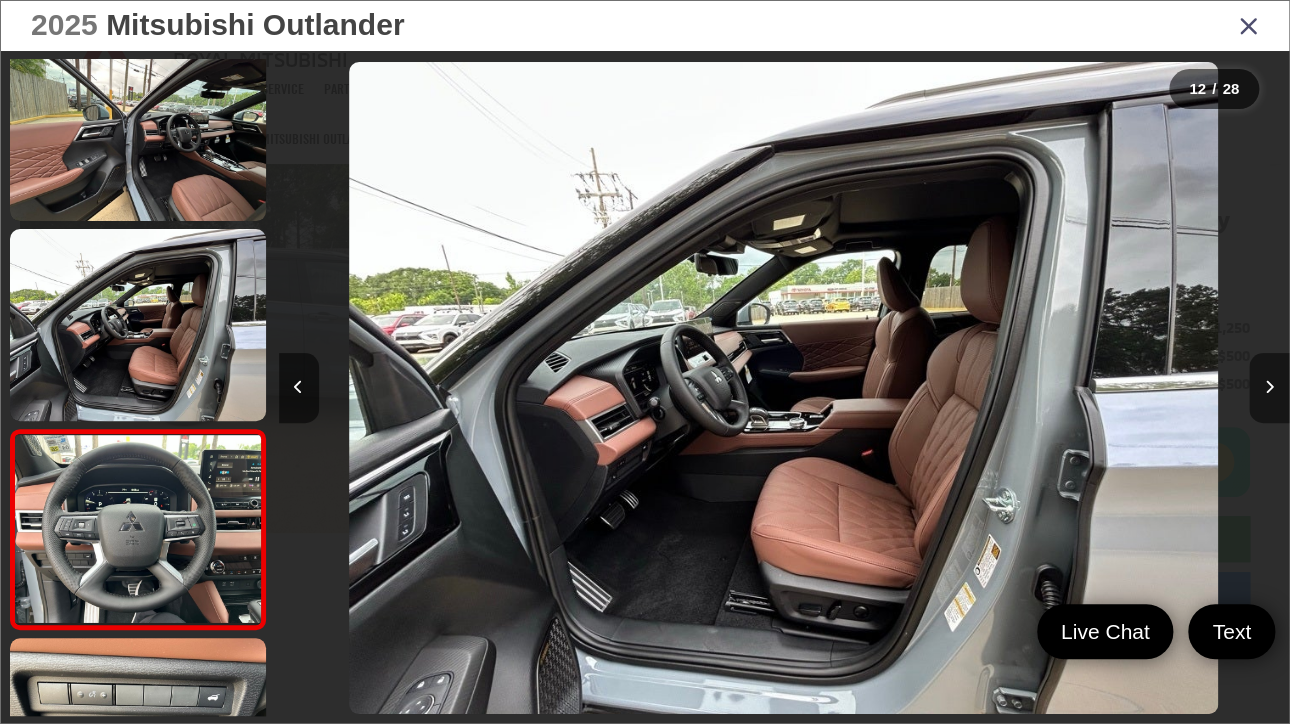 scroll, scrollTop: 0, scrollLeft: 10431, axis: horizontal 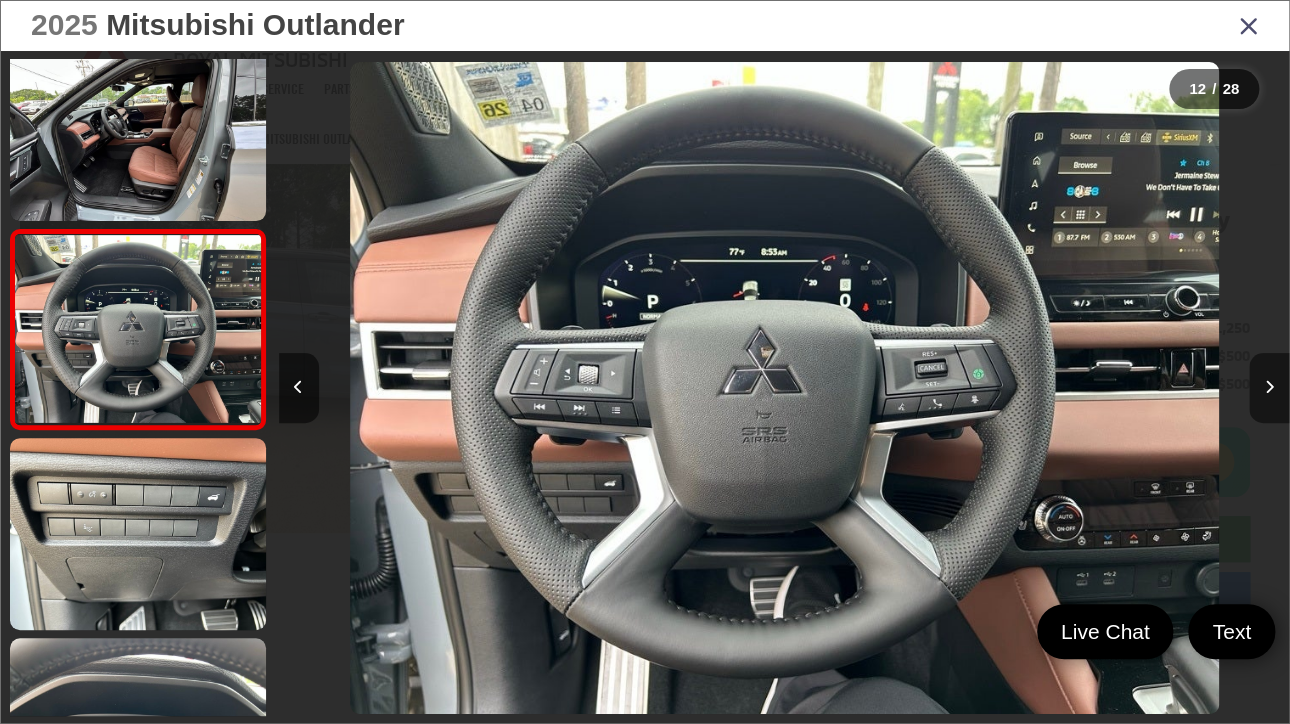 click at bounding box center (1269, 388) 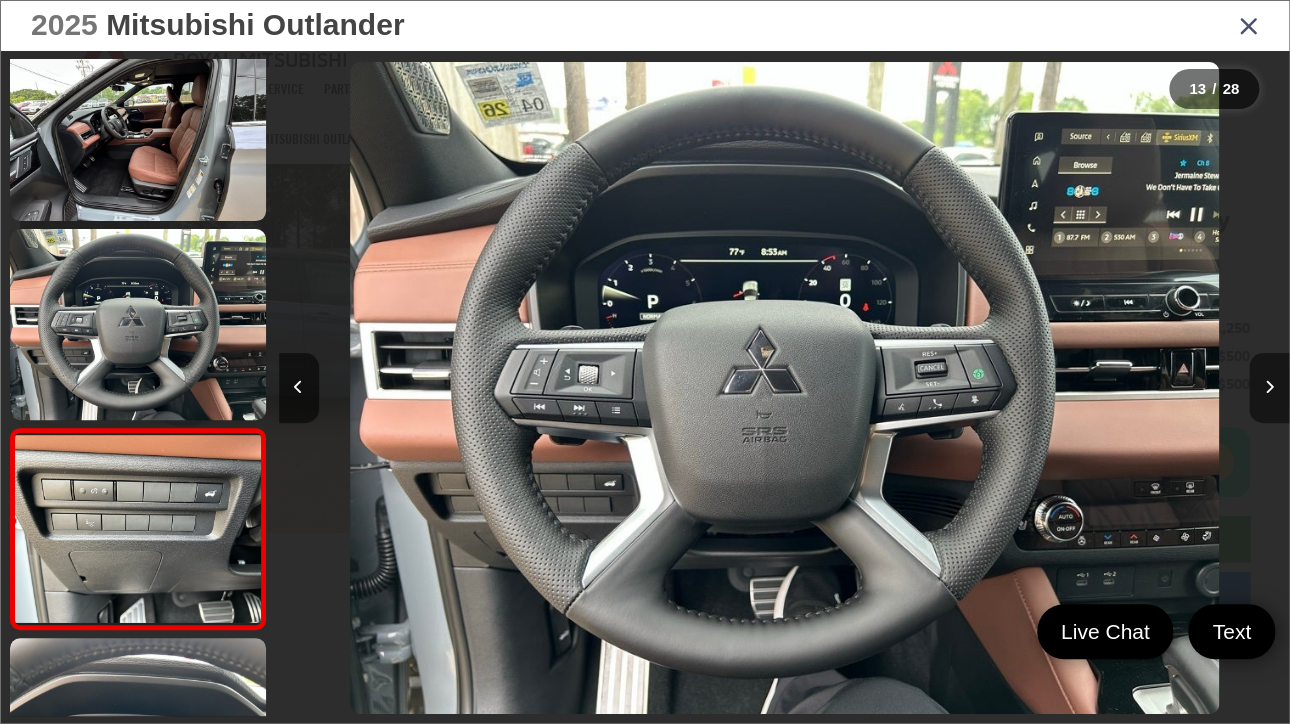 scroll, scrollTop: 0, scrollLeft: 11440, axis: horizontal 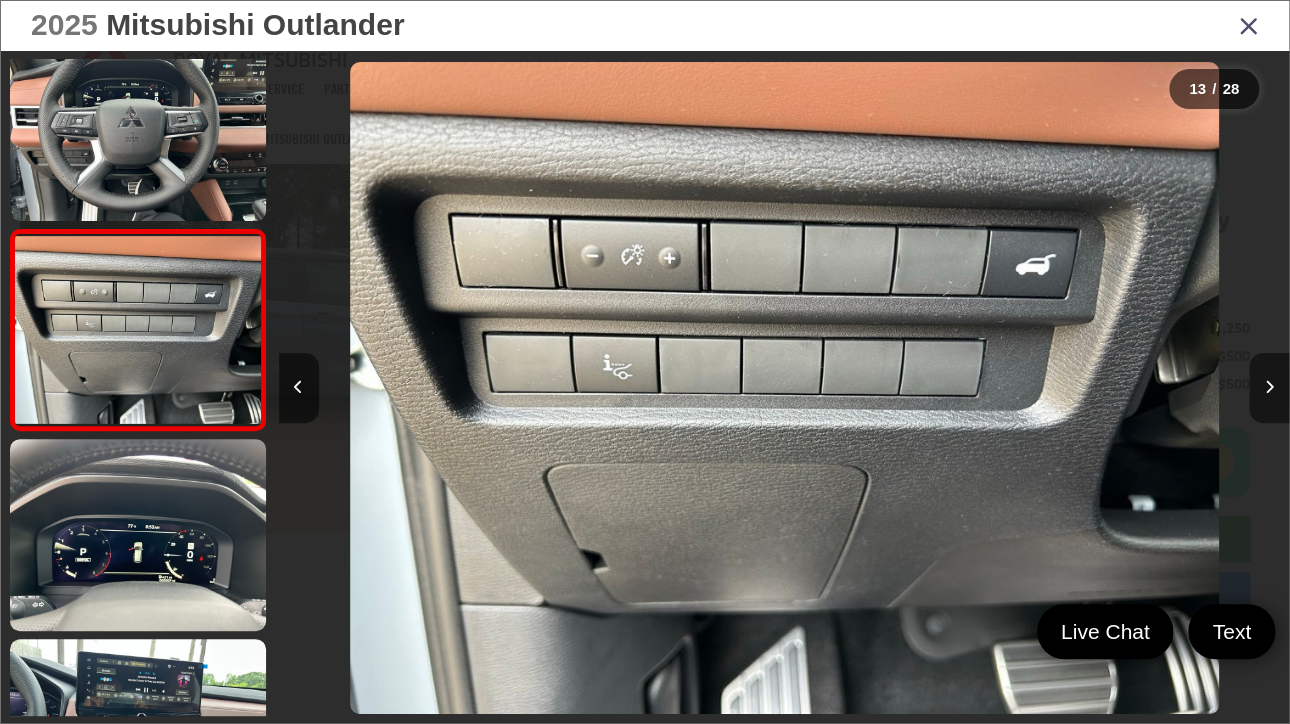 click at bounding box center [1269, 388] 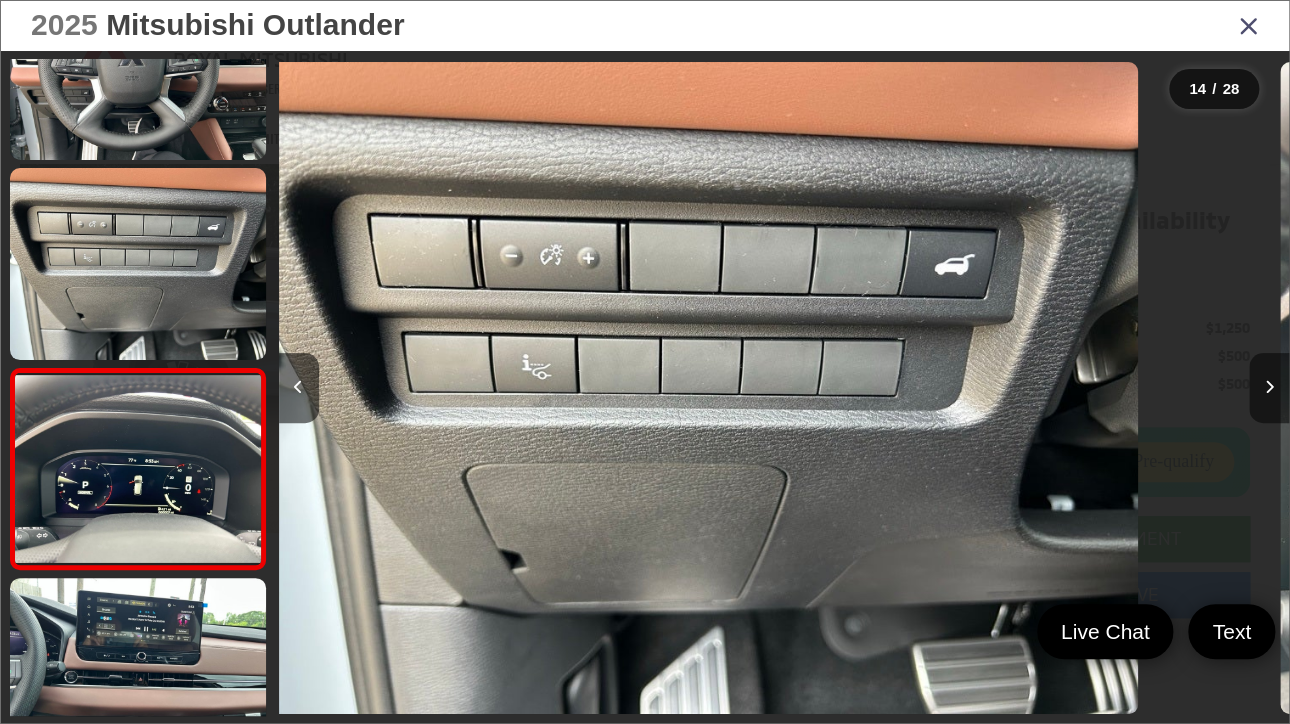 scroll, scrollTop: 2414, scrollLeft: 0, axis: vertical 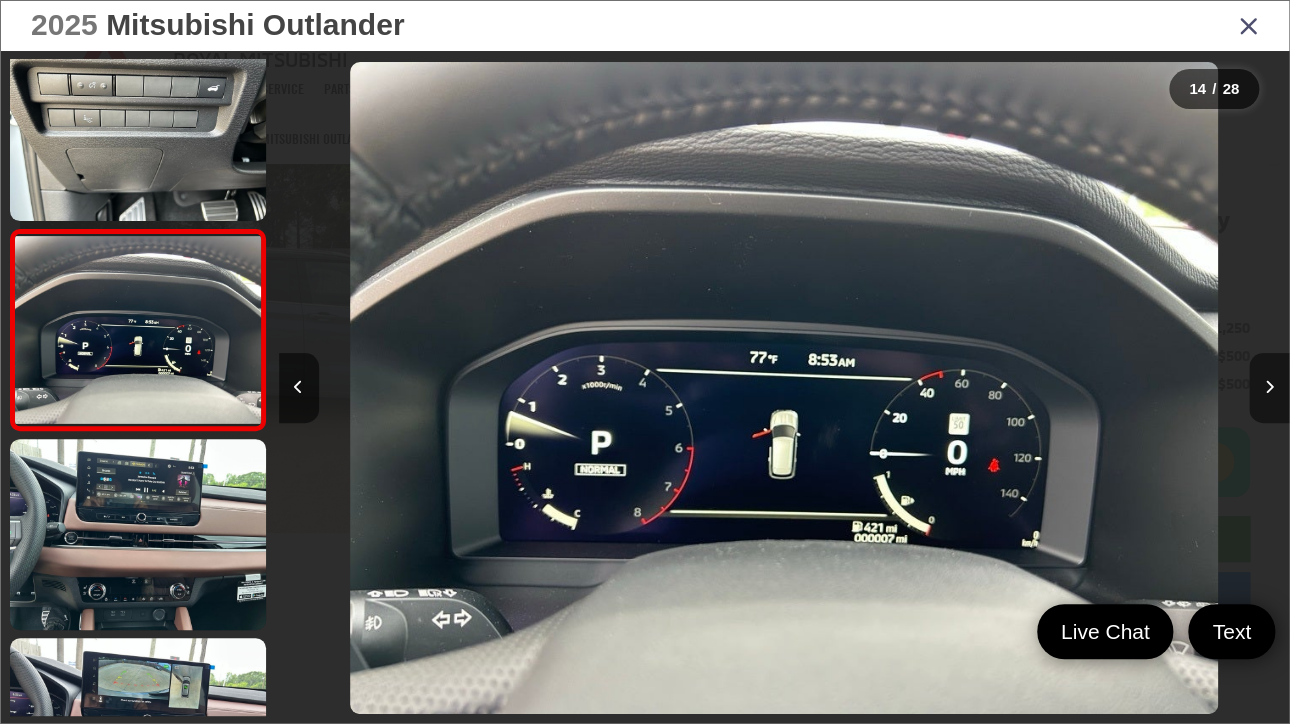 click at bounding box center [1269, 388] 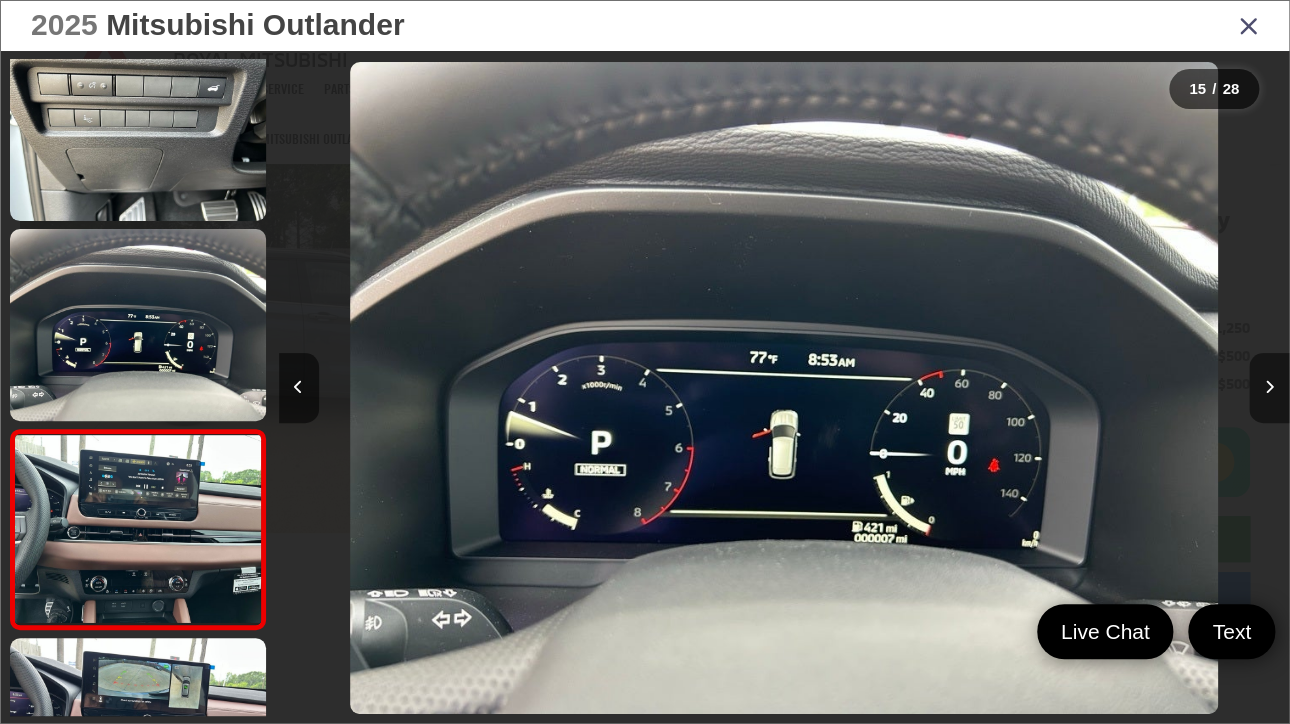 scroll, scrollTop: 0, scrollLeft: 13461, axis: horizontal 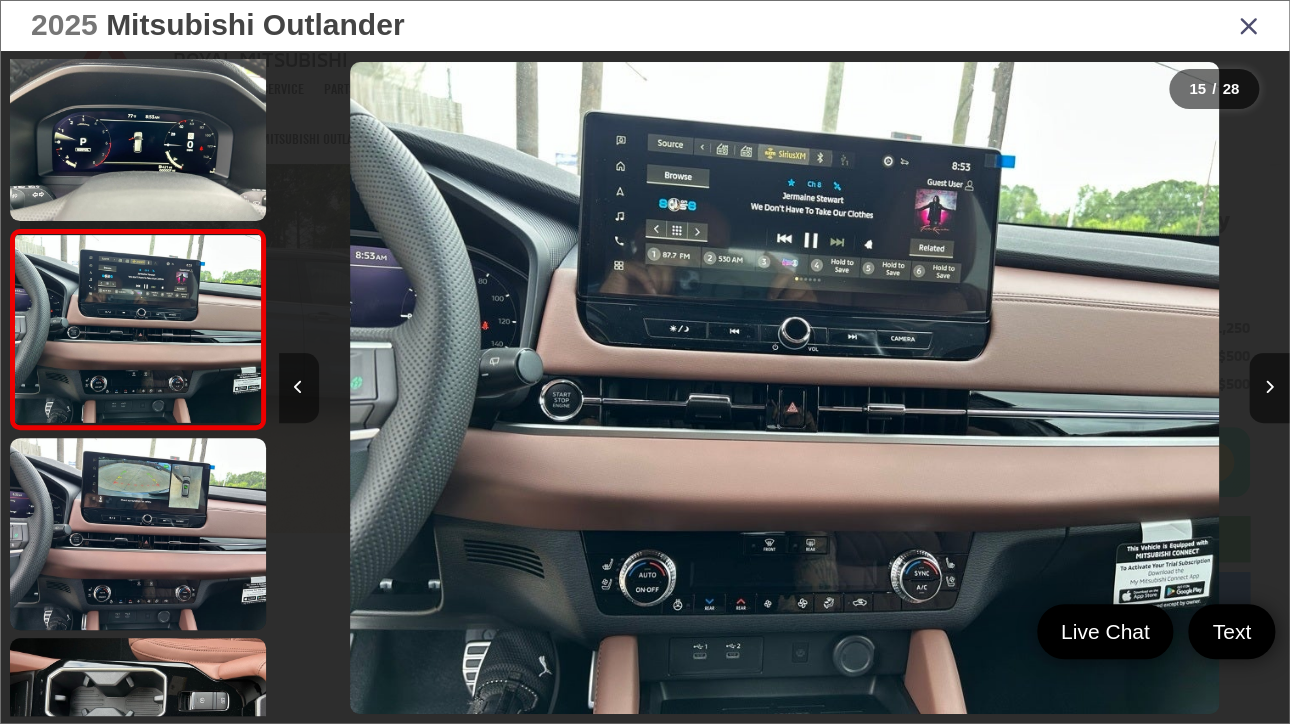 click at bounding box center [299, 388] 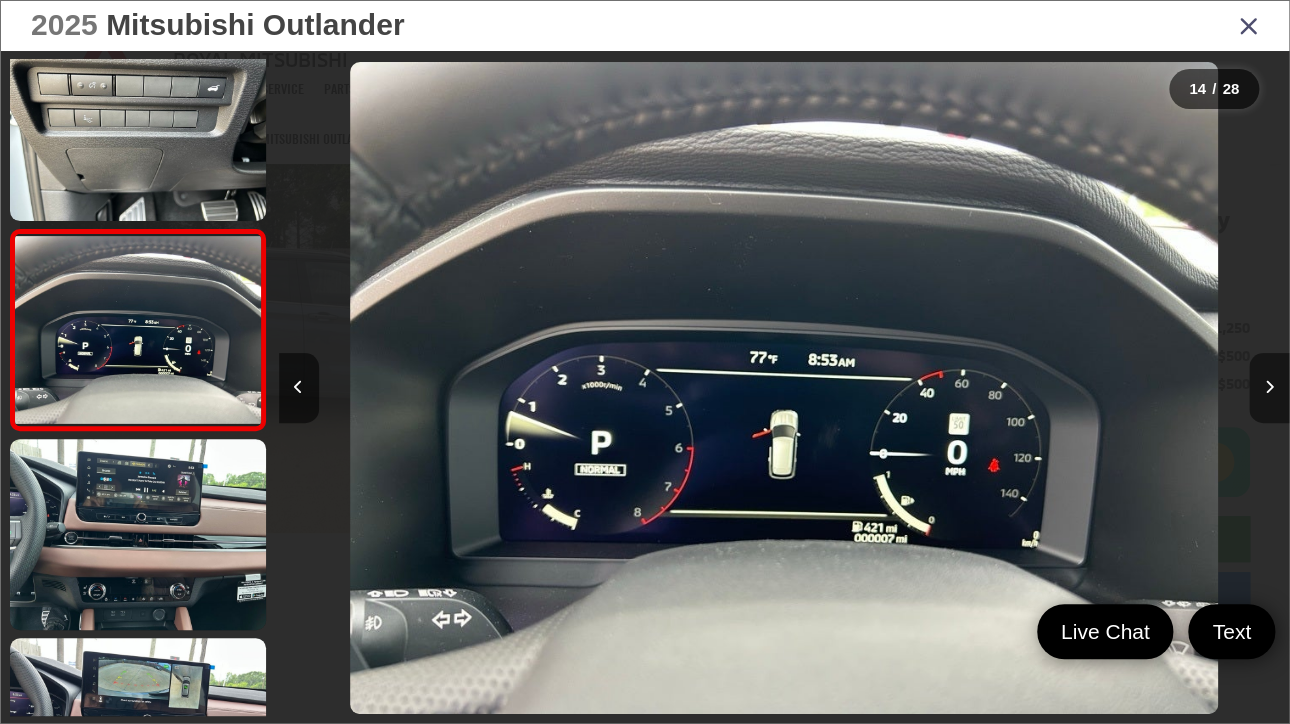 click at bounding box center [1269, 388] 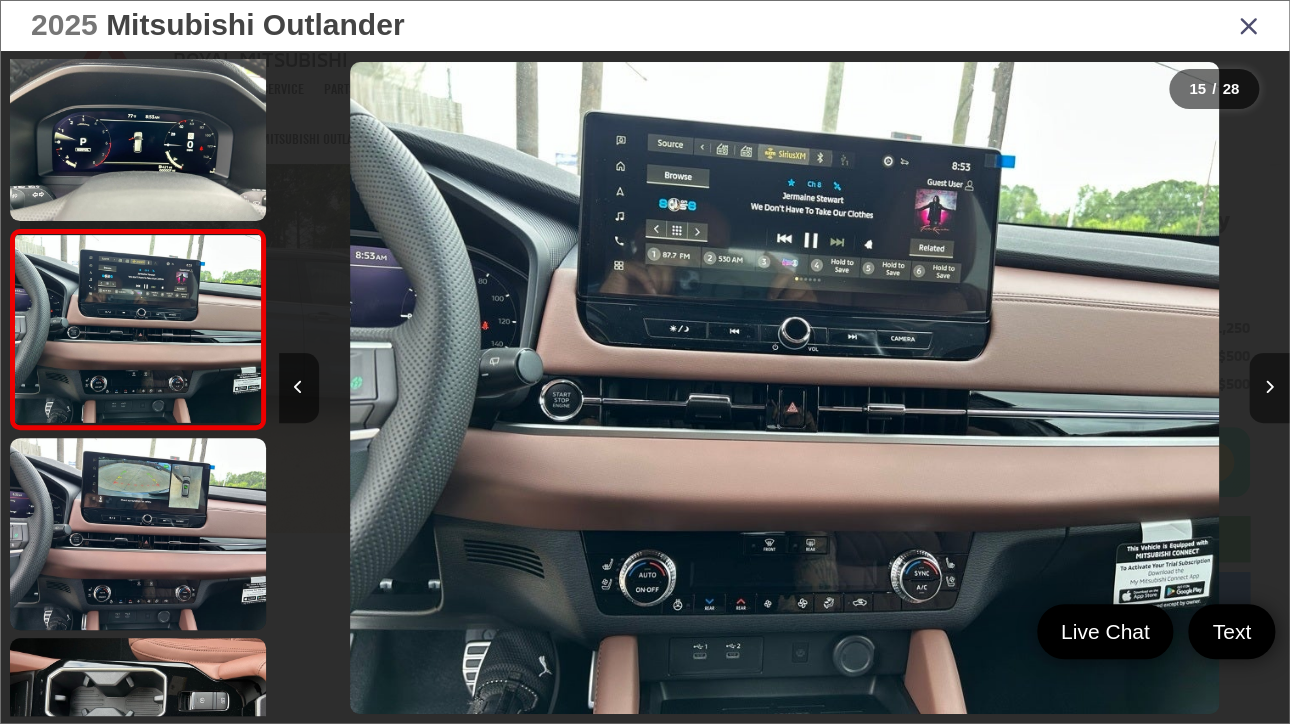 click at bounding box center (1269, 388) 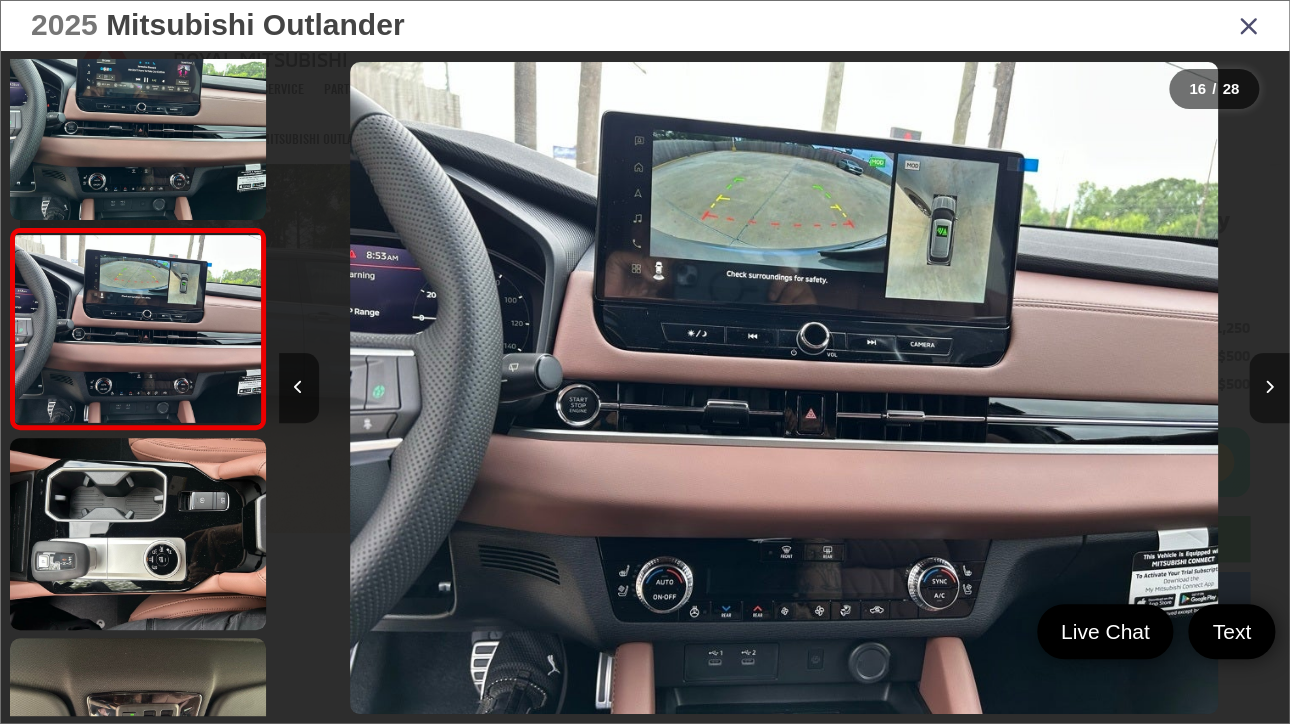 click at bounding box center (1269, 388) 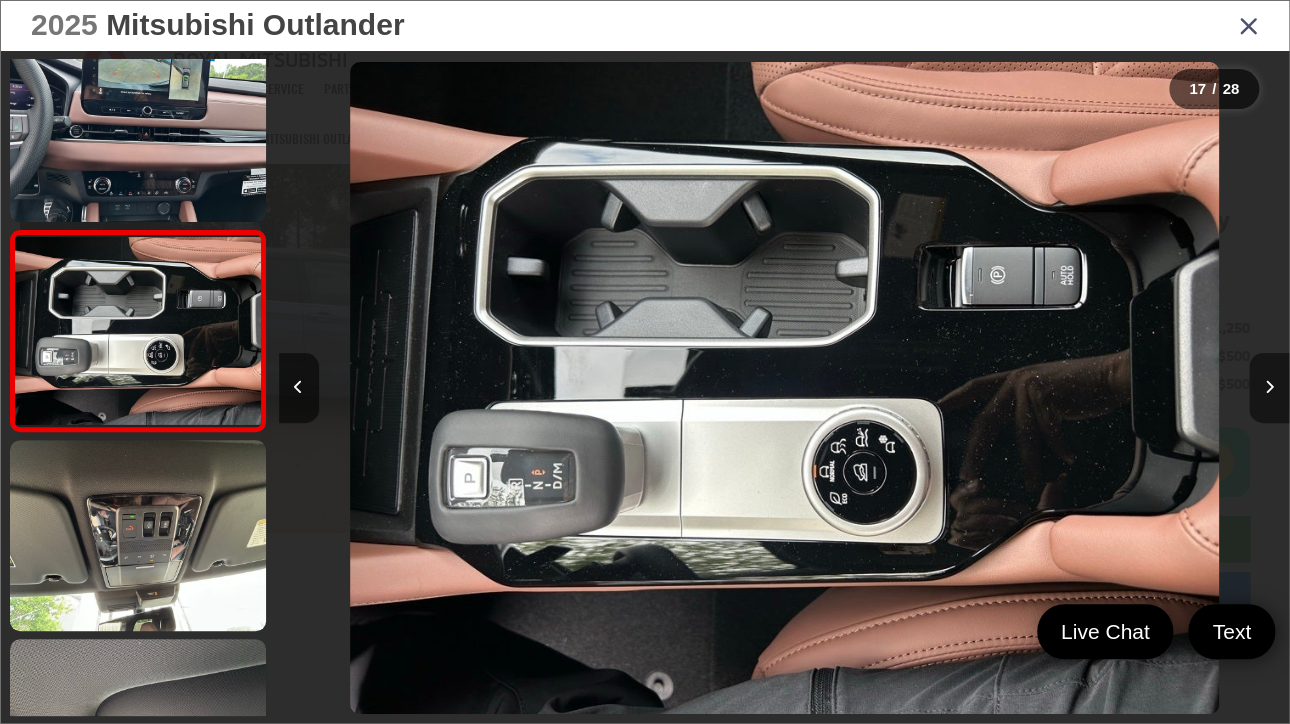 click at bounding box center (1269, 388) 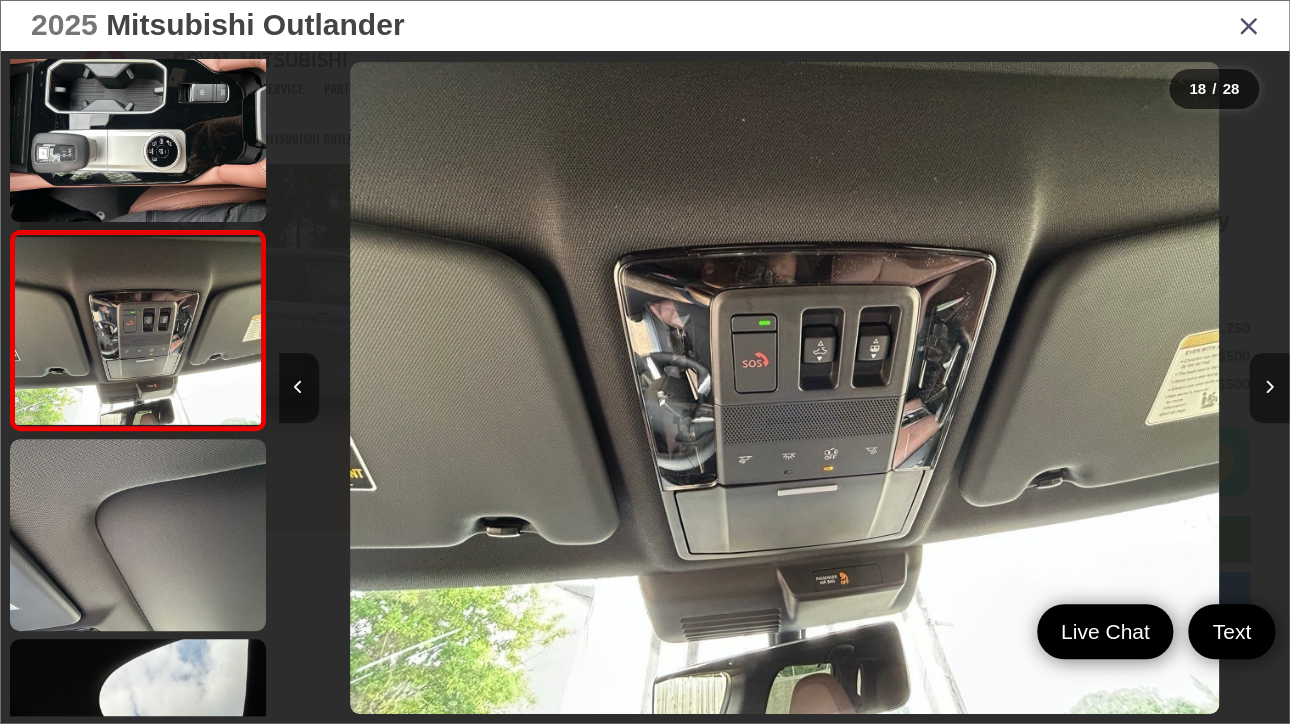 click at bounding box center [1269, 388] 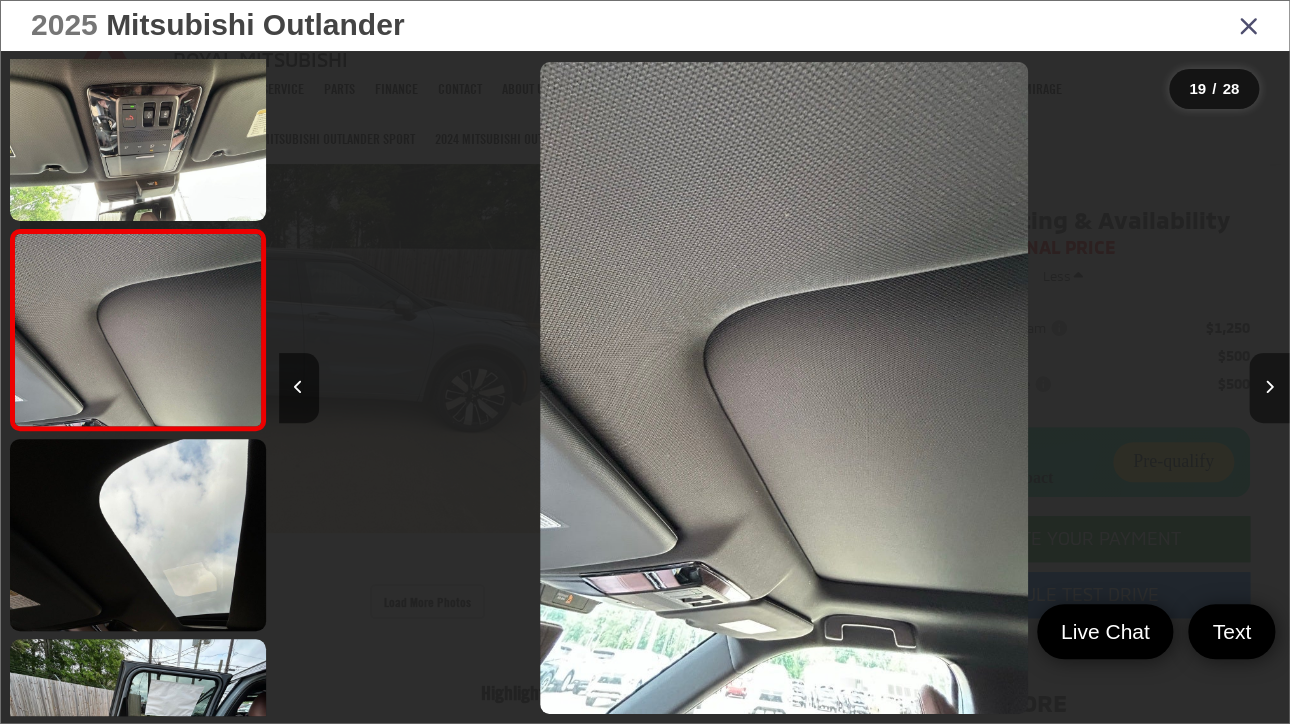 click at bounding box center (1269, 388) 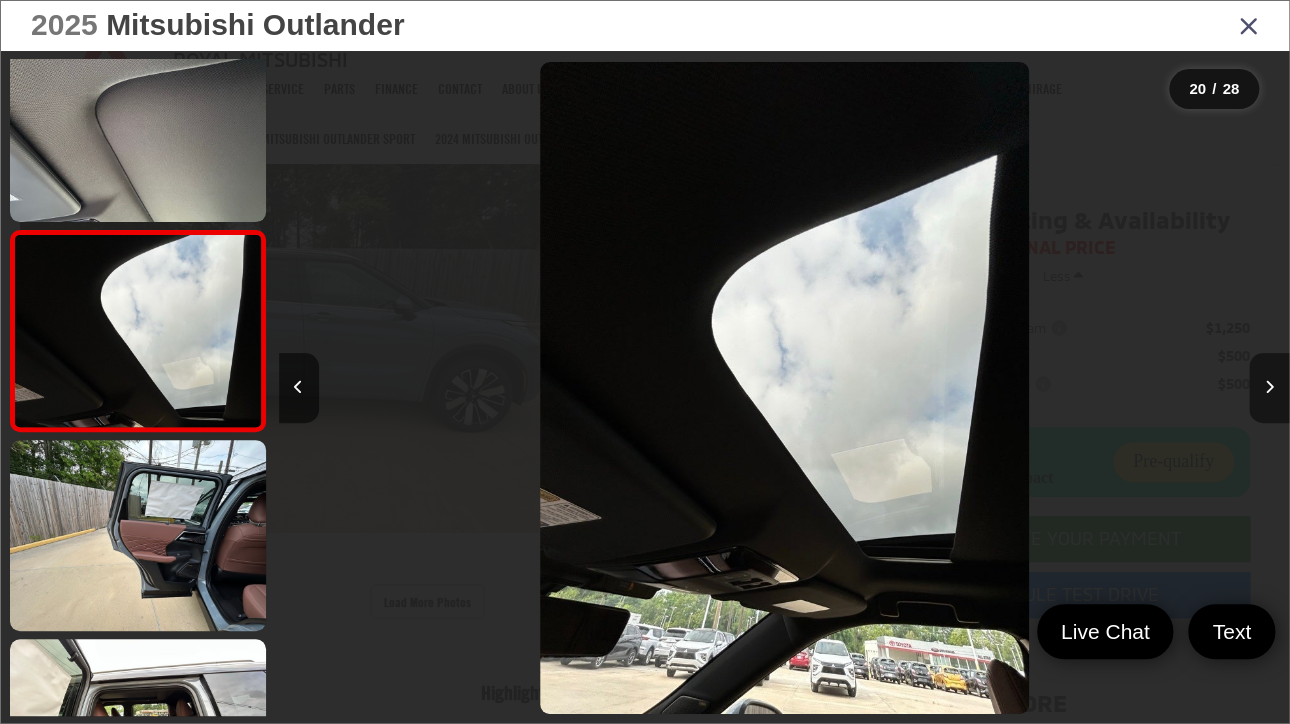 click at bounding box center [1269, 388] 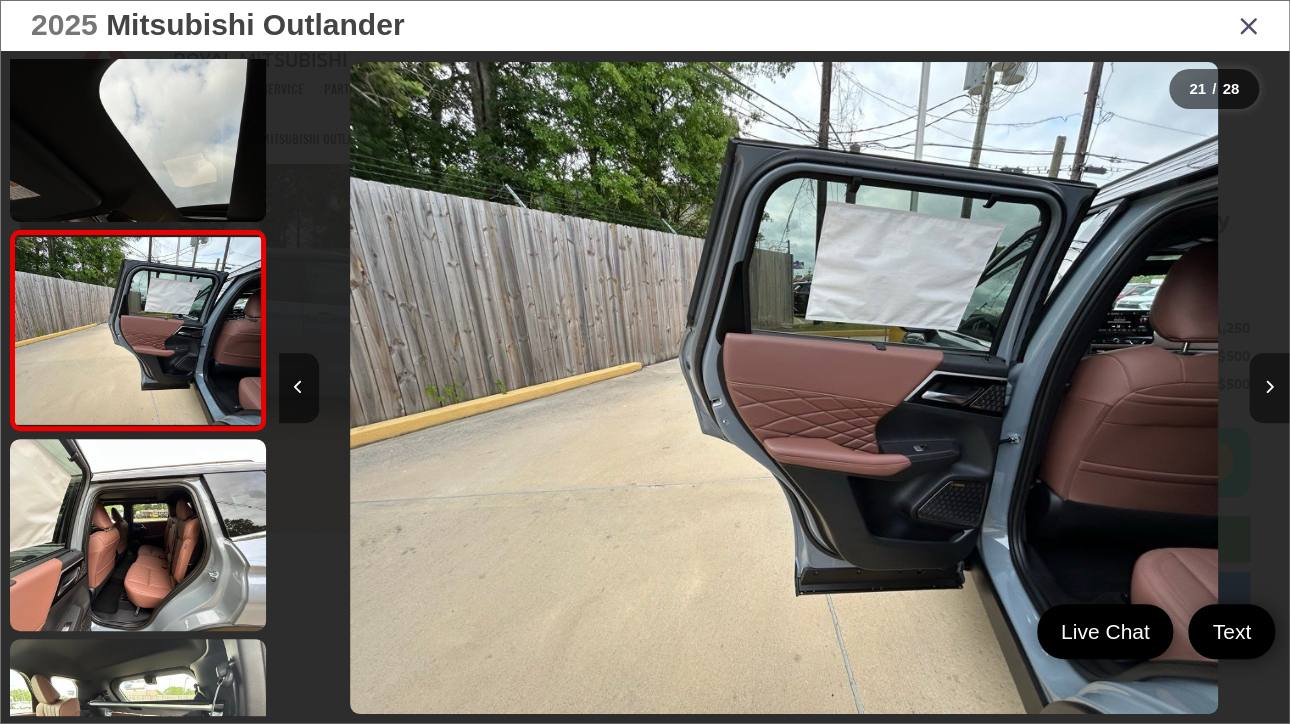 click at bounding box center (1269, 388) 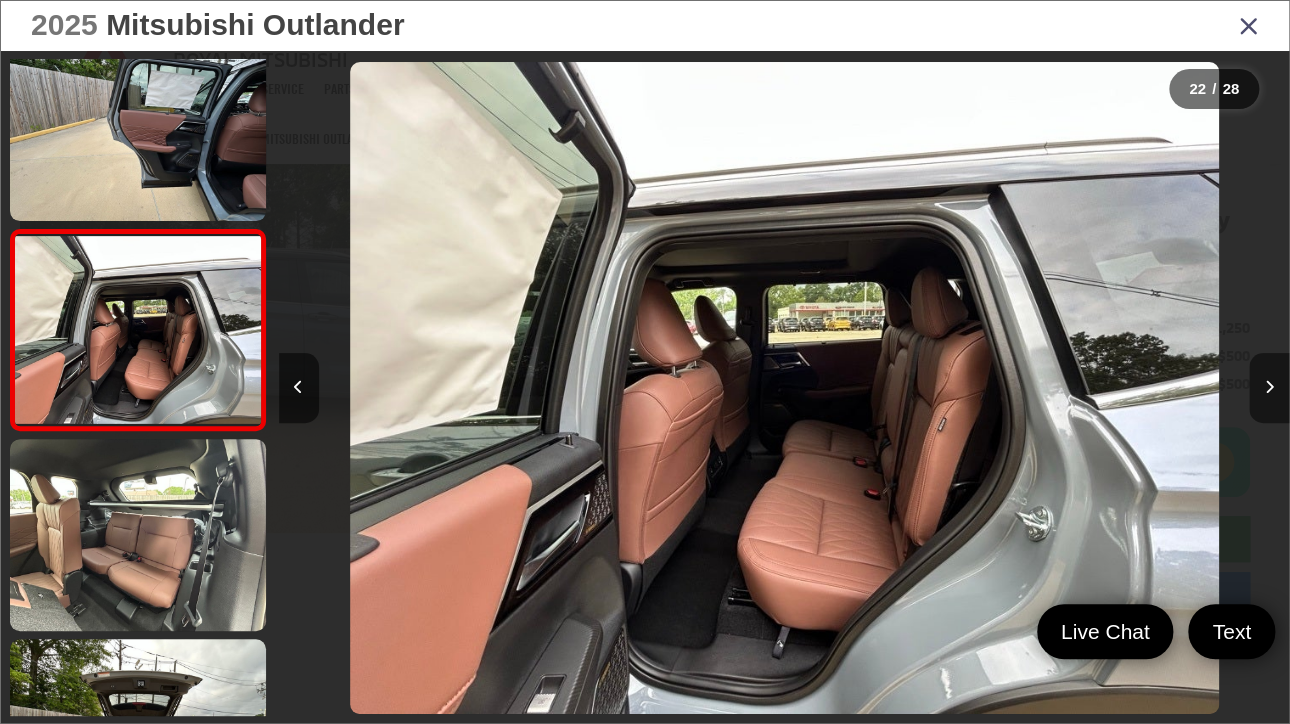 click at bounding box center (1269, 388) 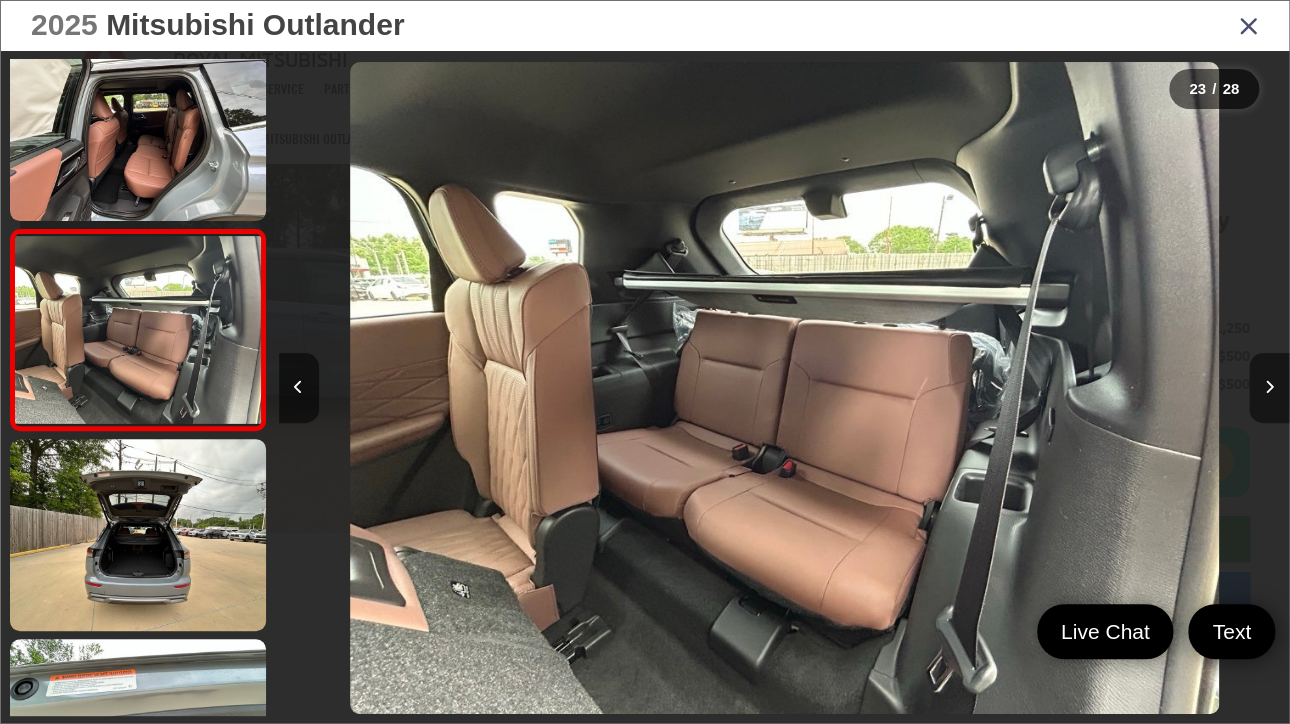 click at bounding box center [1269, 388] 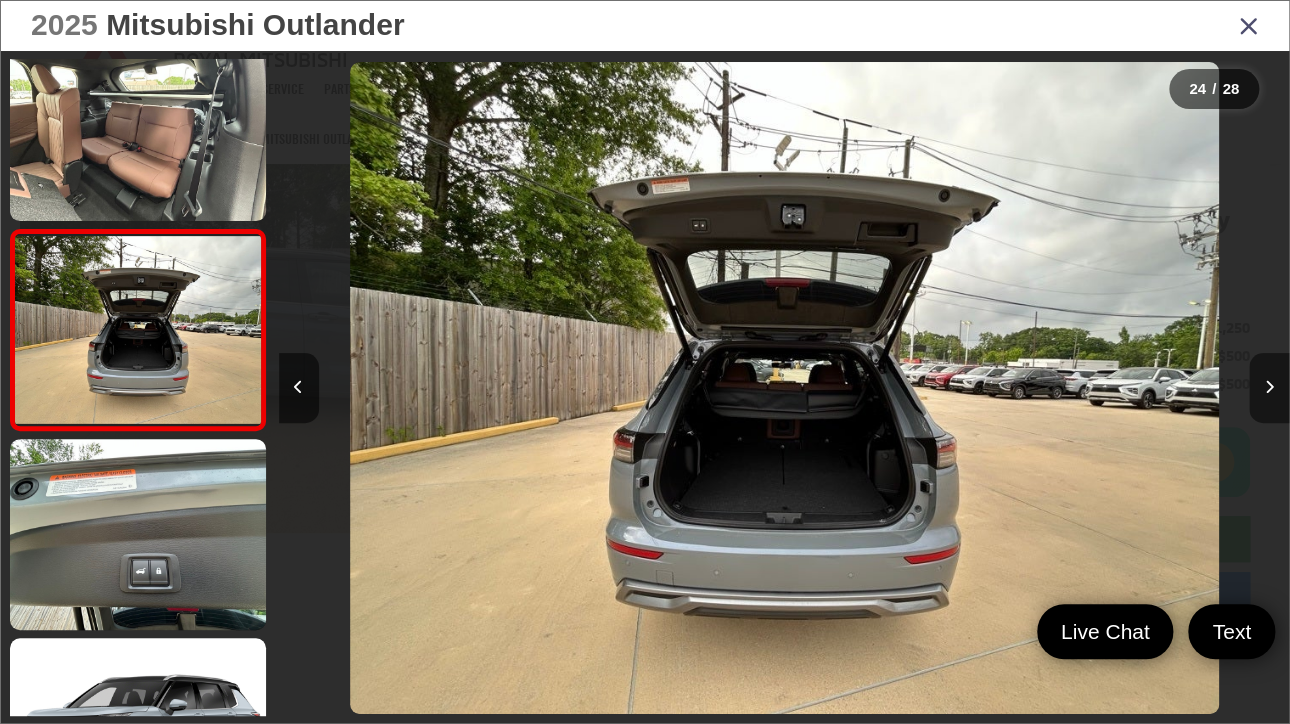 click at bounding box center (1269, 388) 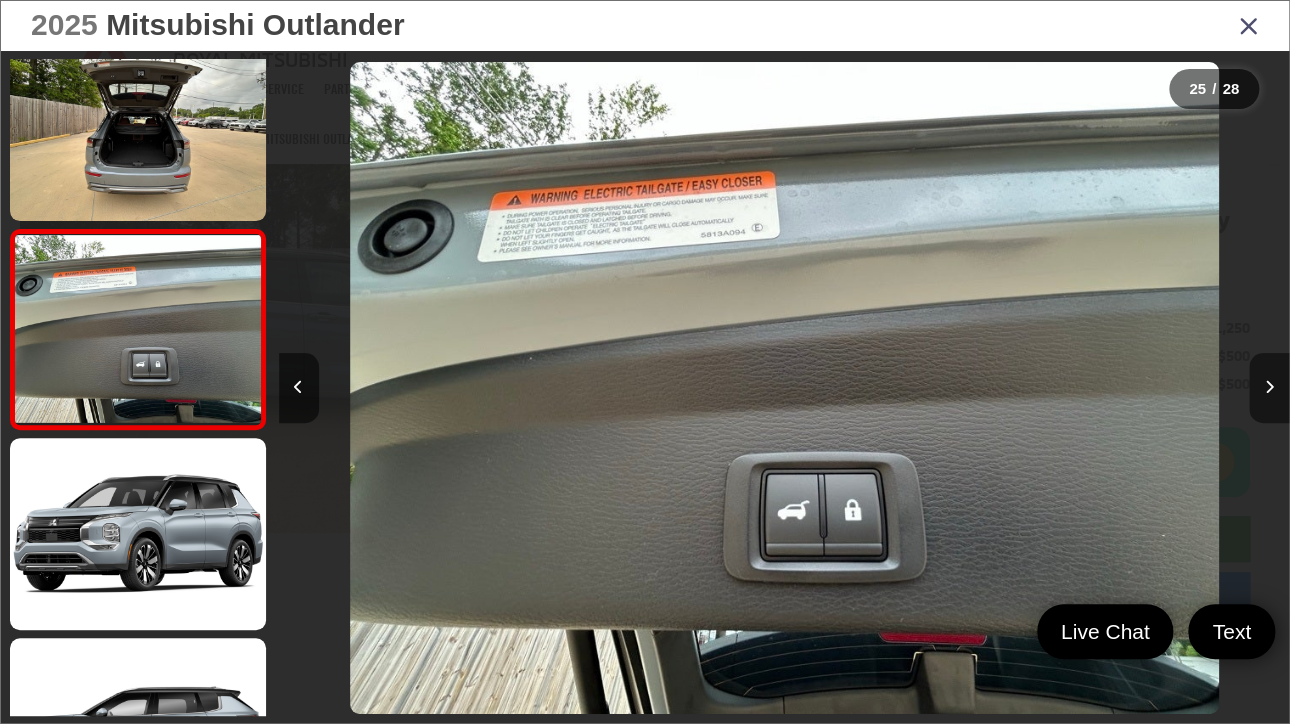 click at bounding box center (1269, 388) 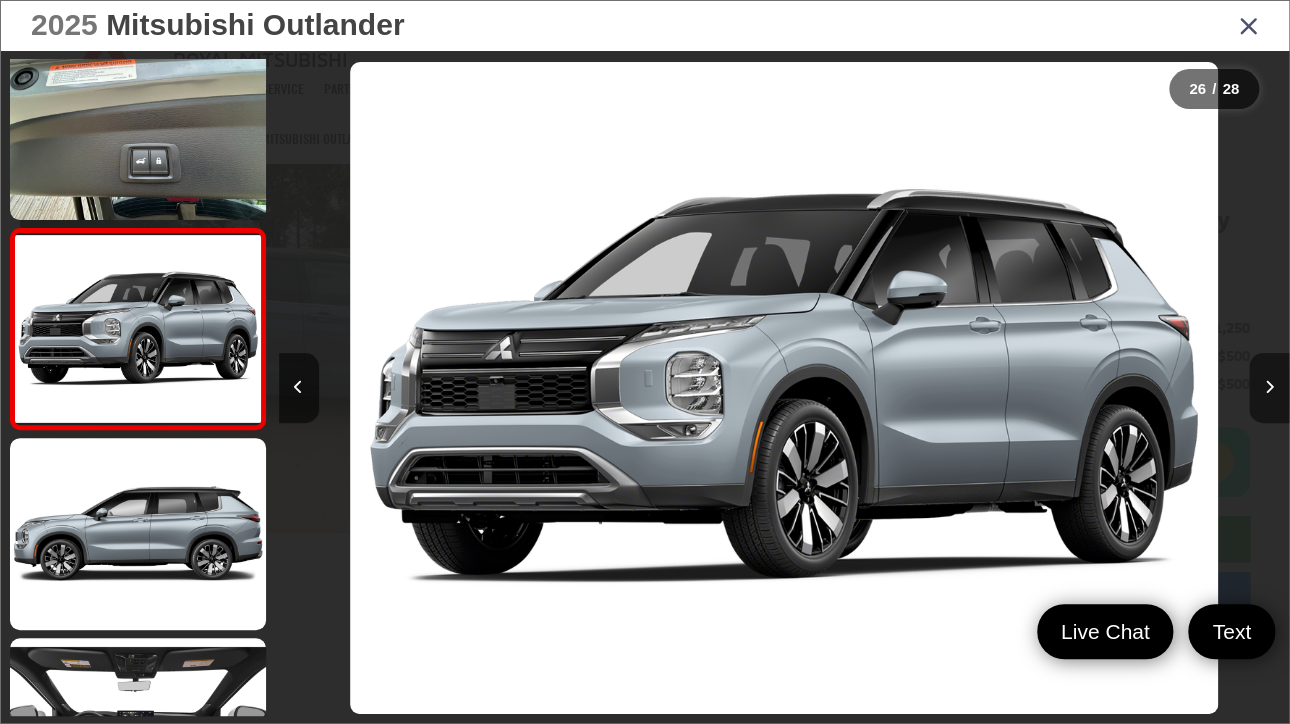 click at bounding box center [1269, 388] 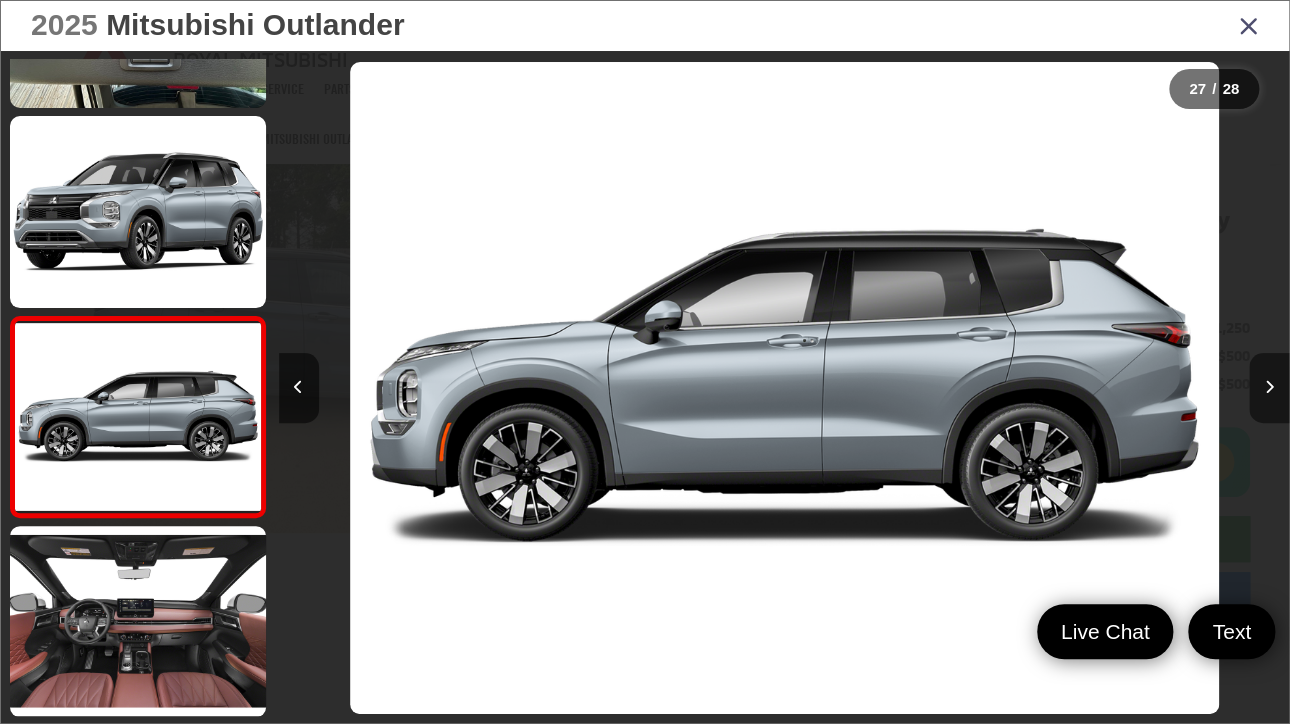 click at bounding box center (1269, 388) 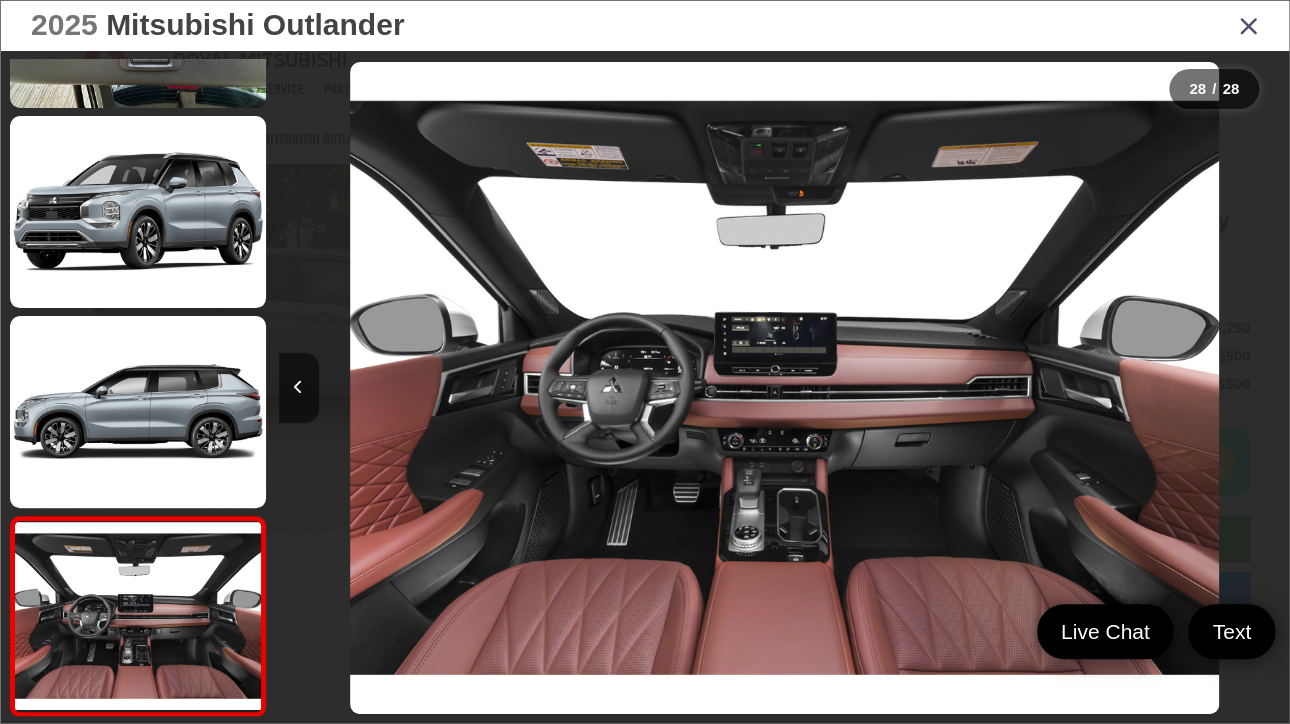 click at bounding box center (1162, 388) 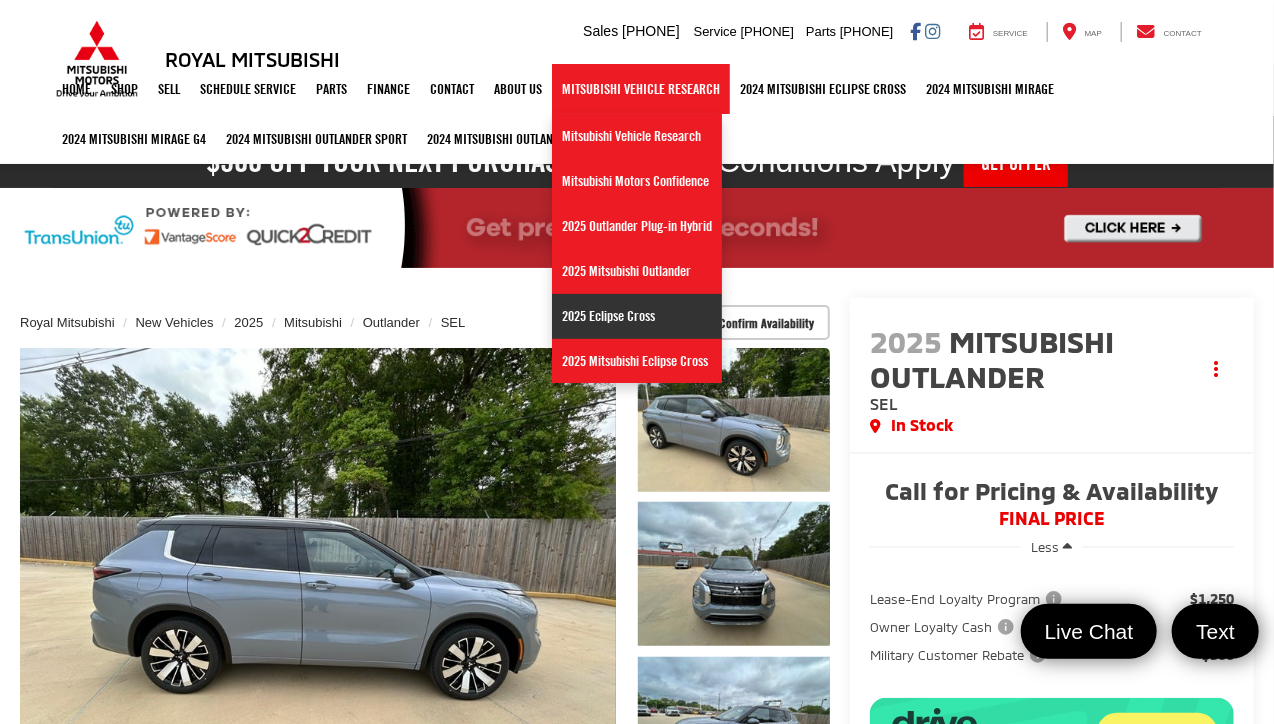click on "2025 Eclipse Cross" at bounding box center (637, 316) 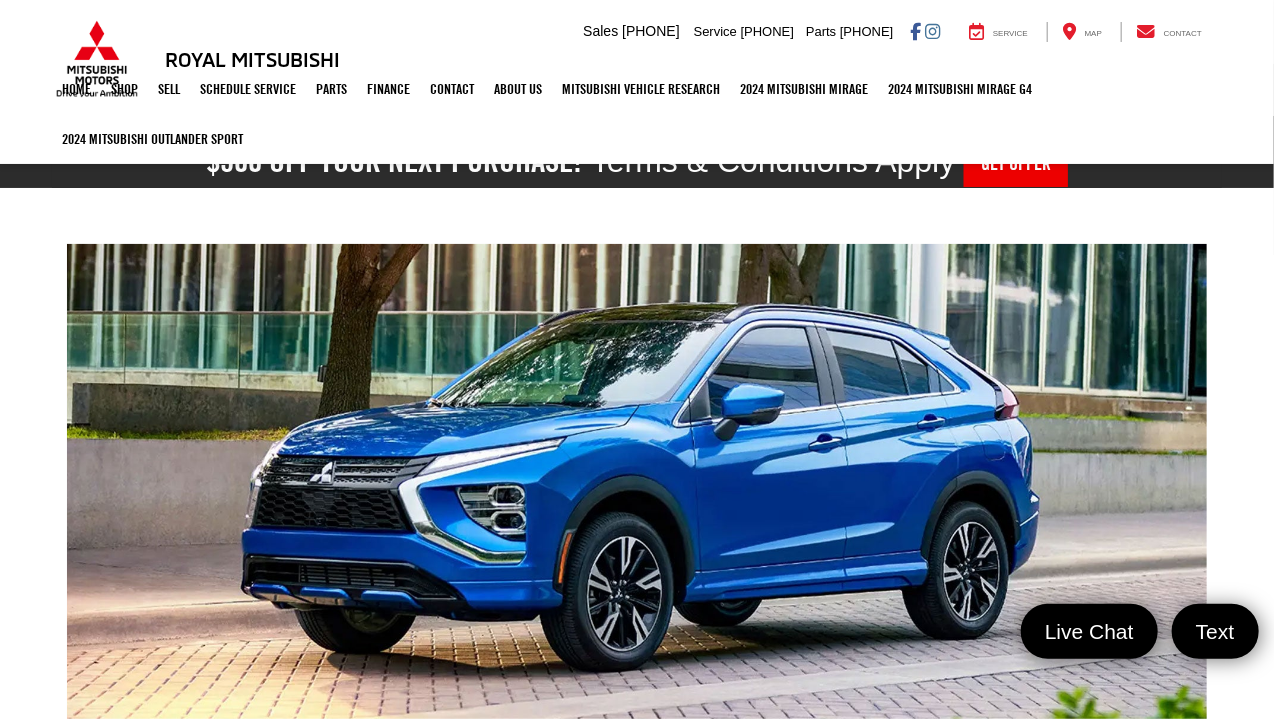 scroll, scrollTop: 400, scrollLeft: 0, axis: vertical 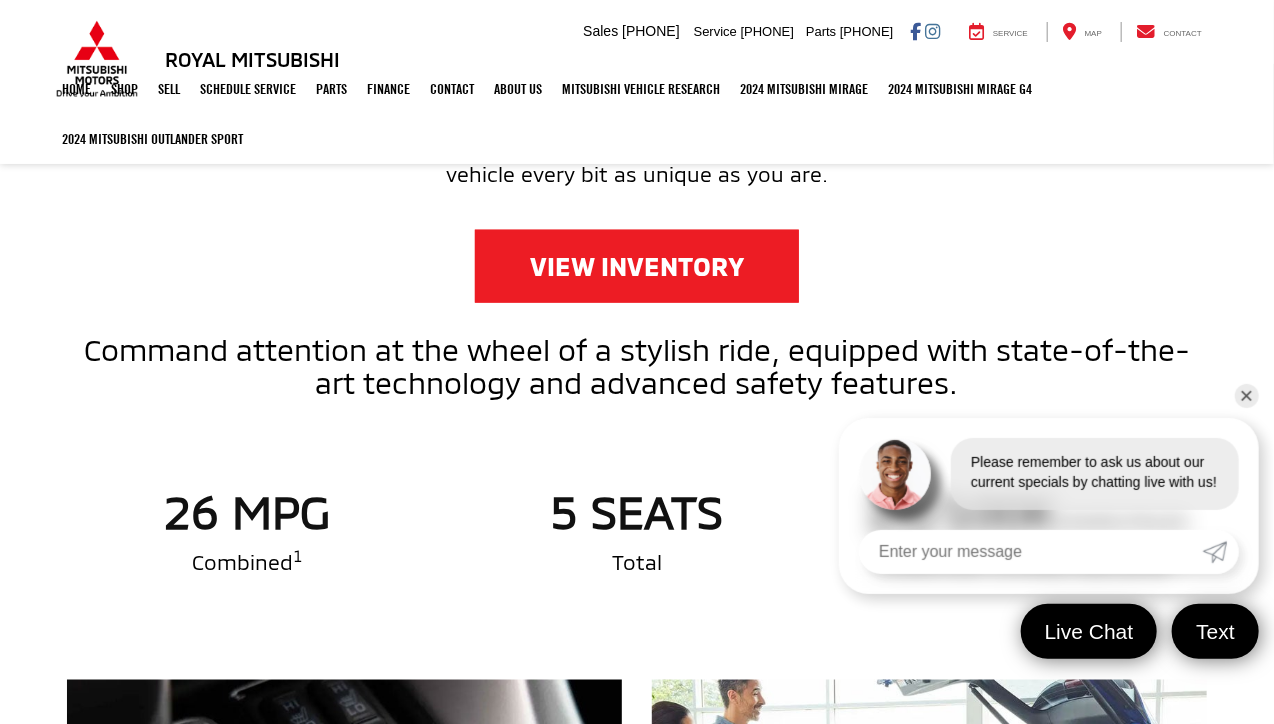 click on "View Inventory" at bounding box center [637, 266] 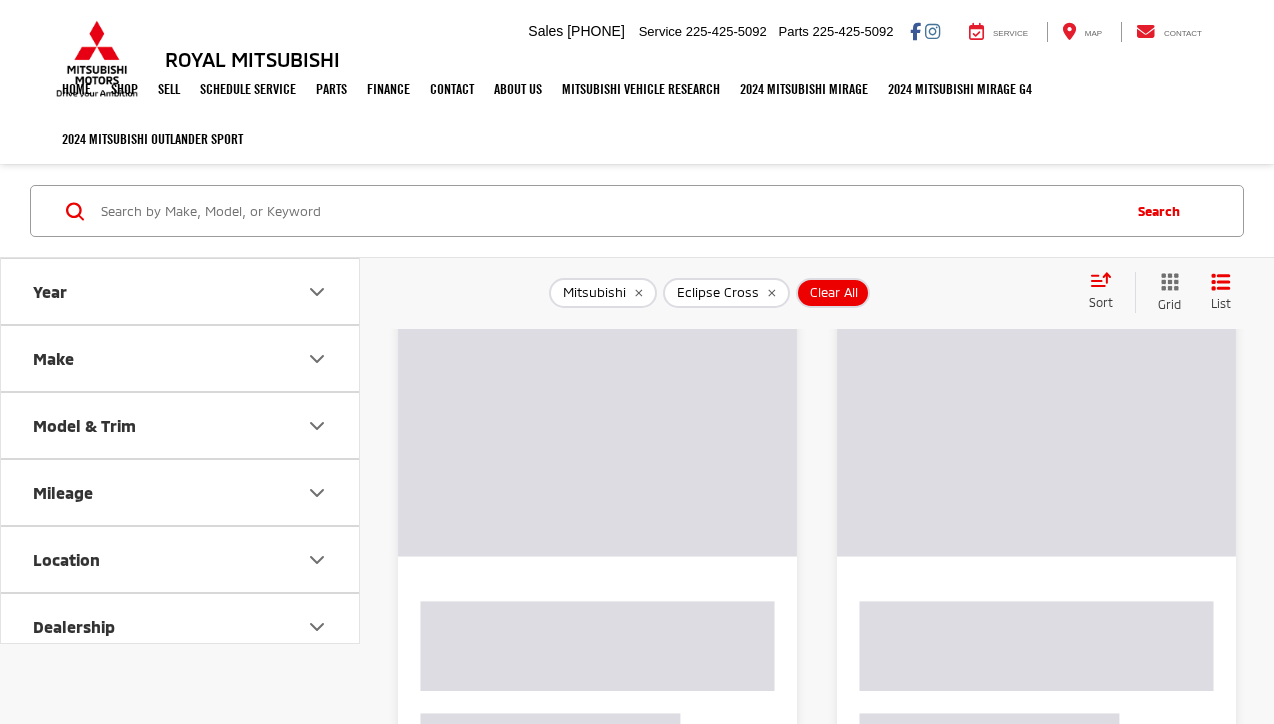 scroll, scrollTop: 0, scrollLeft: 0, axis: both 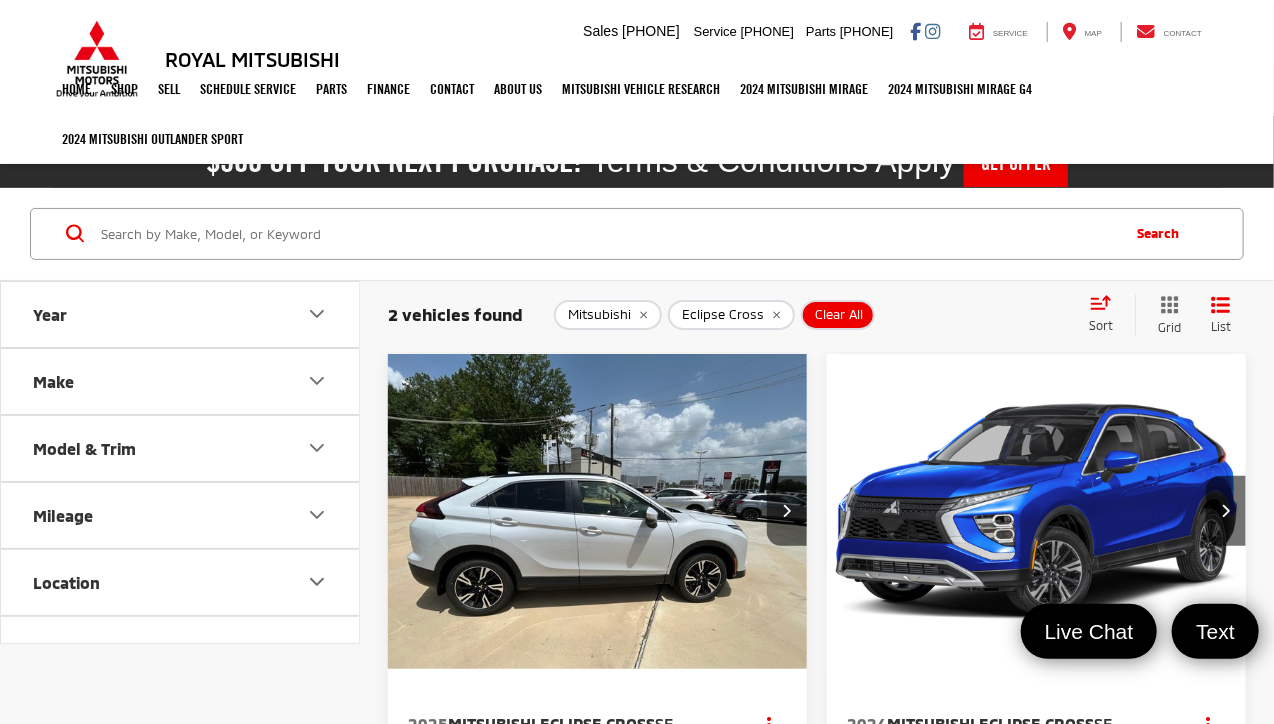 click at bounding box center [598, 512] 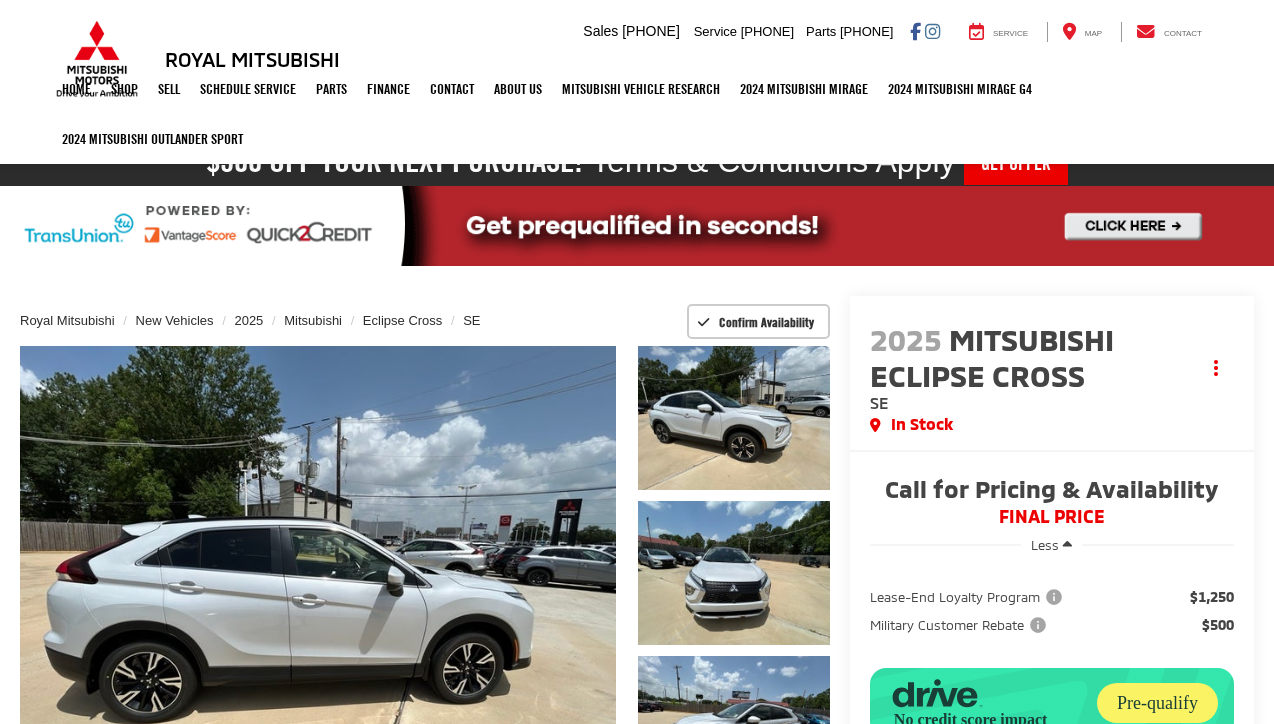 scroll, scrollTop: 0, scrollLeft: 0, axis: both 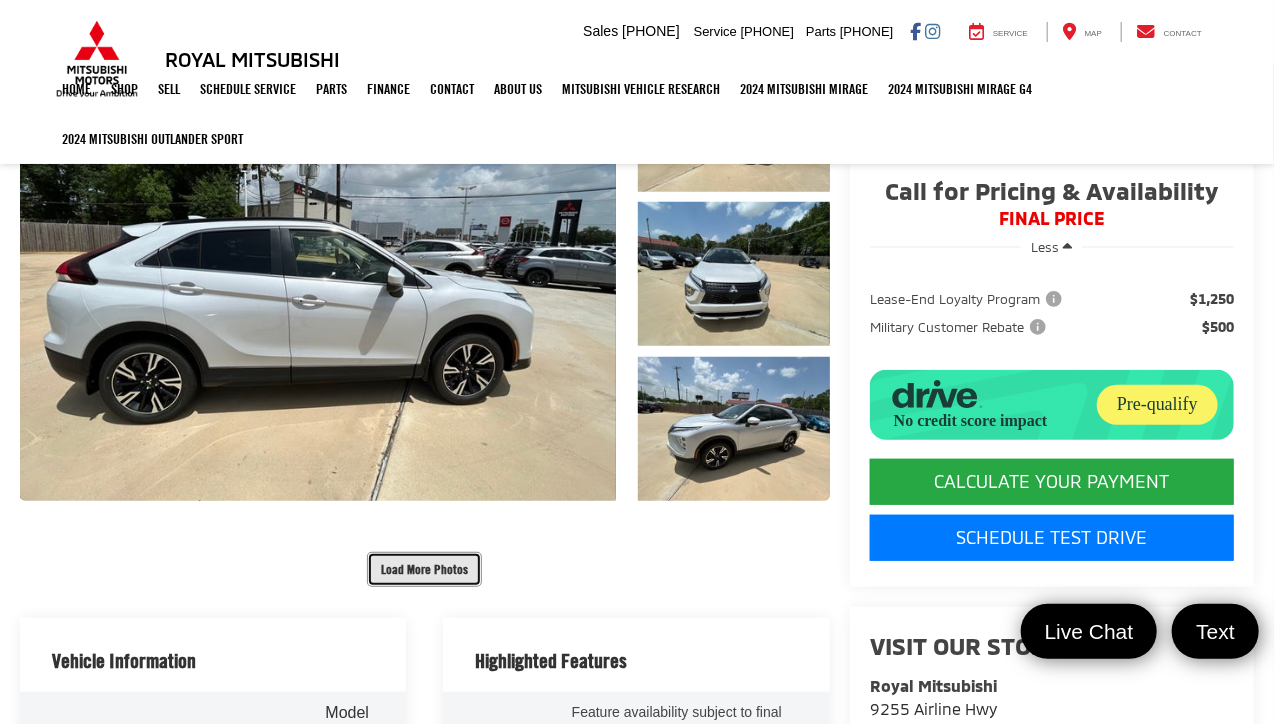 click on "Load More Photos" at bounding box center [424, 569] 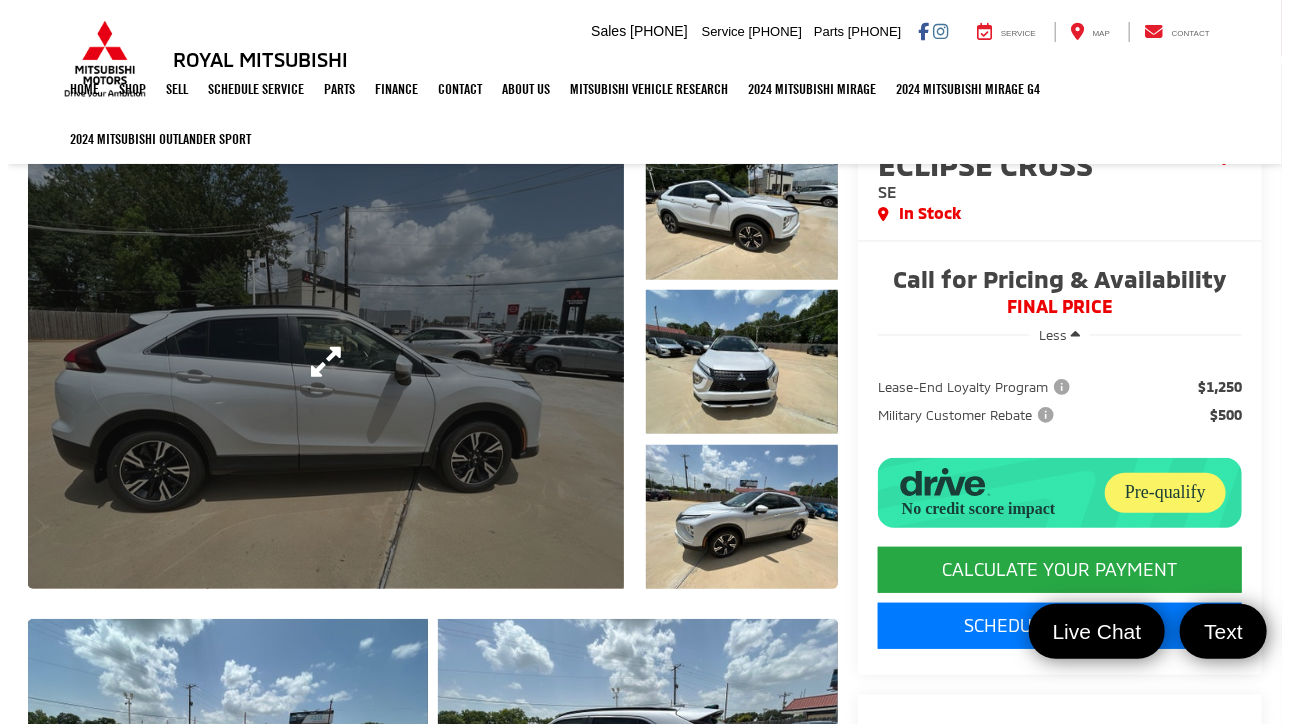 scroll, scrollTop: 200, scrollLeft: 0, axis: vertical 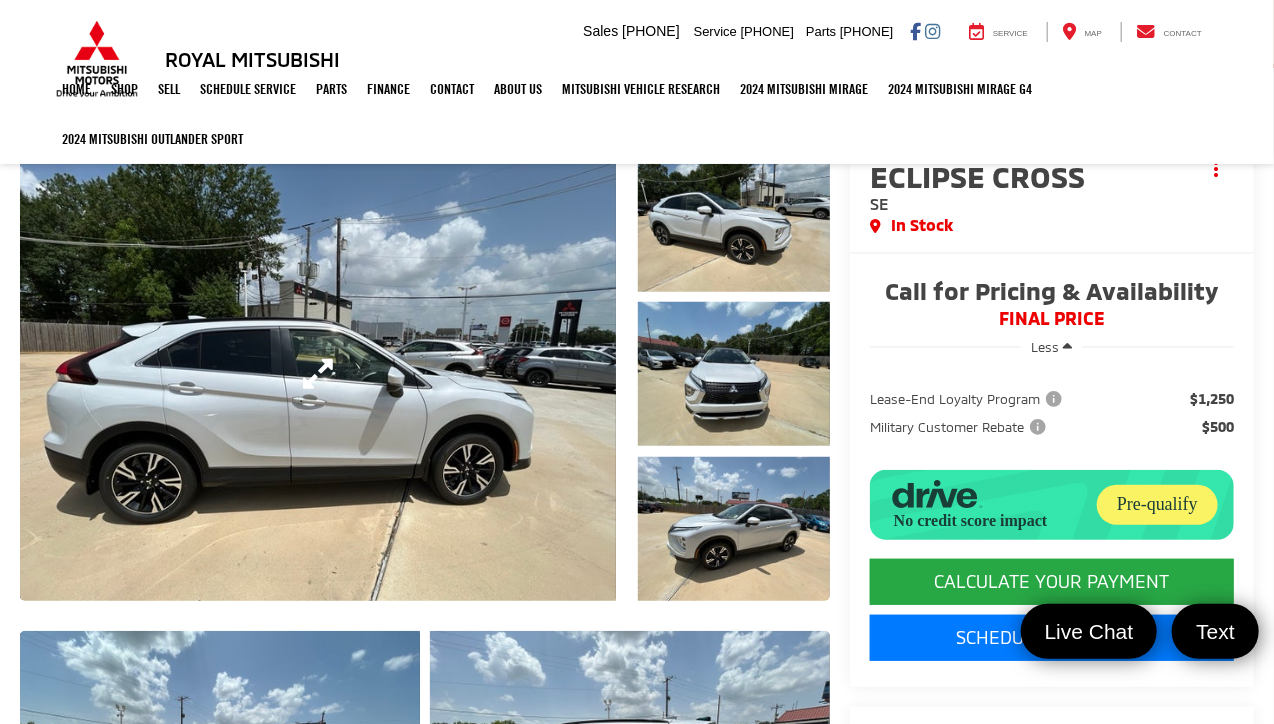click at bounding box center [318, 375] 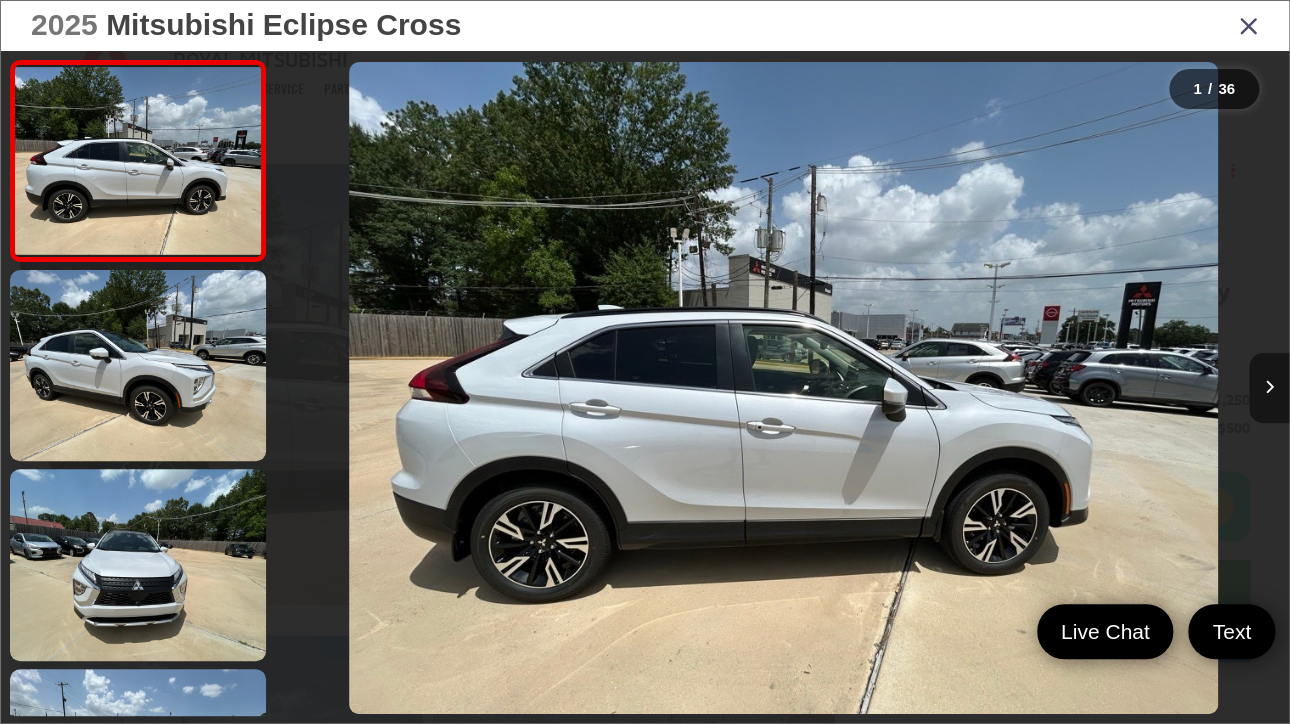 click at bounding box center (1269, 388) 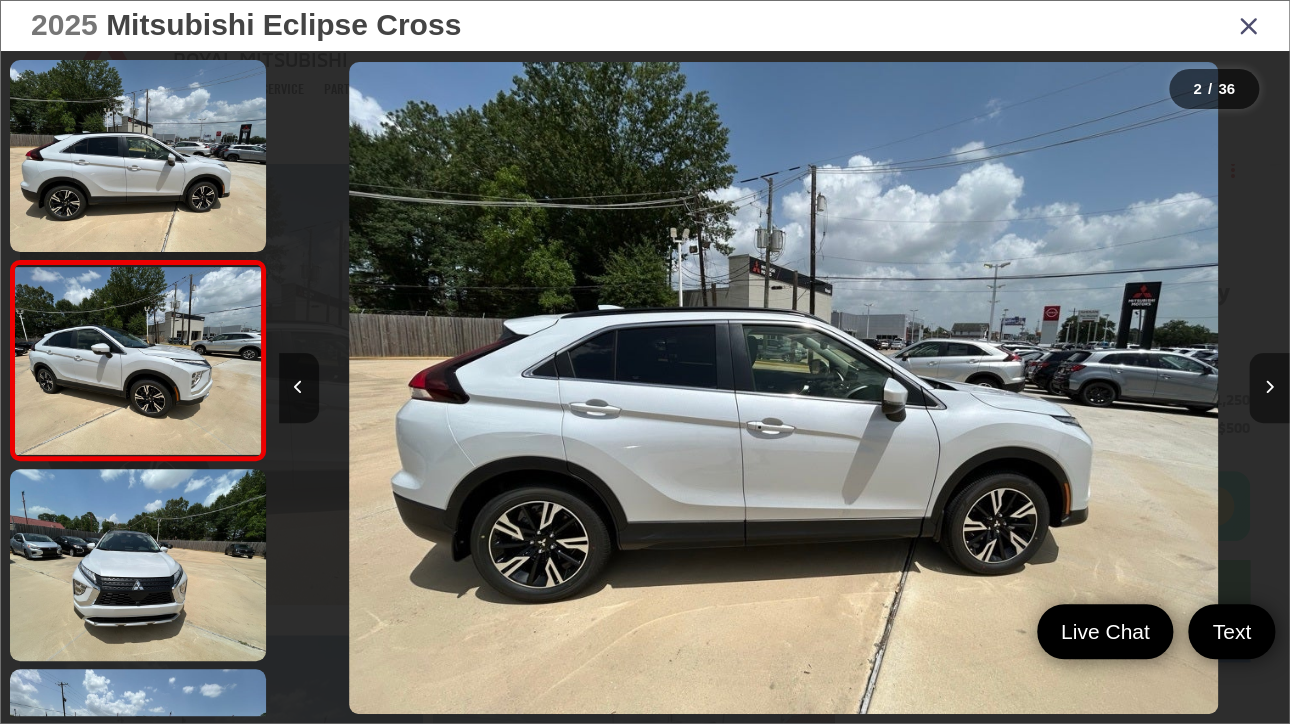 scroll, scrollTop: 0, scrollLeft: 327, axis: horizontal 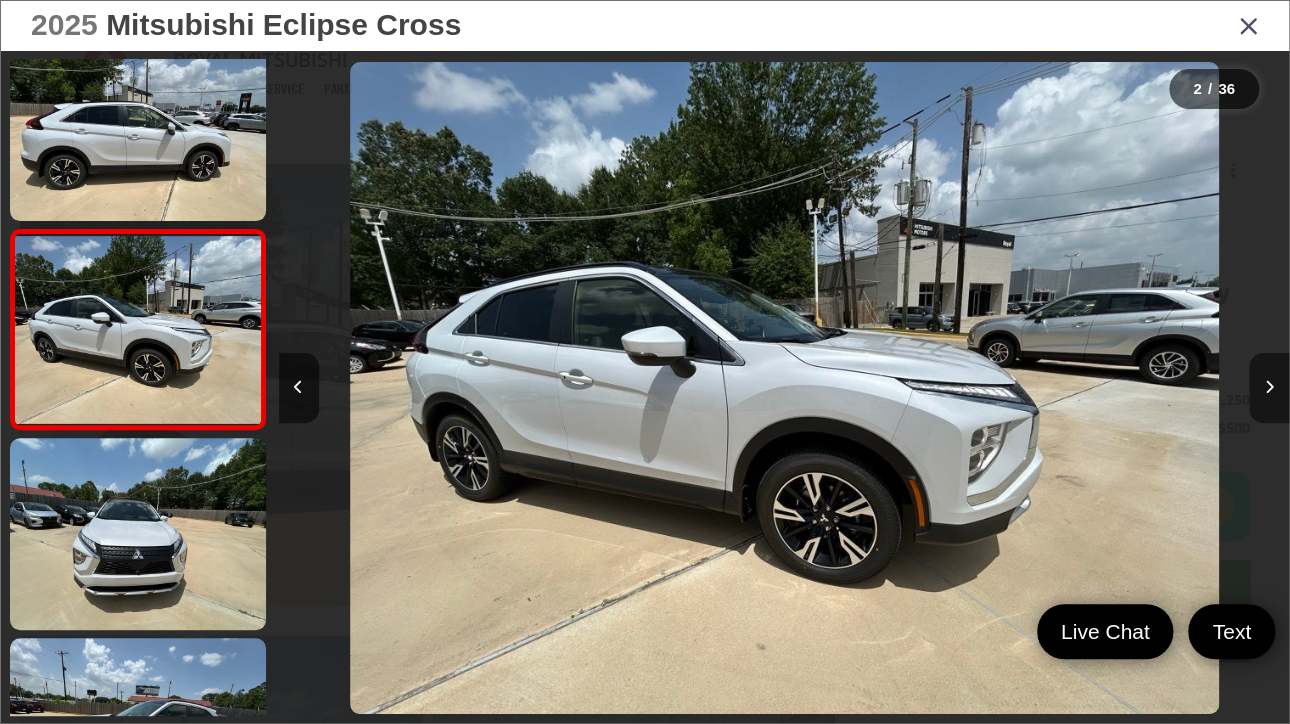 click at bounding box center (1269, 388) 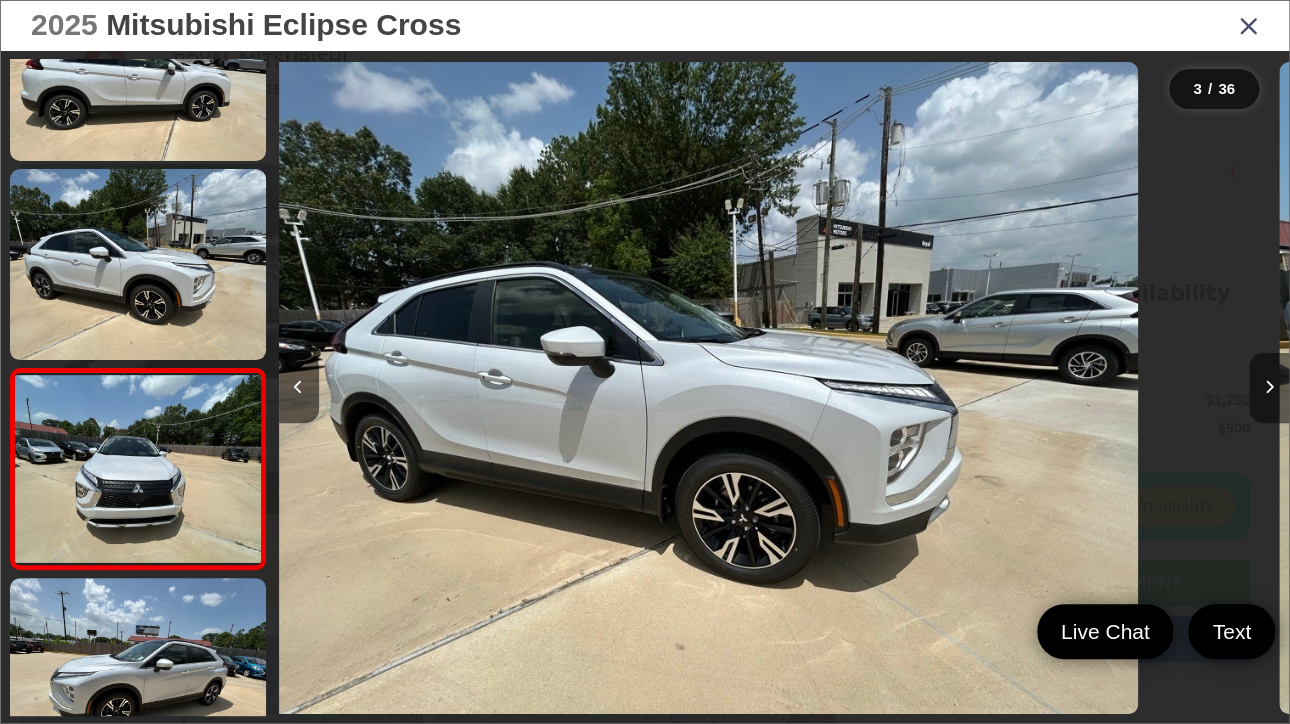 scroll, scrollTop: 207, scrollLeft: 0, axis: vertical 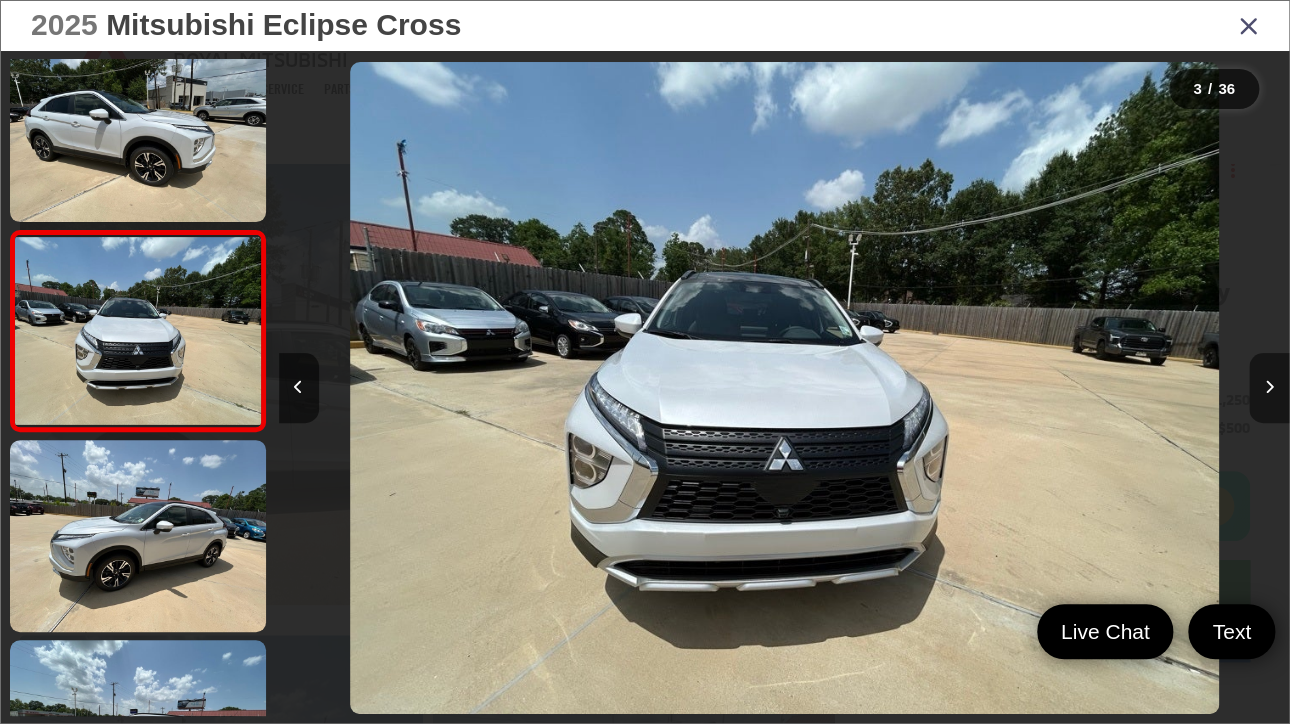 click at bounding box center [1269, 388] 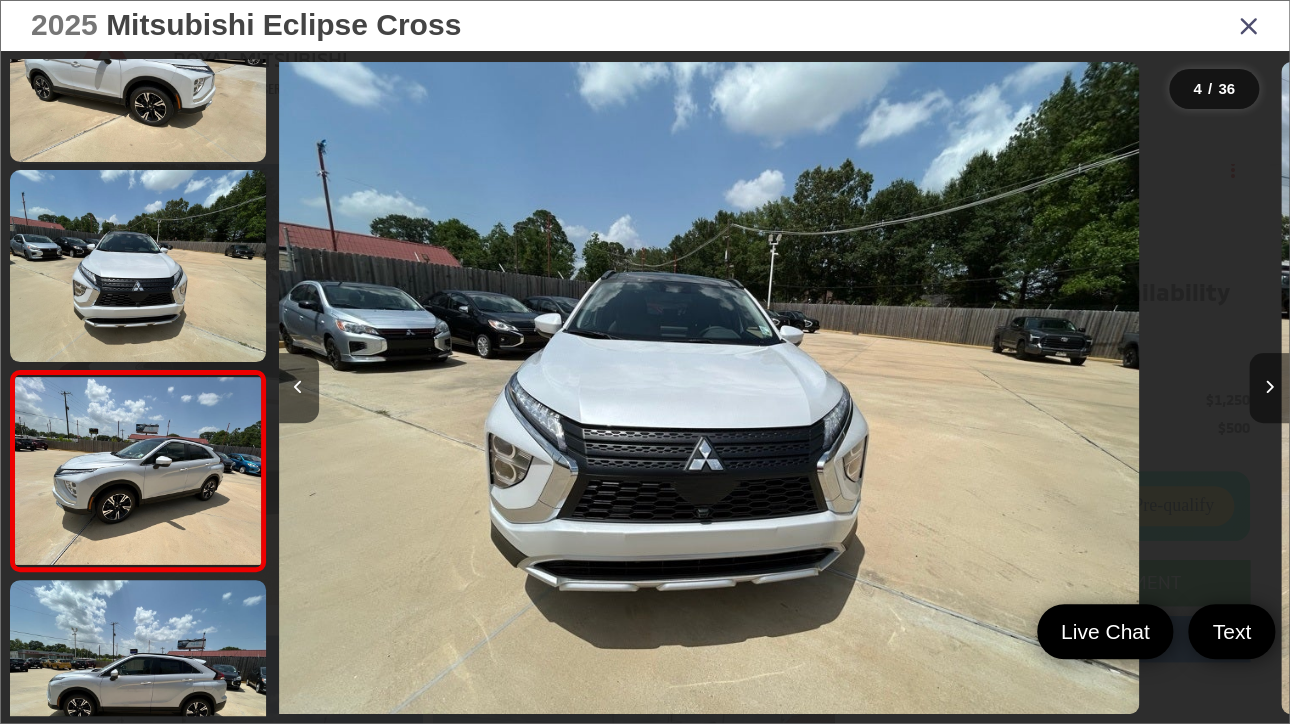 scroll, scrollTop: 416, scrollLeft: 0, axis: vertical 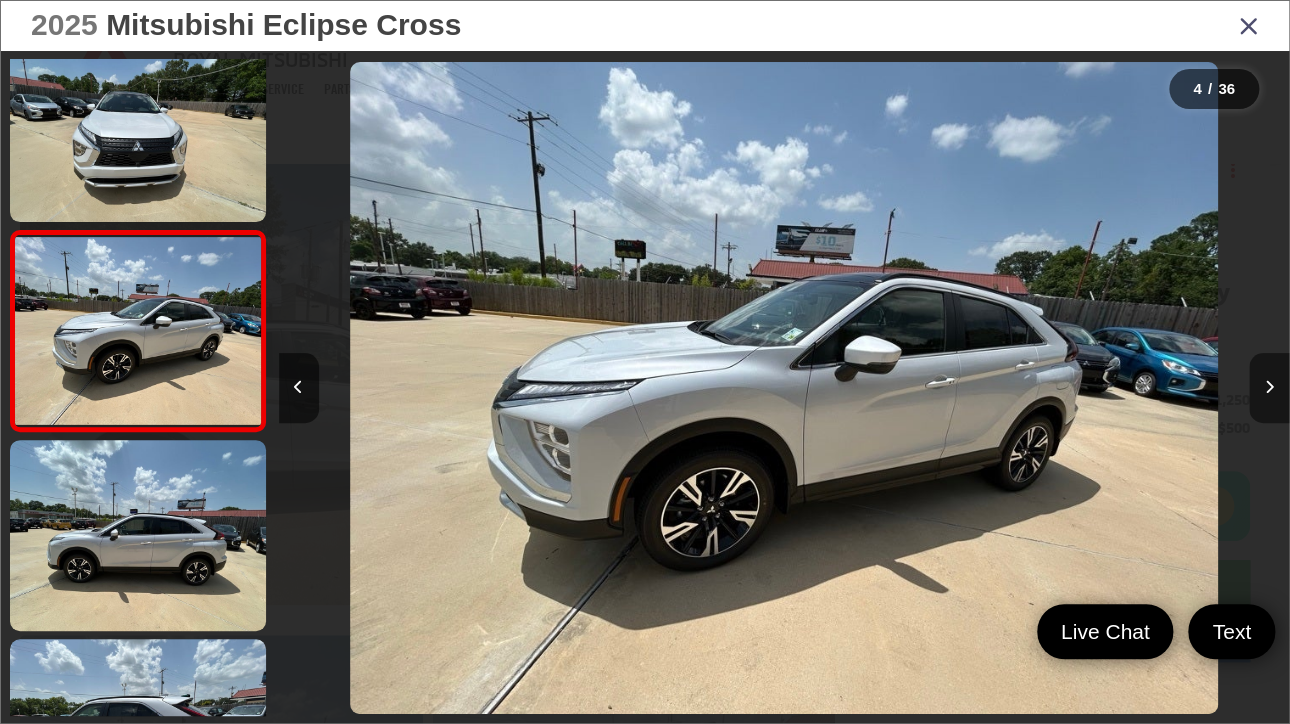 click at bounding box center [1269, 388] 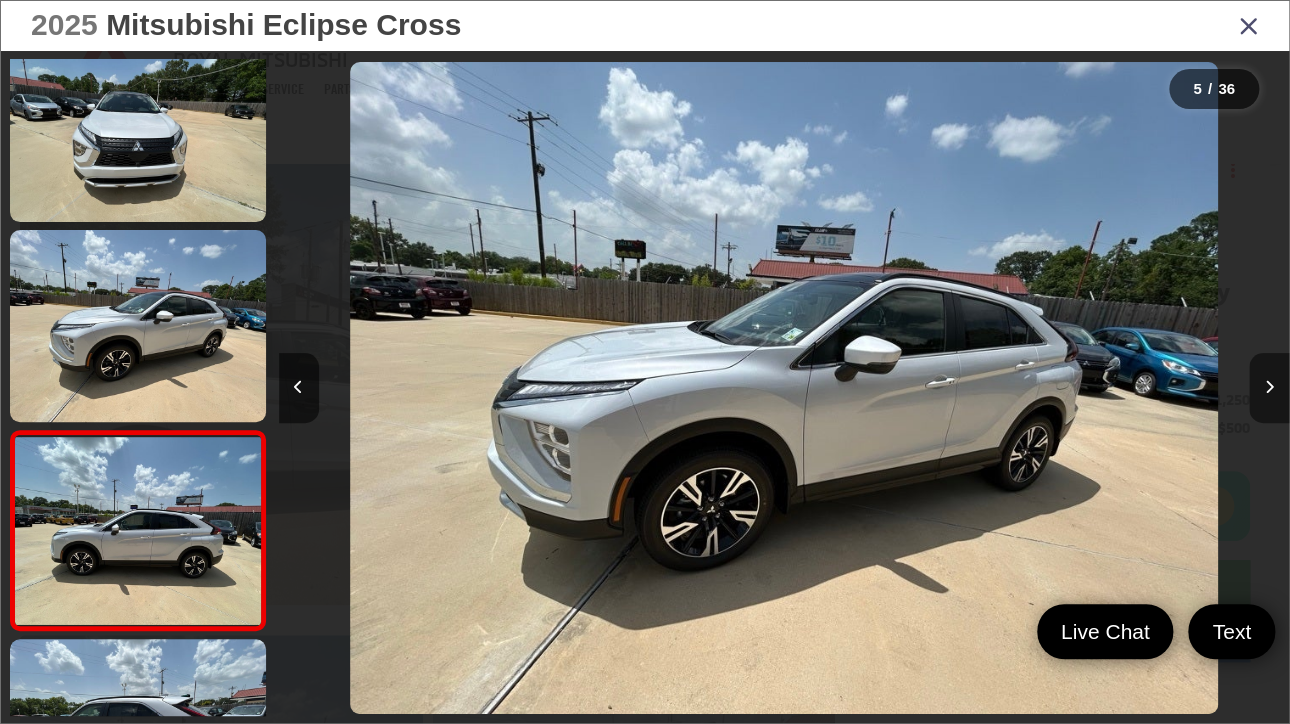 scroll, scrollTop: 0, scrollLeft: 3358, axis: horizontal 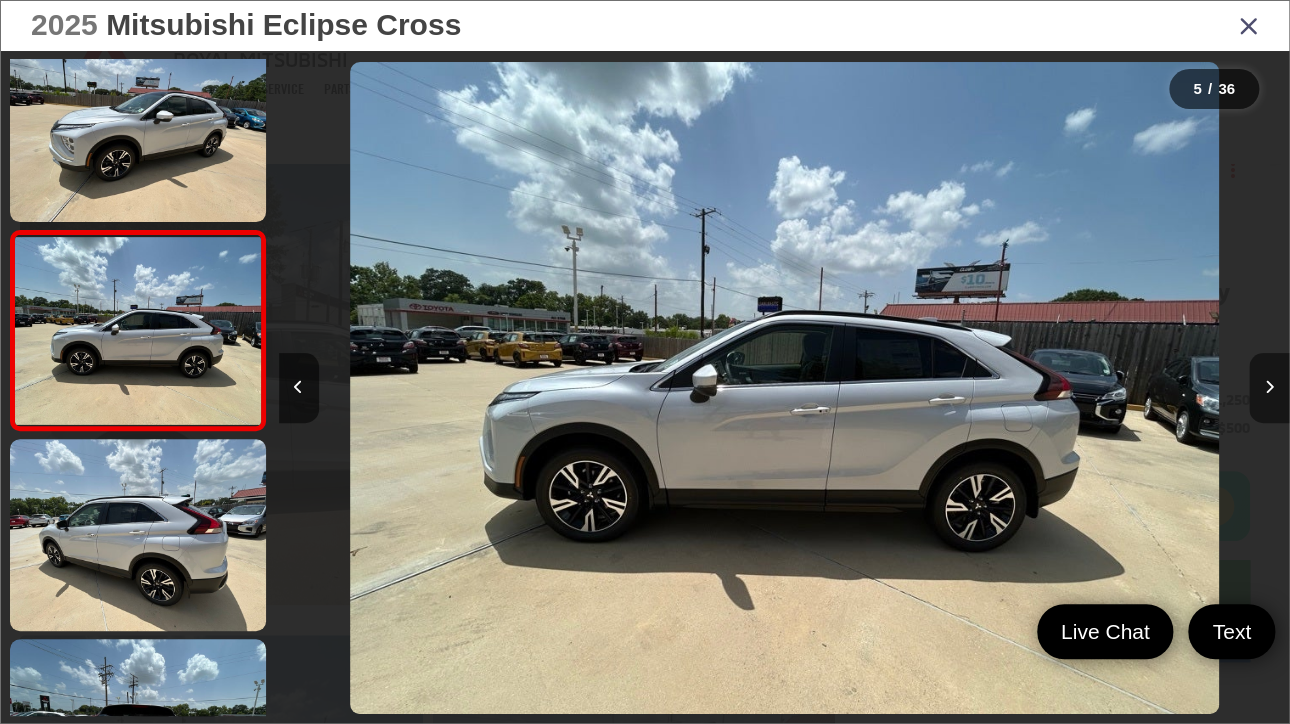 click at bounding box center (1269, 388) 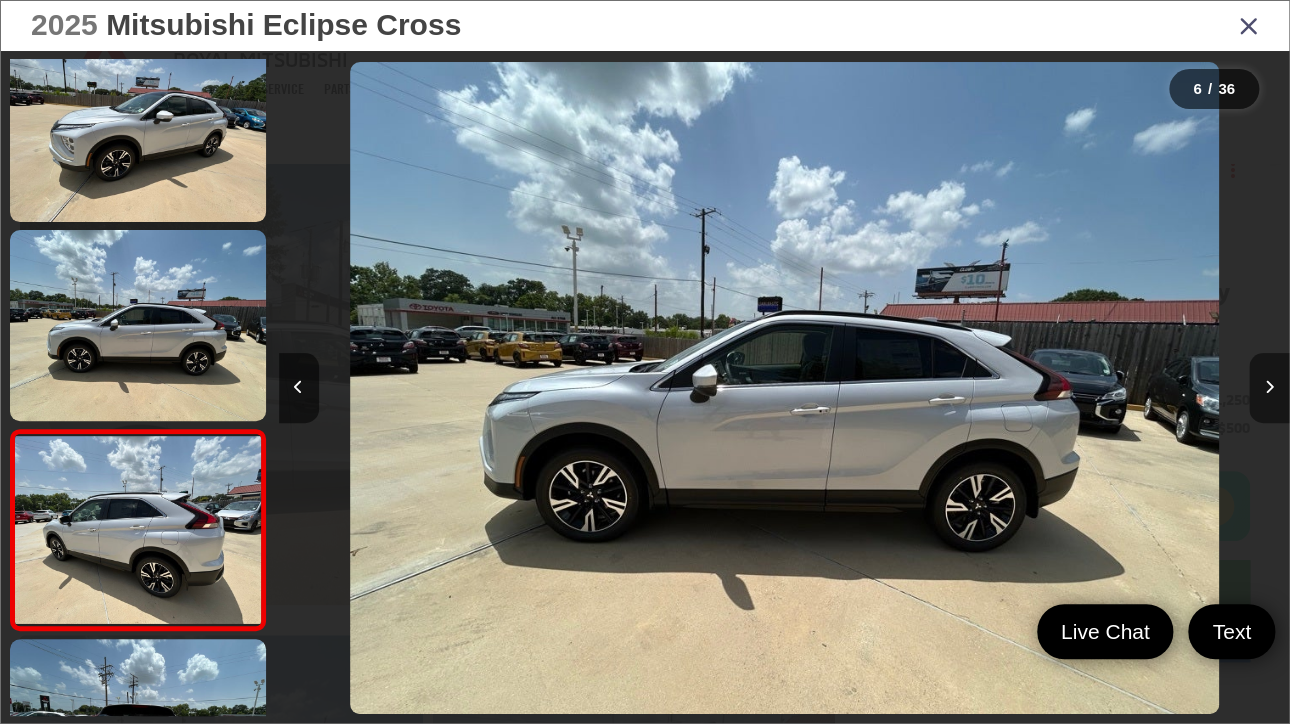 scroll, scrollTop: 0, scrollLeft: 4368, axis: horizontal 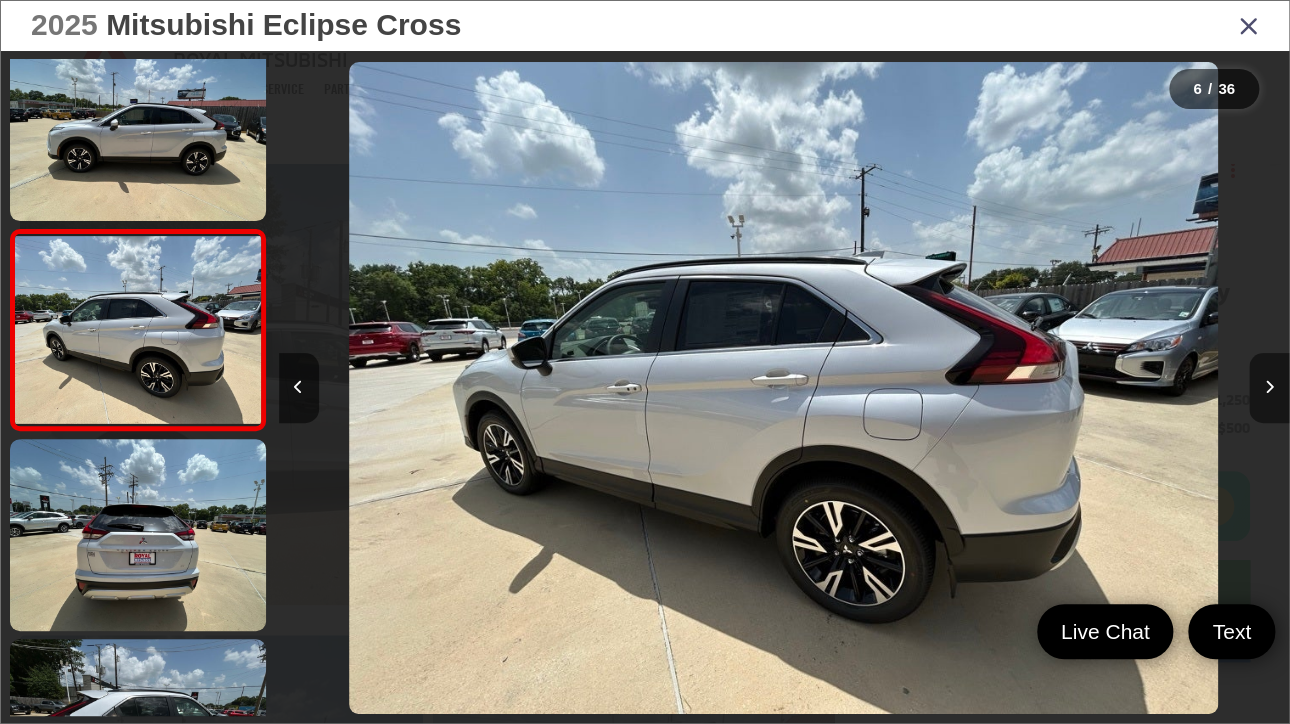 click at bounding box center (1269, 388) 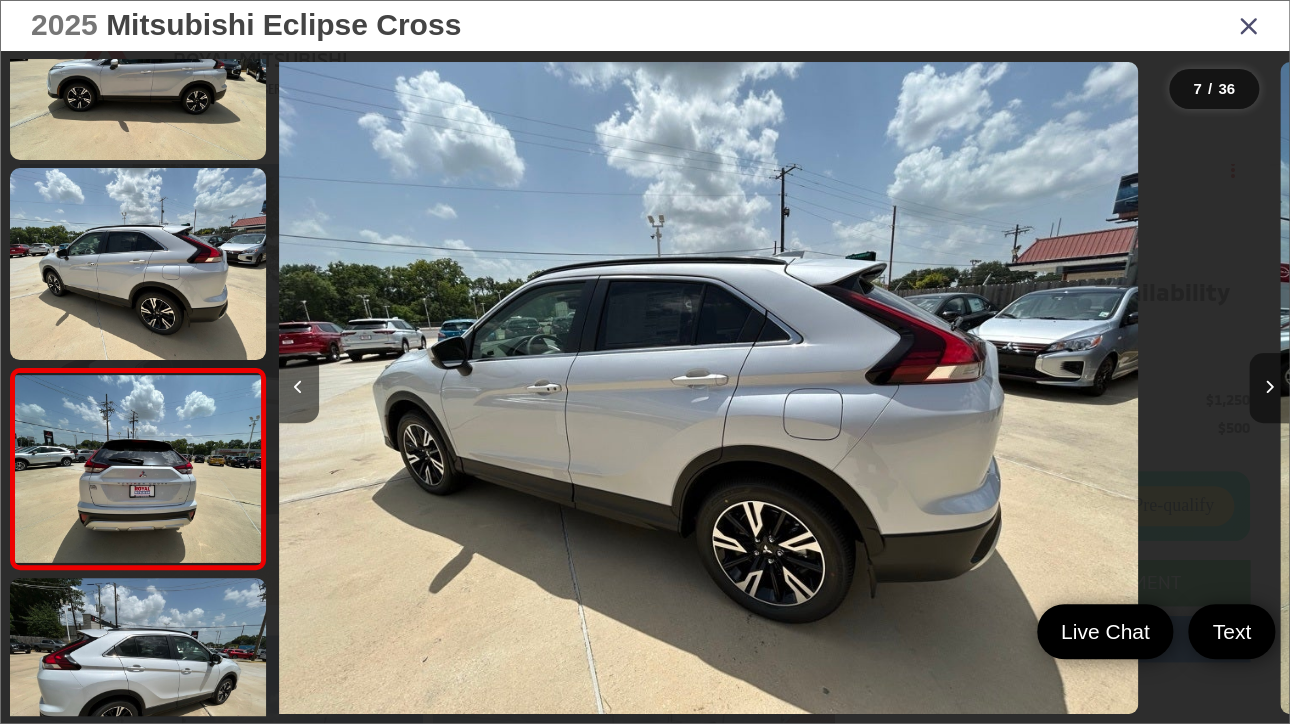 scroll, scrollTop: 1005, scrollLeft: 0, axis: vertical 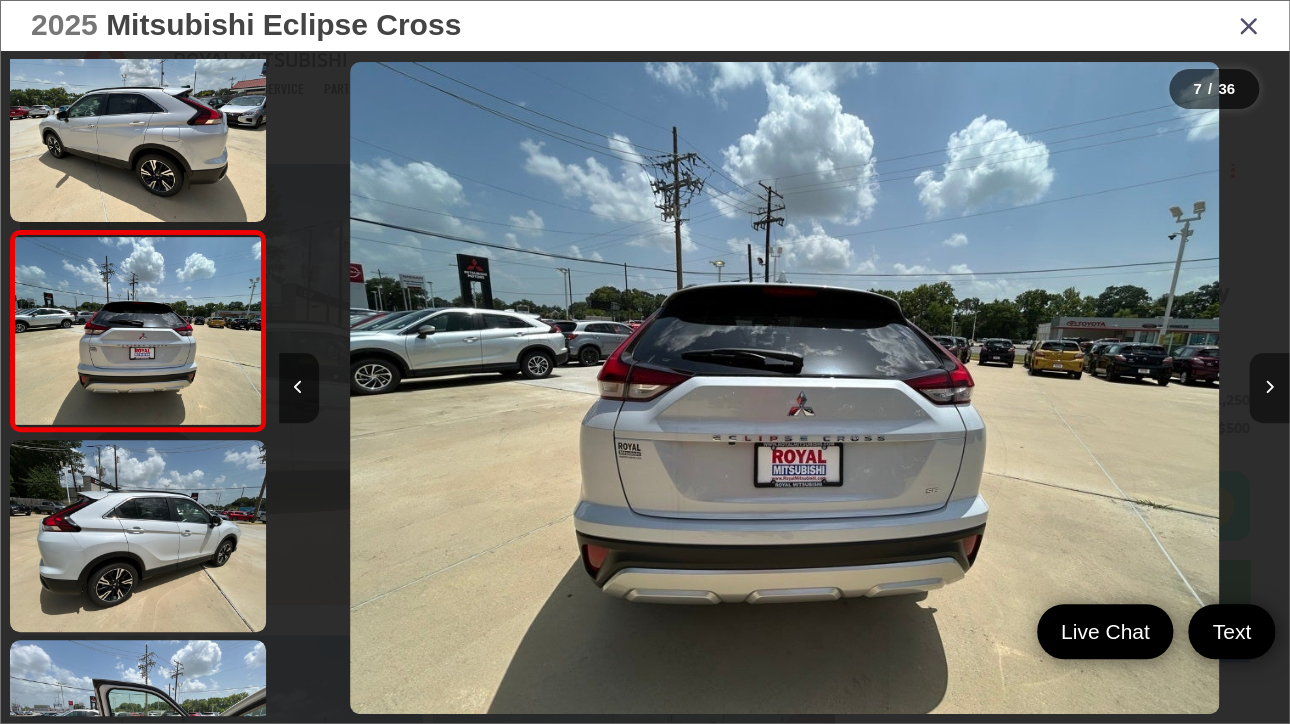 click at bounding box center (1269, 388) 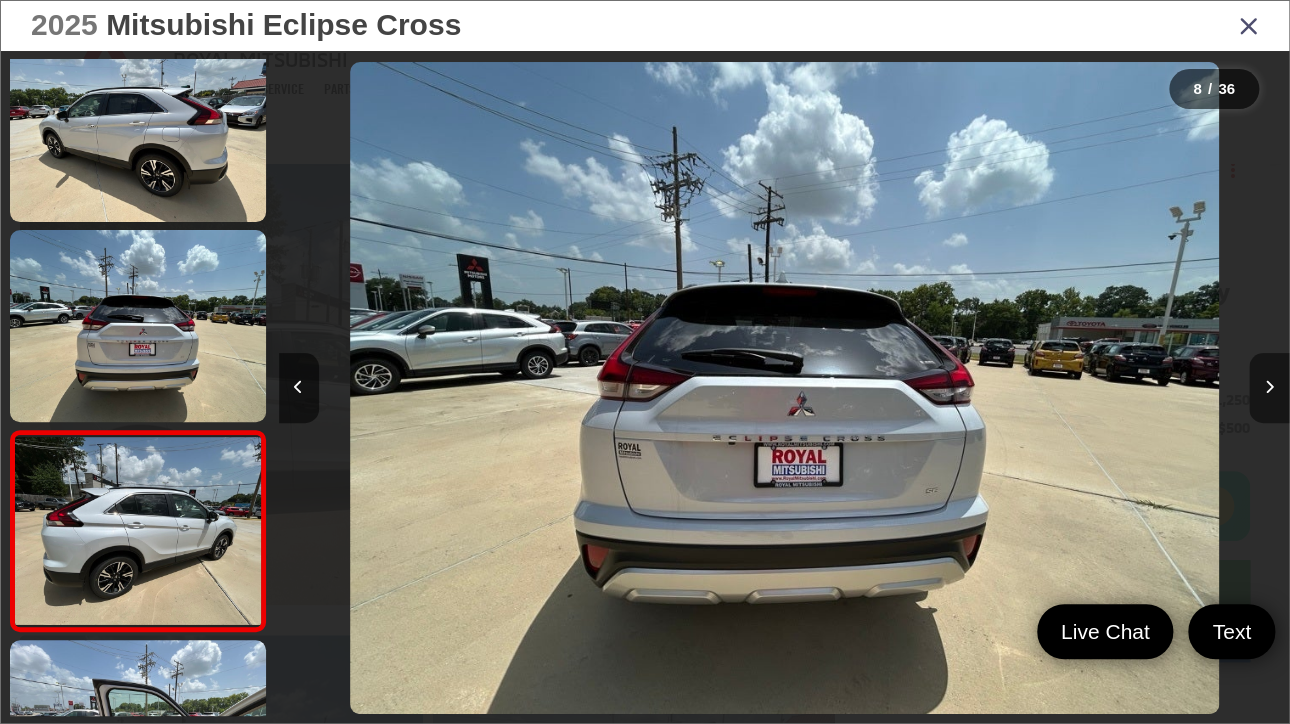 scroll, scrollTop: 0, scrollLeft: 6304, axis: horizontal 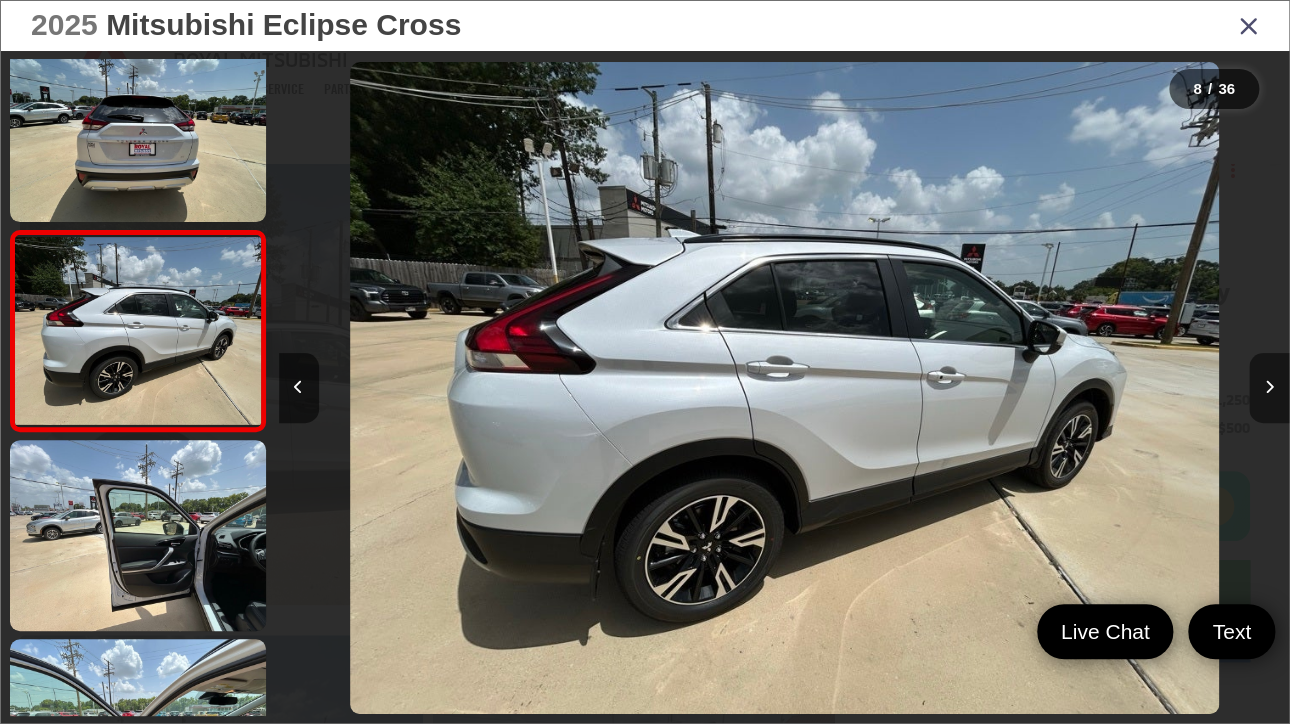 click at bounding box center [1269, 388] 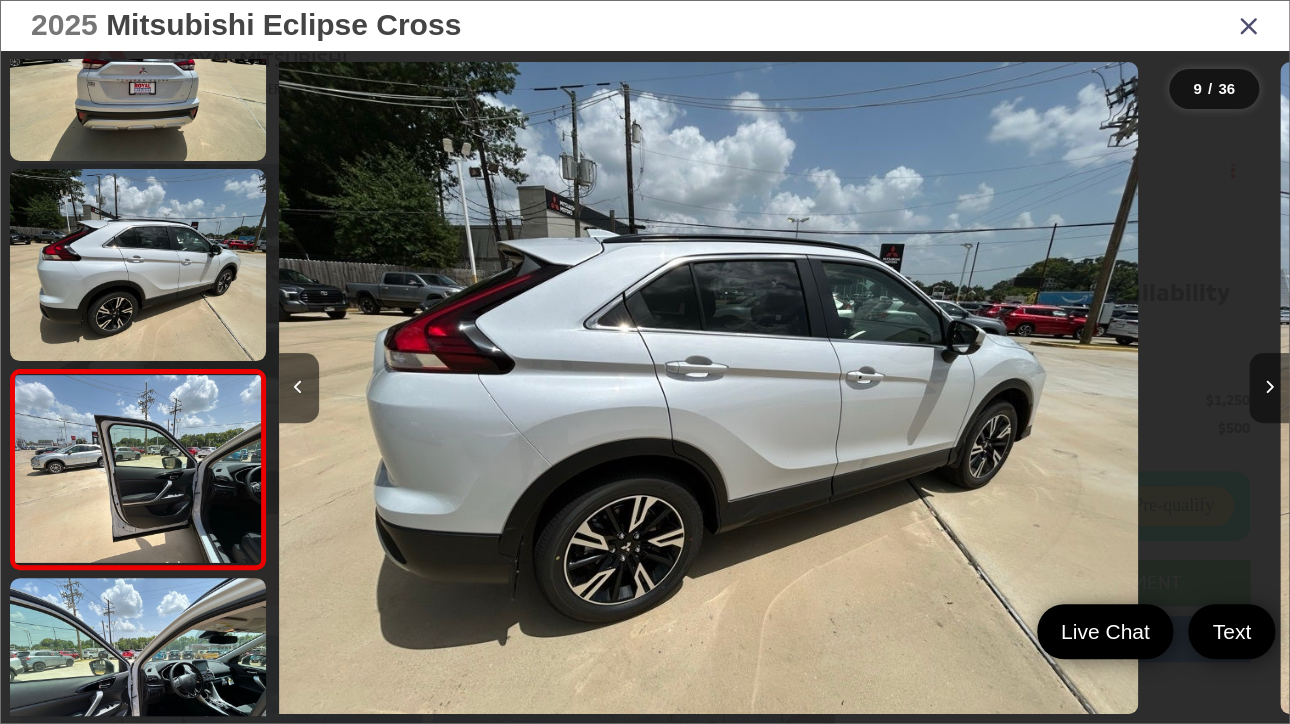 scroll, scrollTop: 1416, scrollLeft: 0, axis: vertical 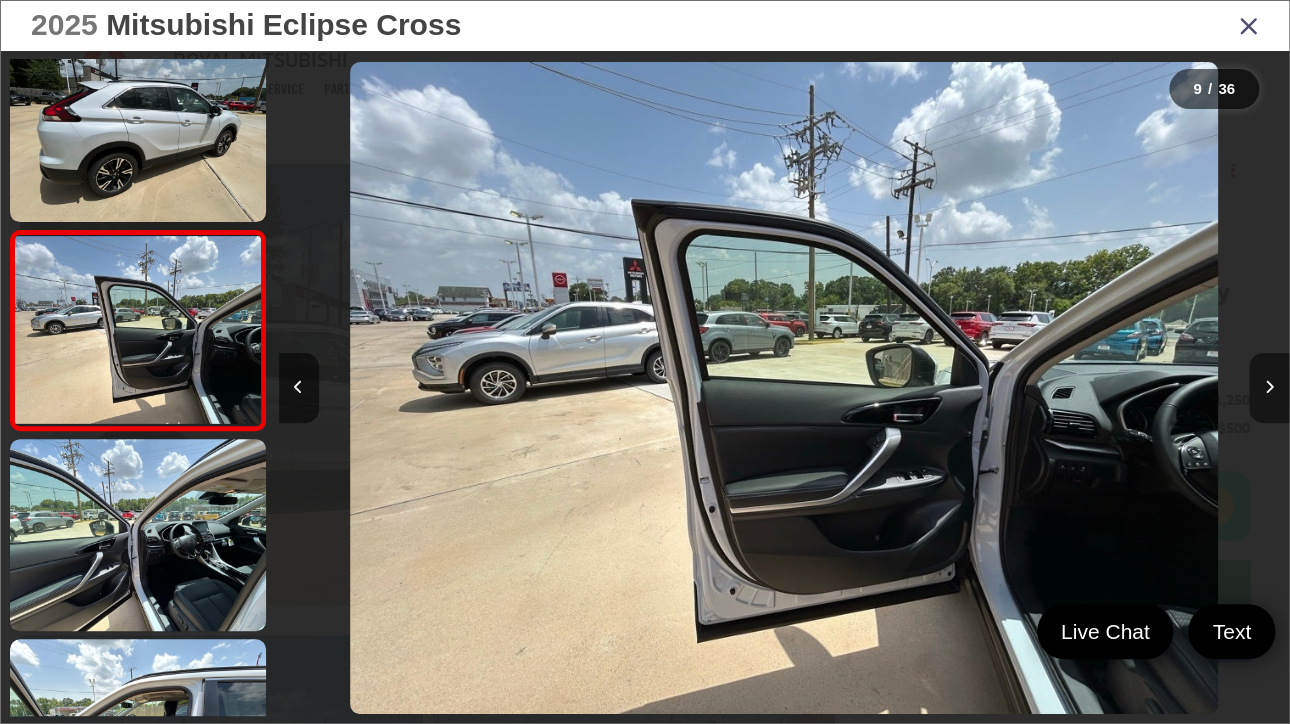click at bounding box center [1269, 388] 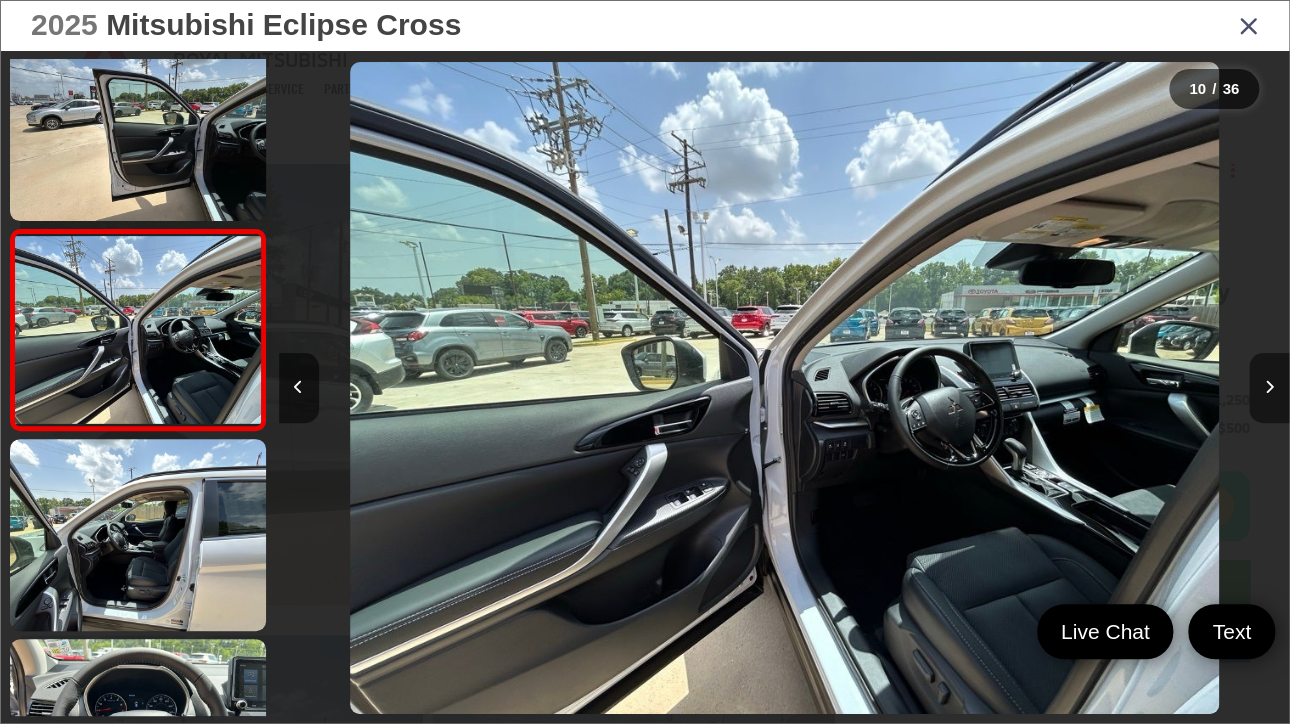 click at bounding box center (1269, 388) 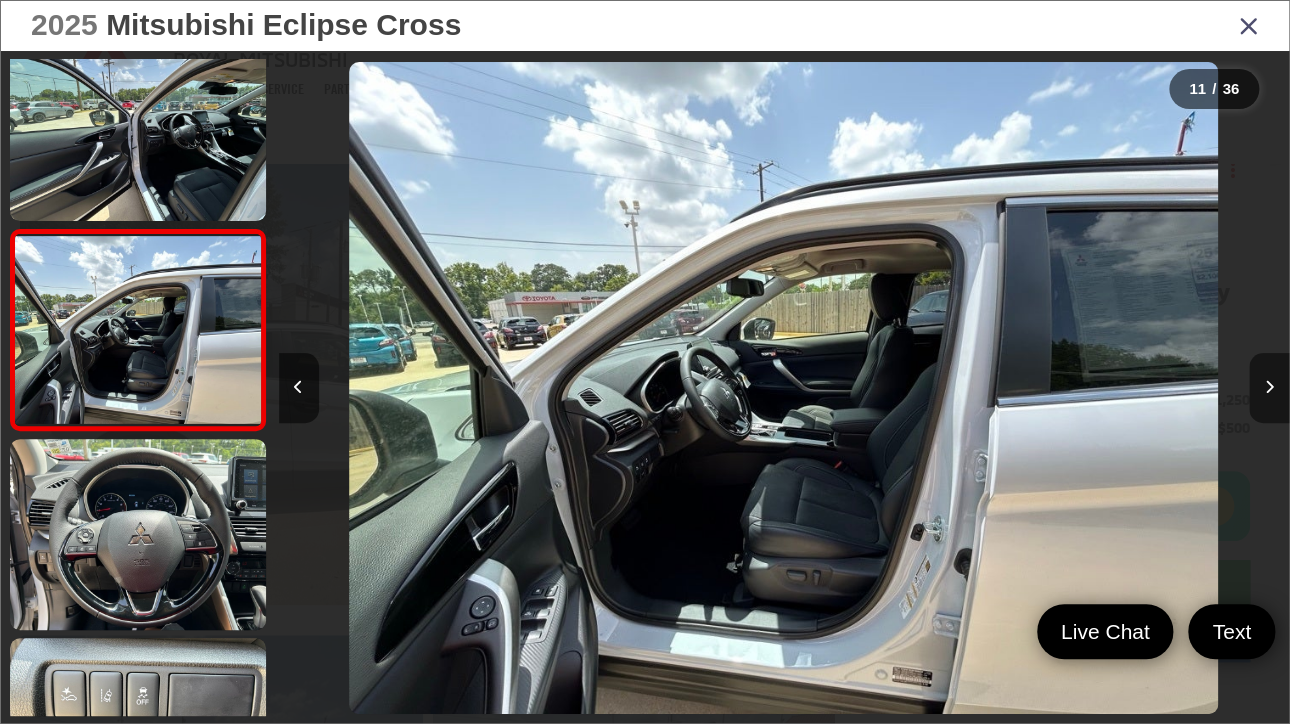 click at bounding box center [1269, 388] 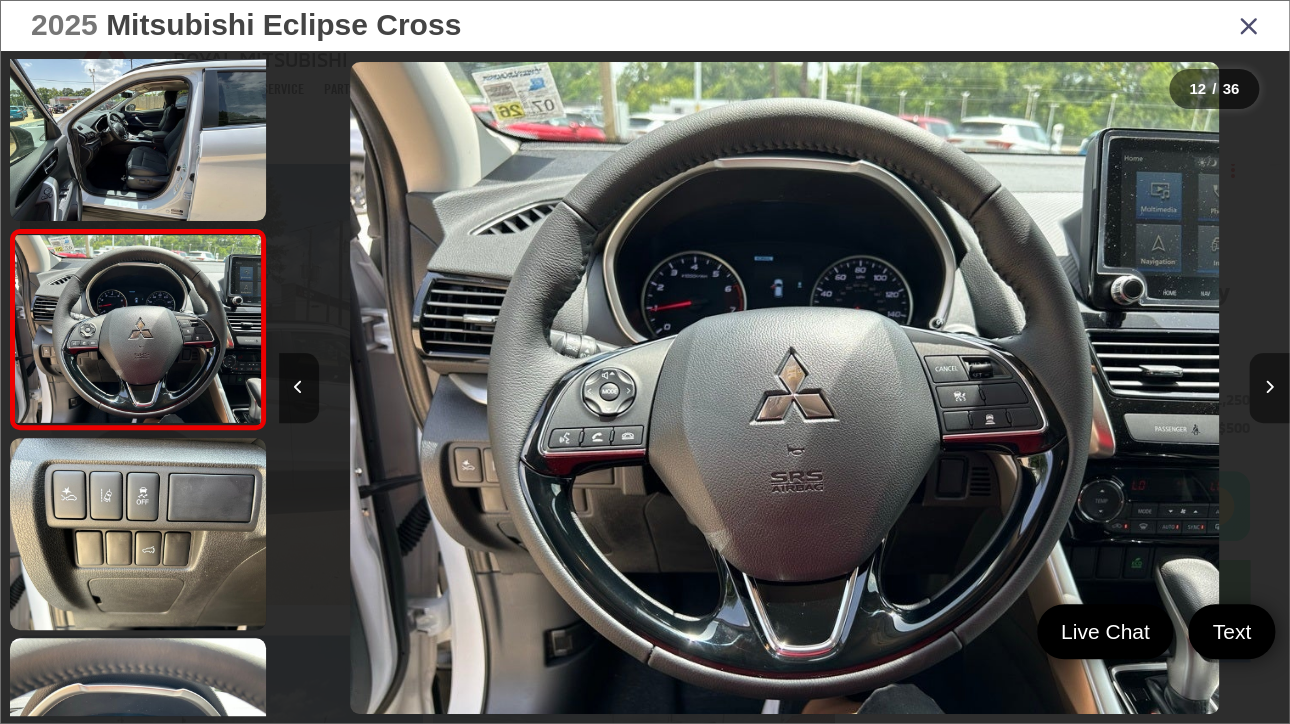 click at bounding box center (1269, 388) 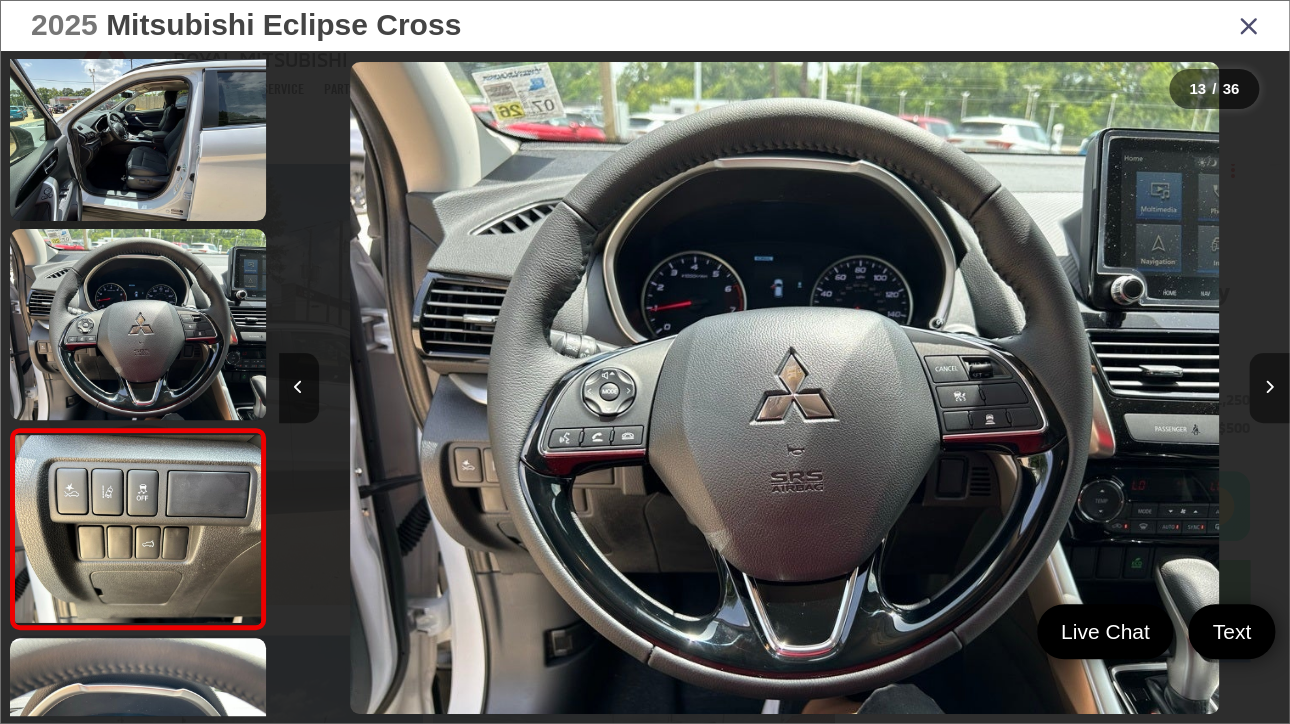 scroll, scrollTop: 0, scrollLeft: 11441, axis: horizontal 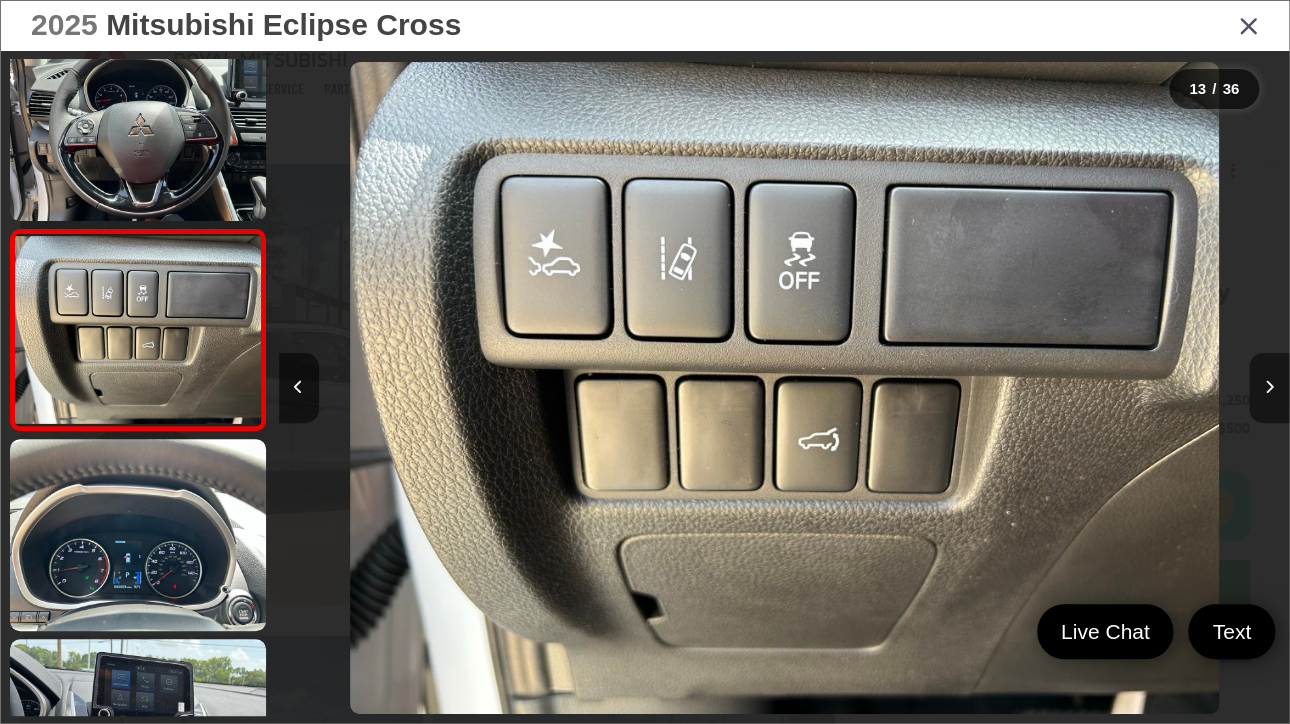 click at bounding box center (1269, 388) 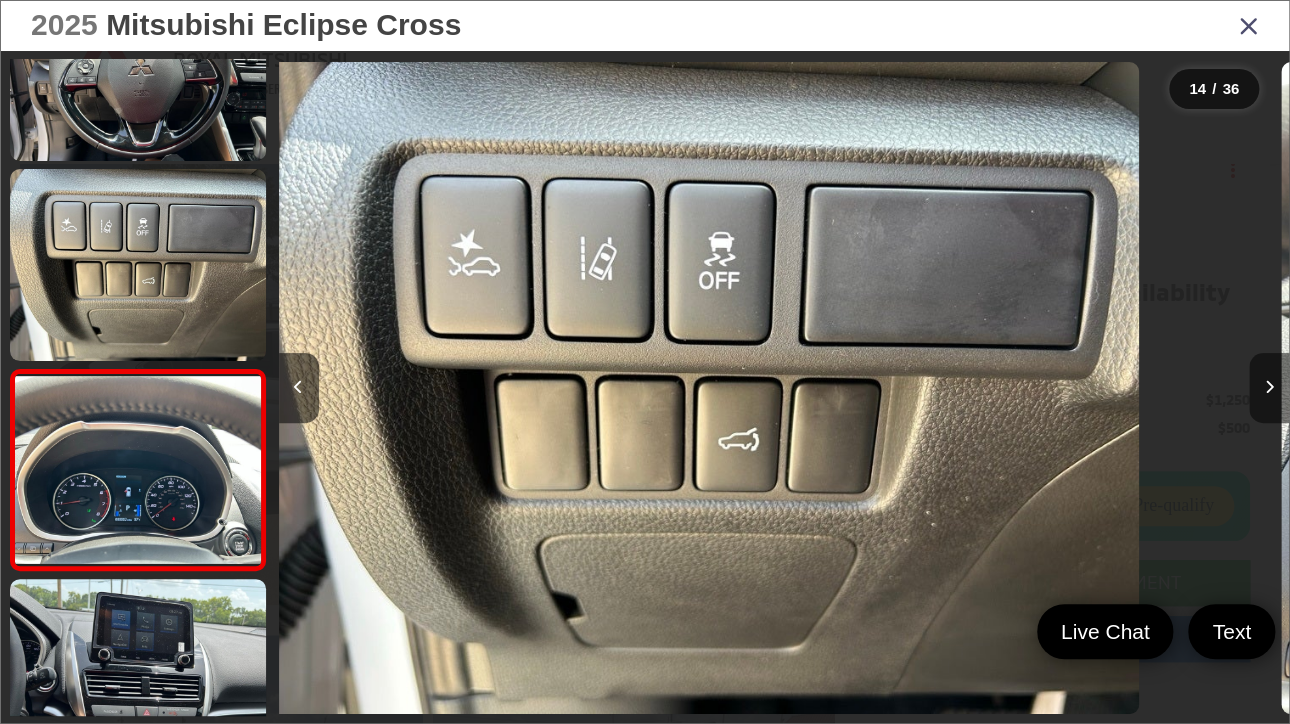 scroll, scrollTop: 2414, scrollLeft: 0, axis: vertical 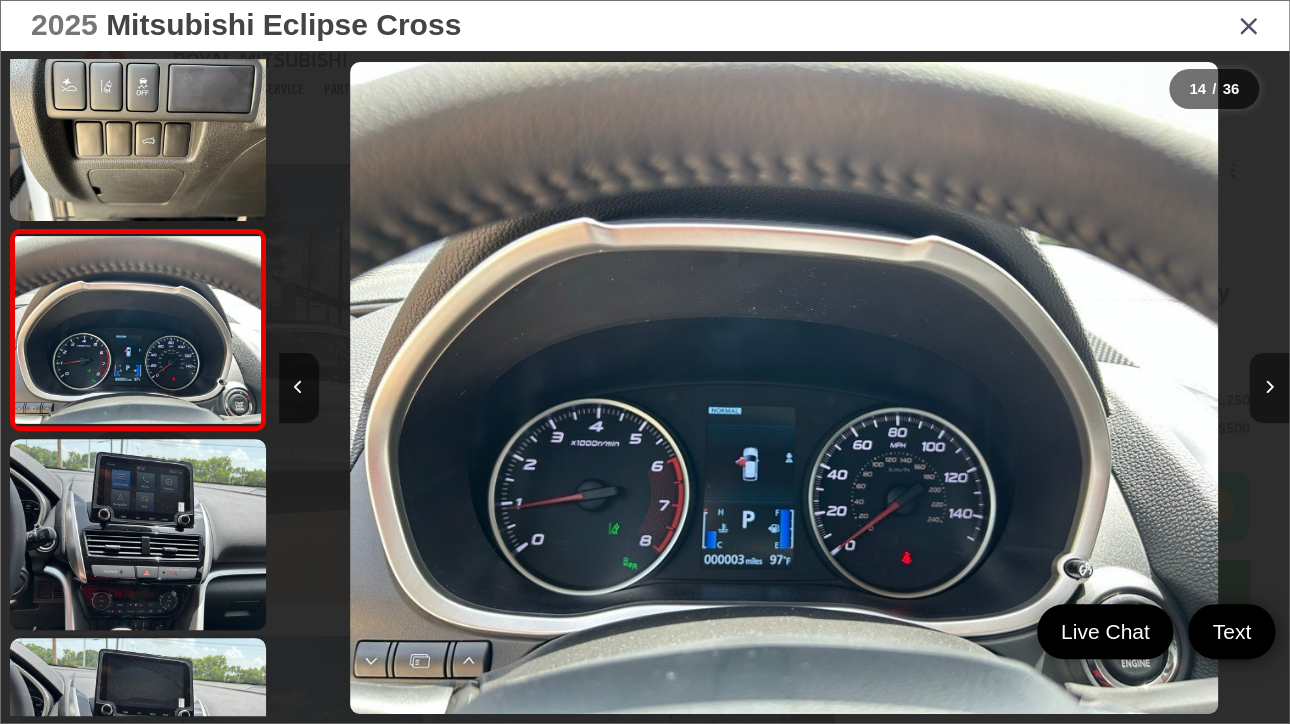 click at bounding box center (1269, 388) 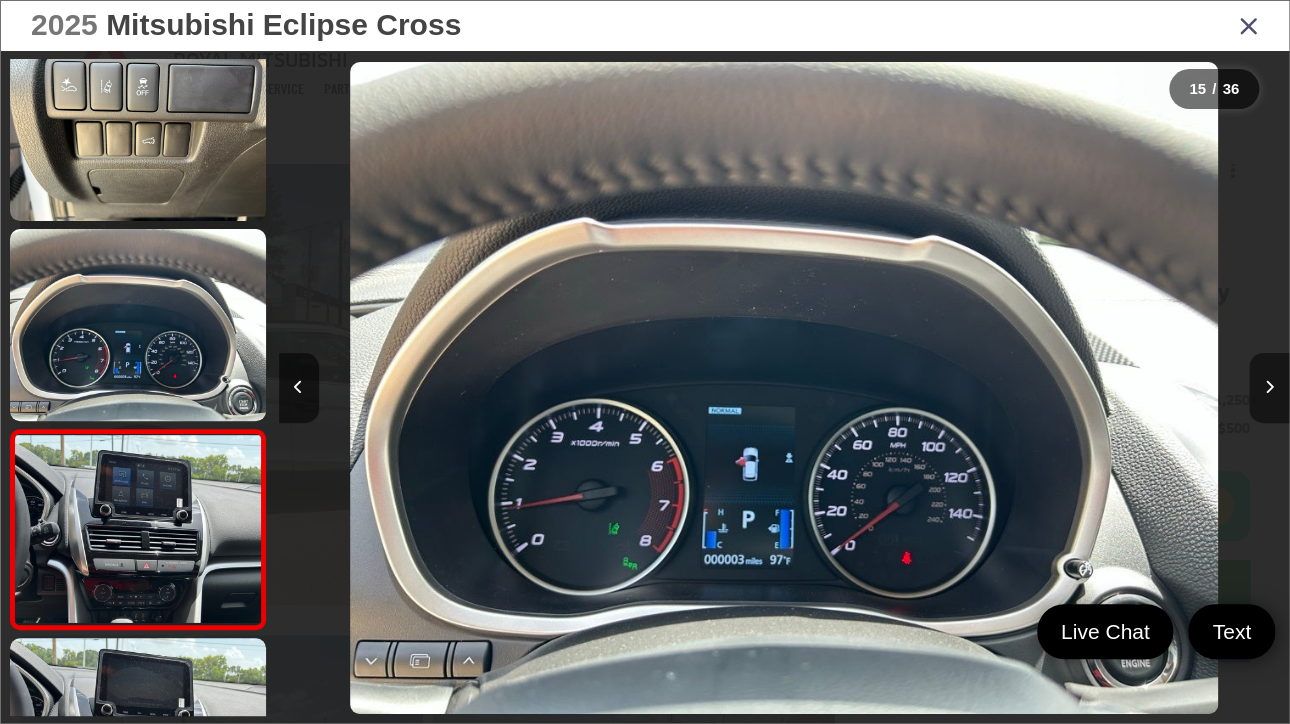 scroll, scrollTop: 0, scrollLeft: 13462, axis: horizontal 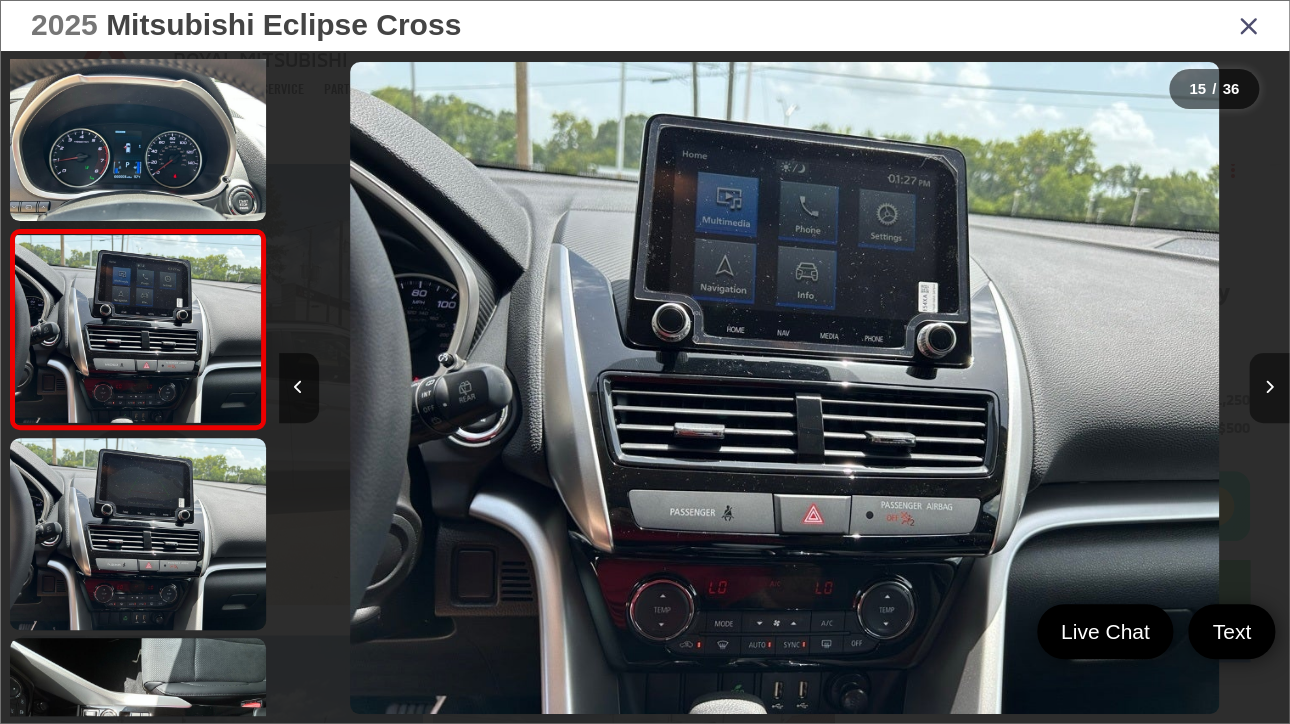 click at bounding box center (1269, 388) 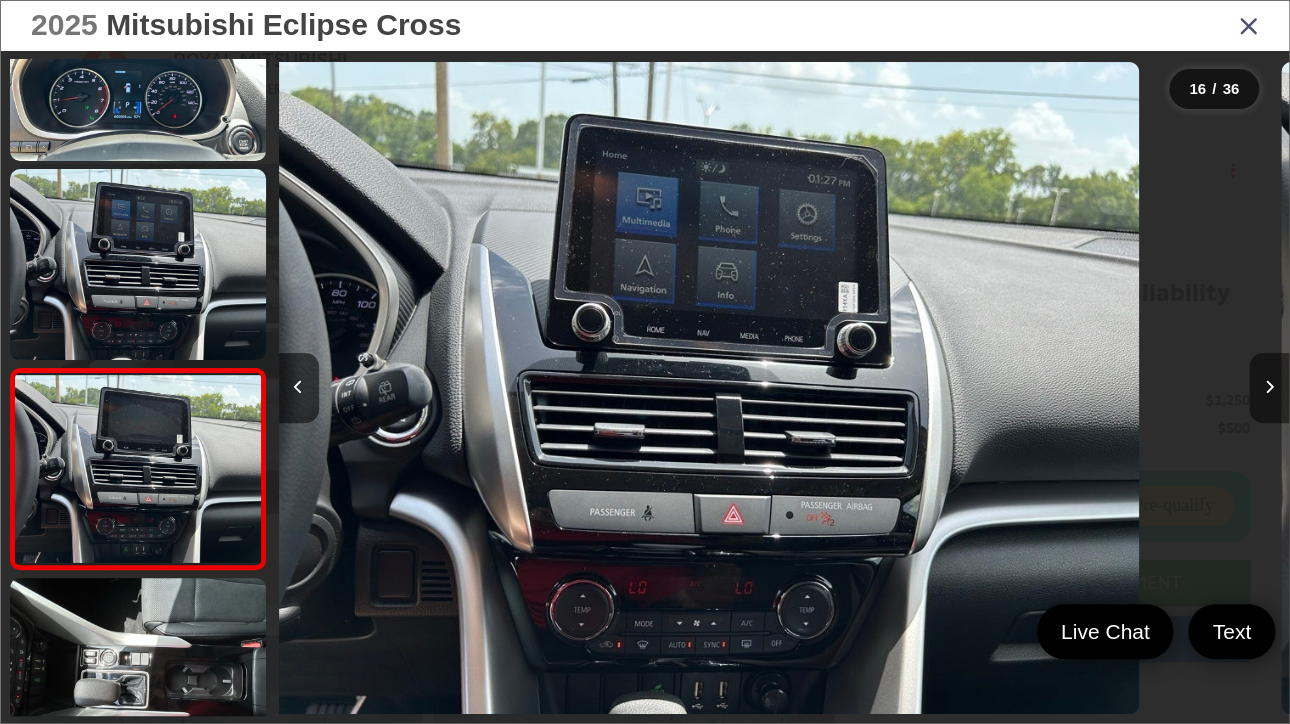 scroll, scrollTop: 2814, scrollLeft: 0, axis: vertical 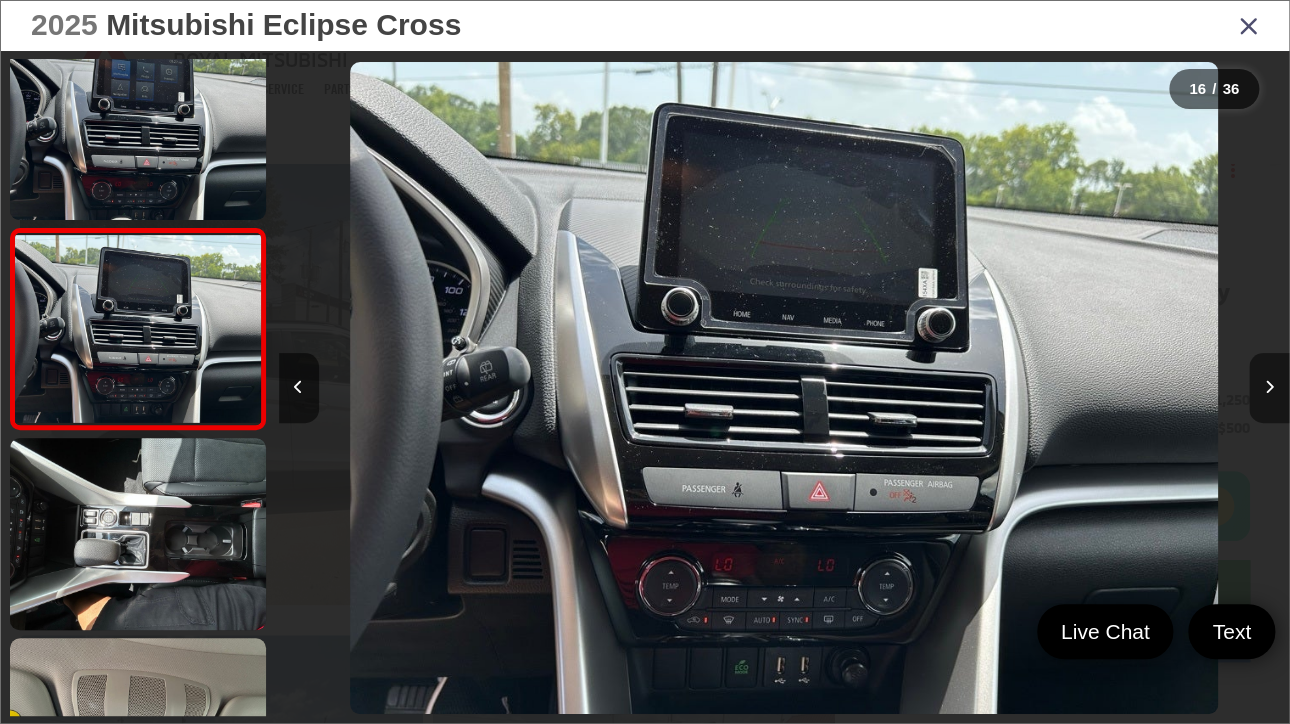 click at bounding box center [1269, 388] 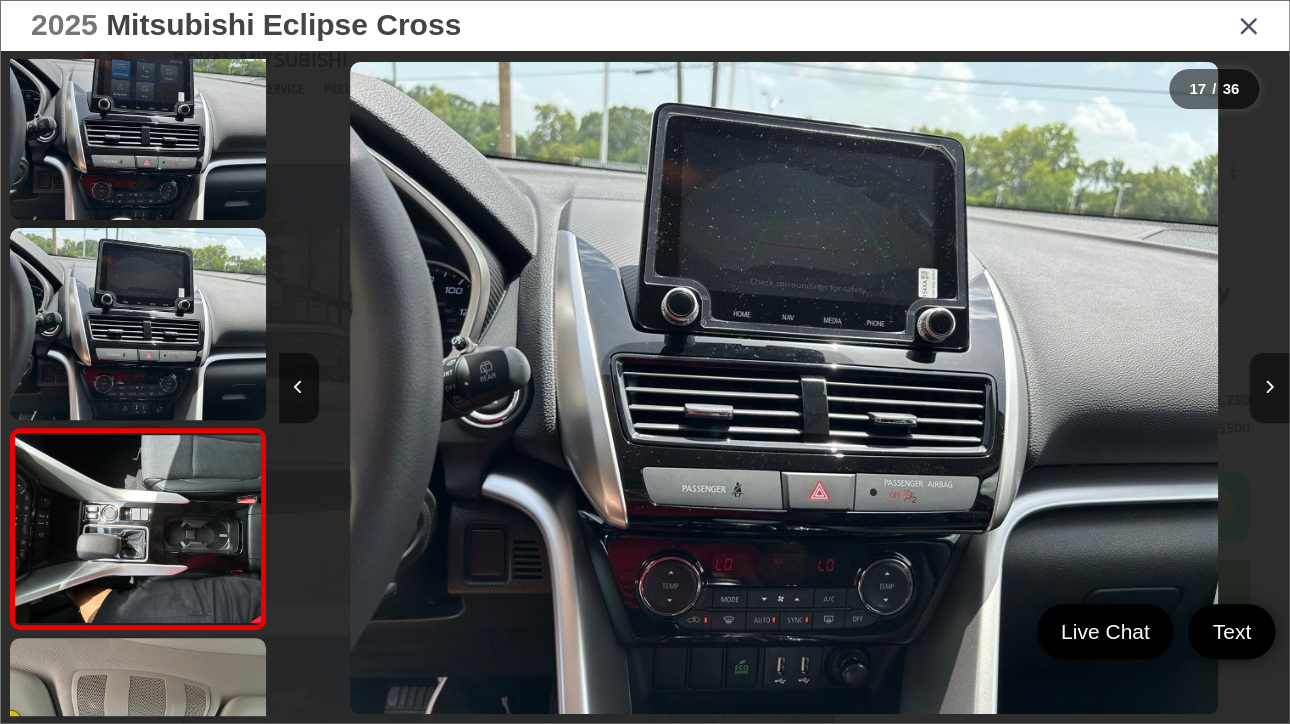 scroll, scrollTop: 0, scrollLeft: 15529, axis: horizontal 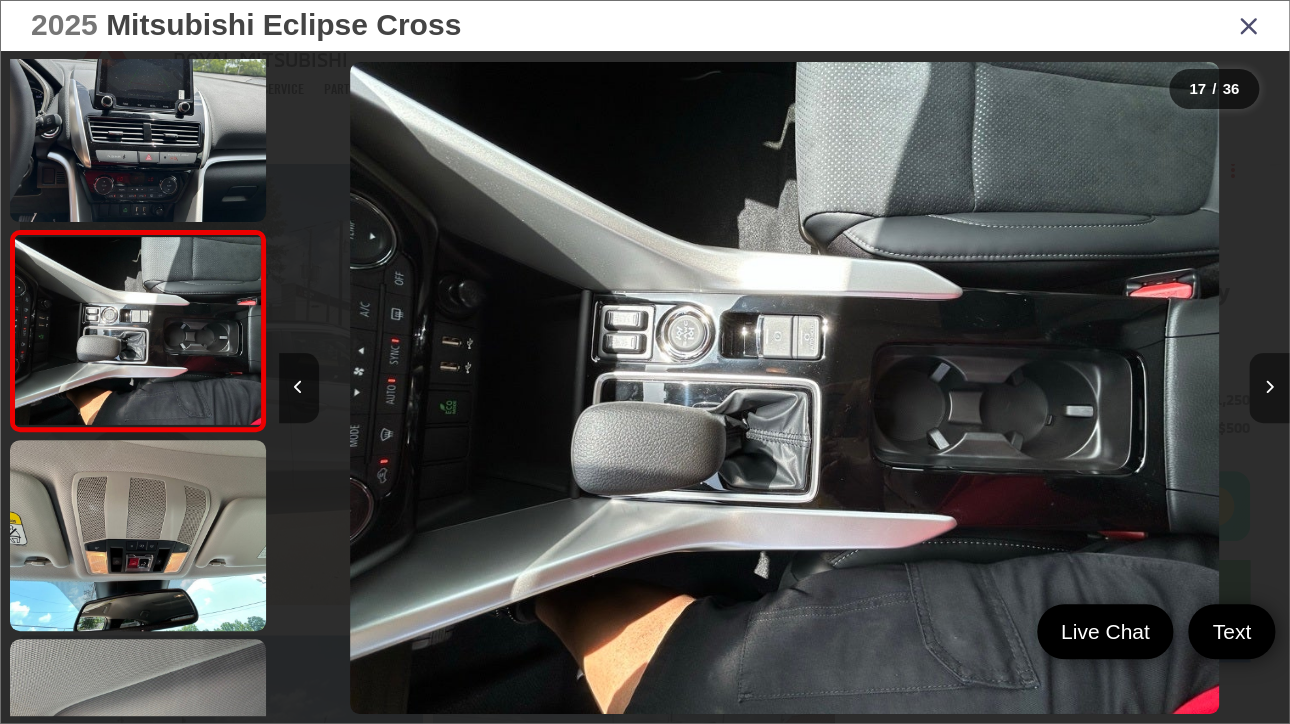 click at bounding box center (1269, 388) 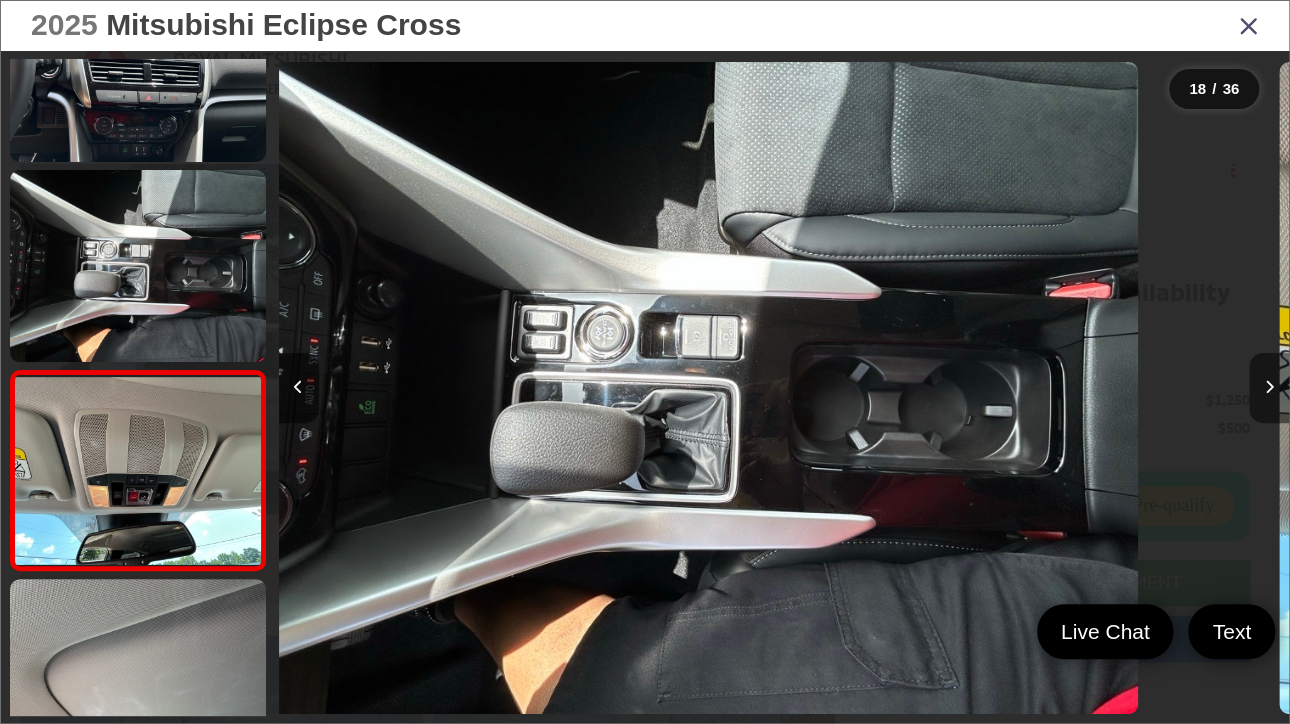 scroll, scrollTop: 3202, scrollLeft: 0, axis: vertical 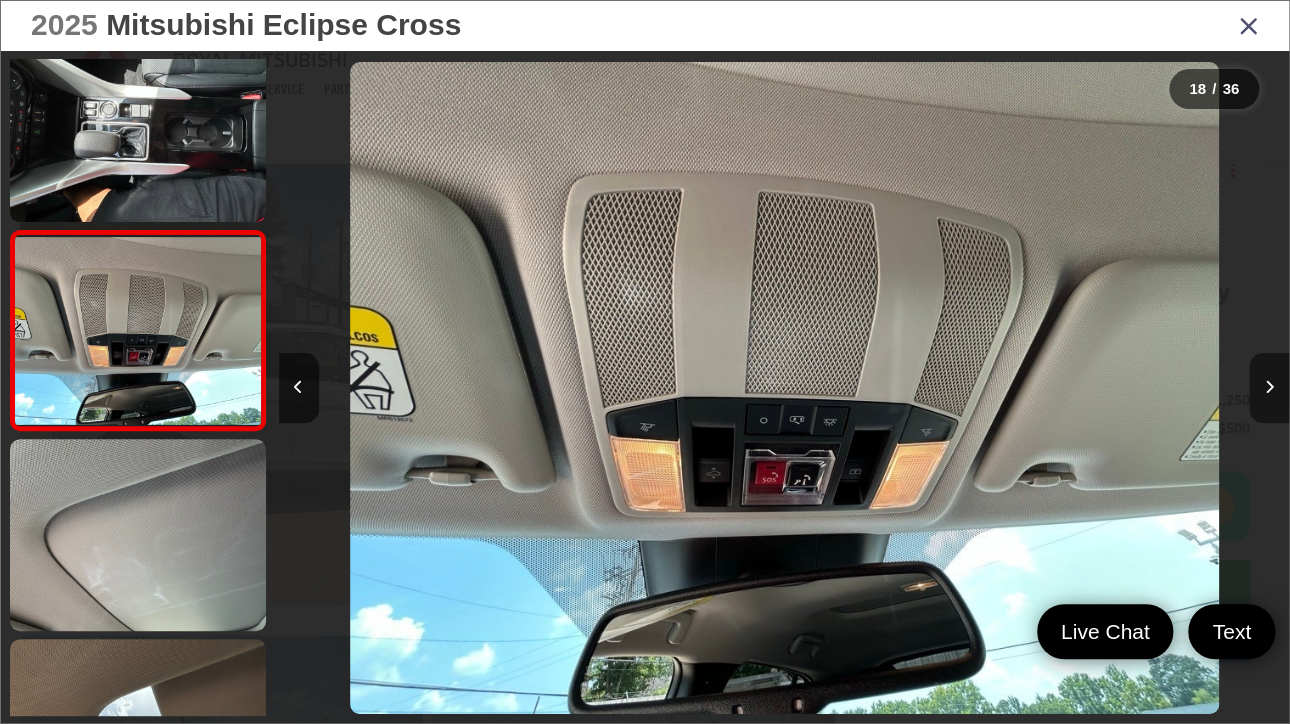 click at bounding box center (1269, 388) 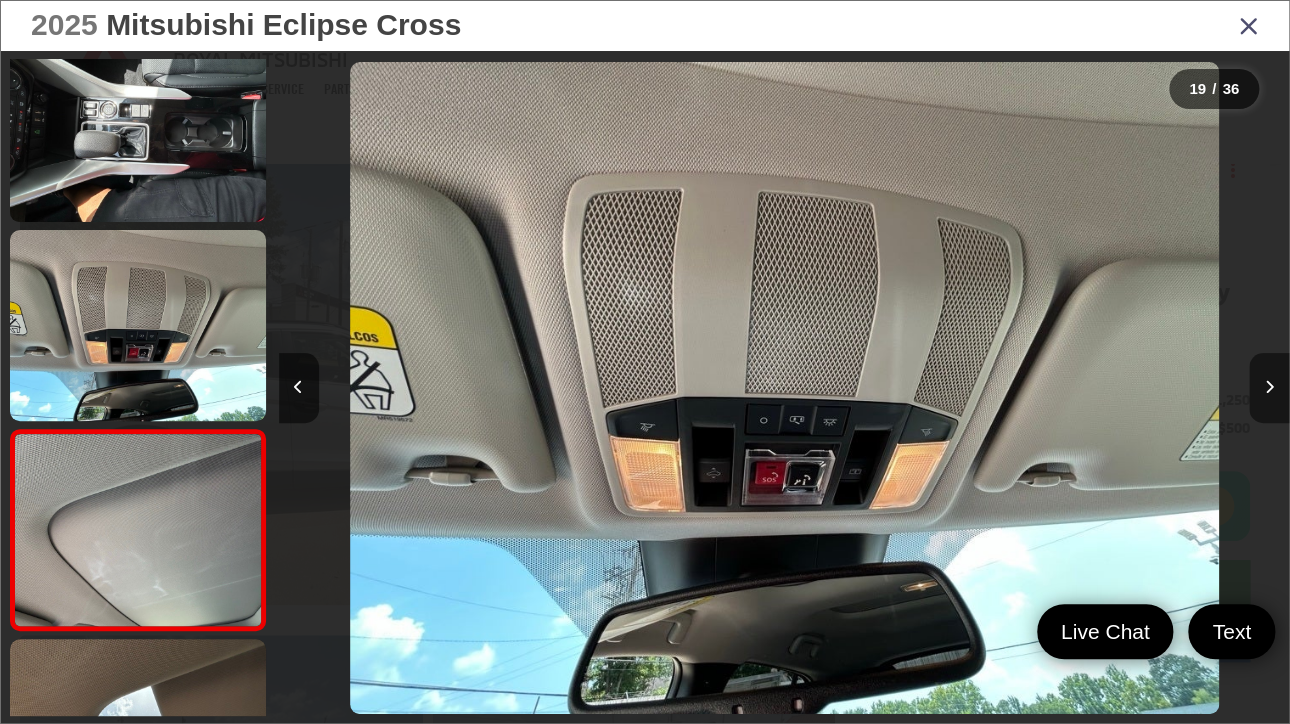 scroll, scrollTop: 0, scrollLeft: 17504, axis: horizontal 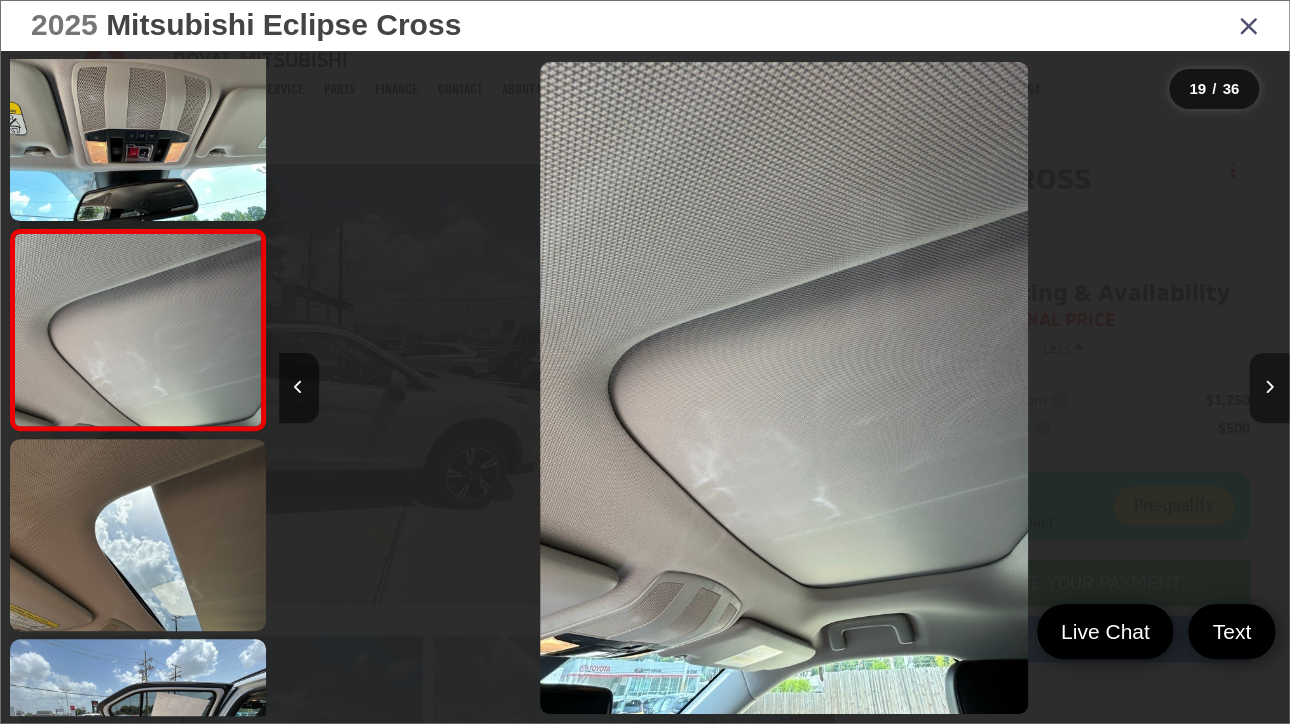 click at bounding box center (1269, 388) 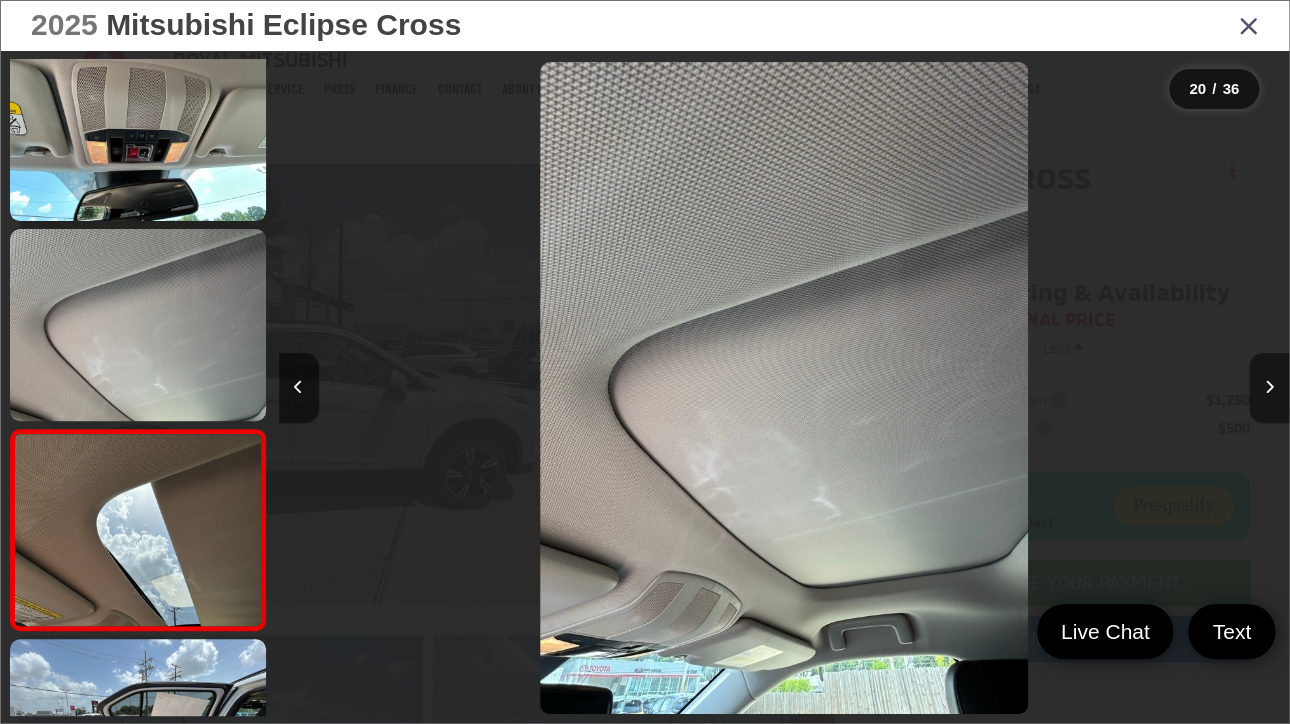 scroll, scrollTop: 0, scrollLeft: 18514, axis: horizontal 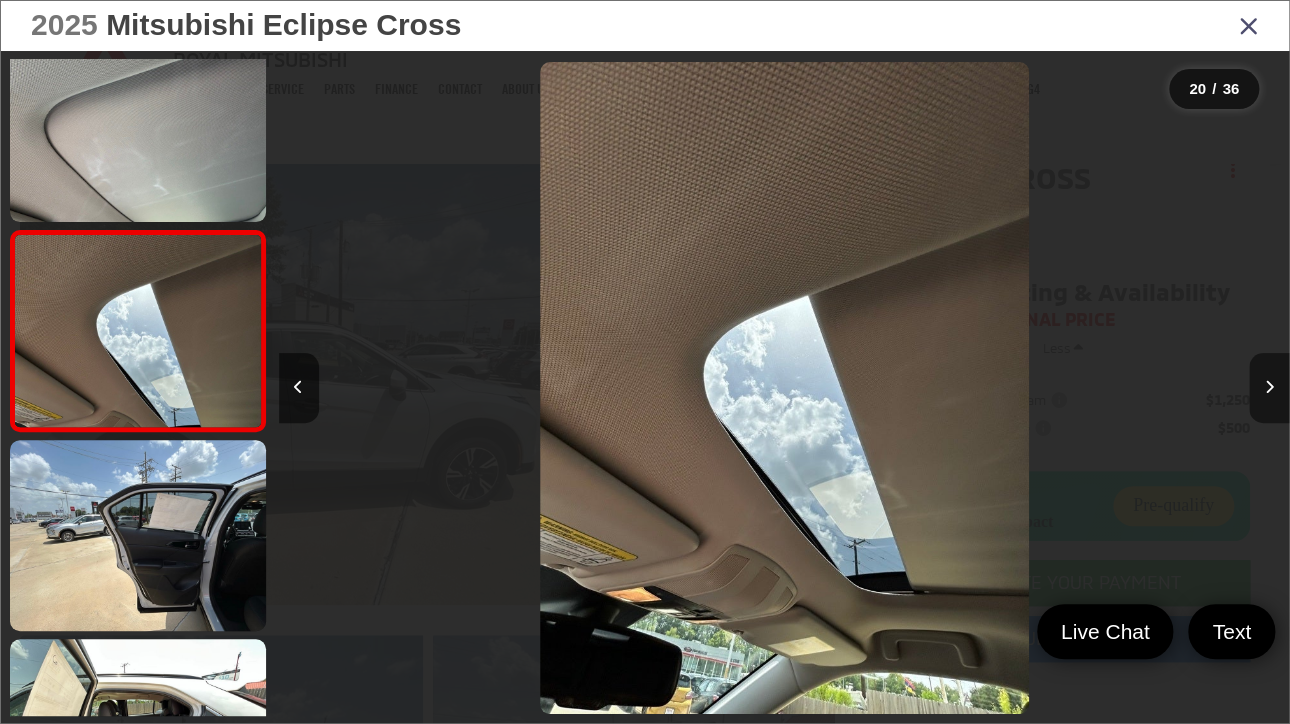 click at bounding box center [1269, 388] 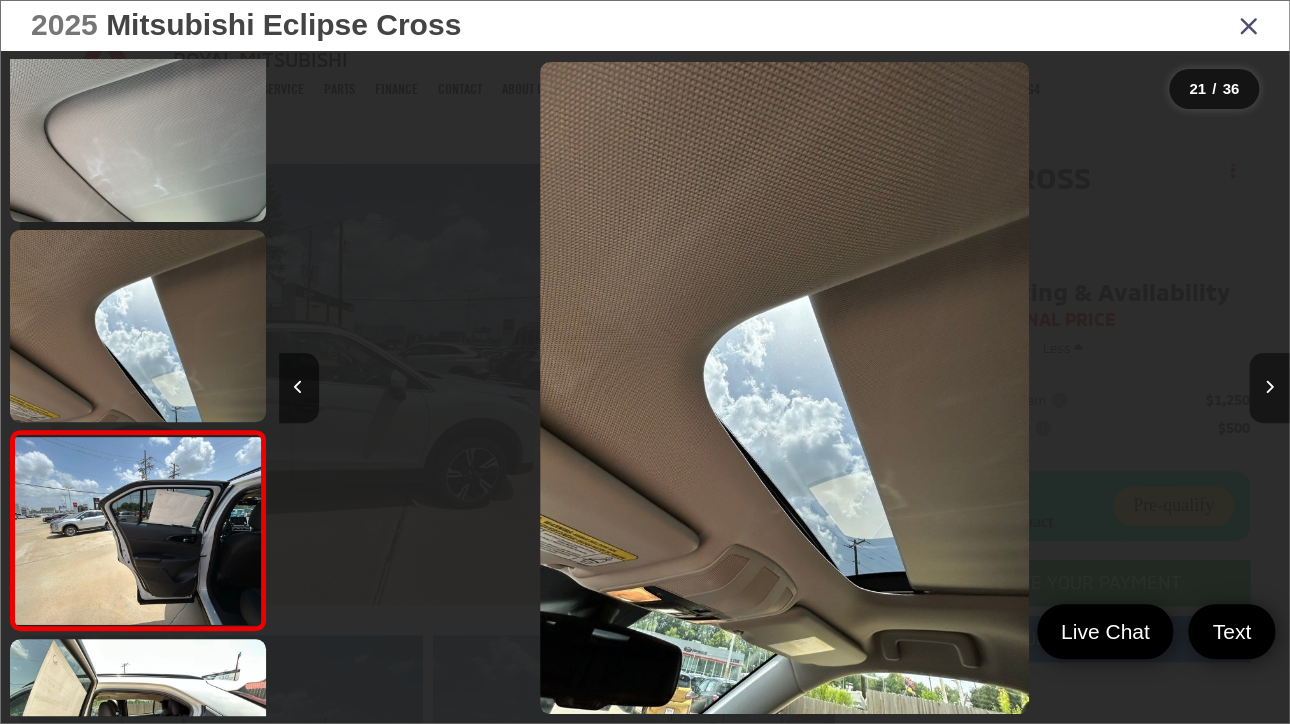 scroll, scrollTop: 0, scrollLeft: 19524, axis: horizontal 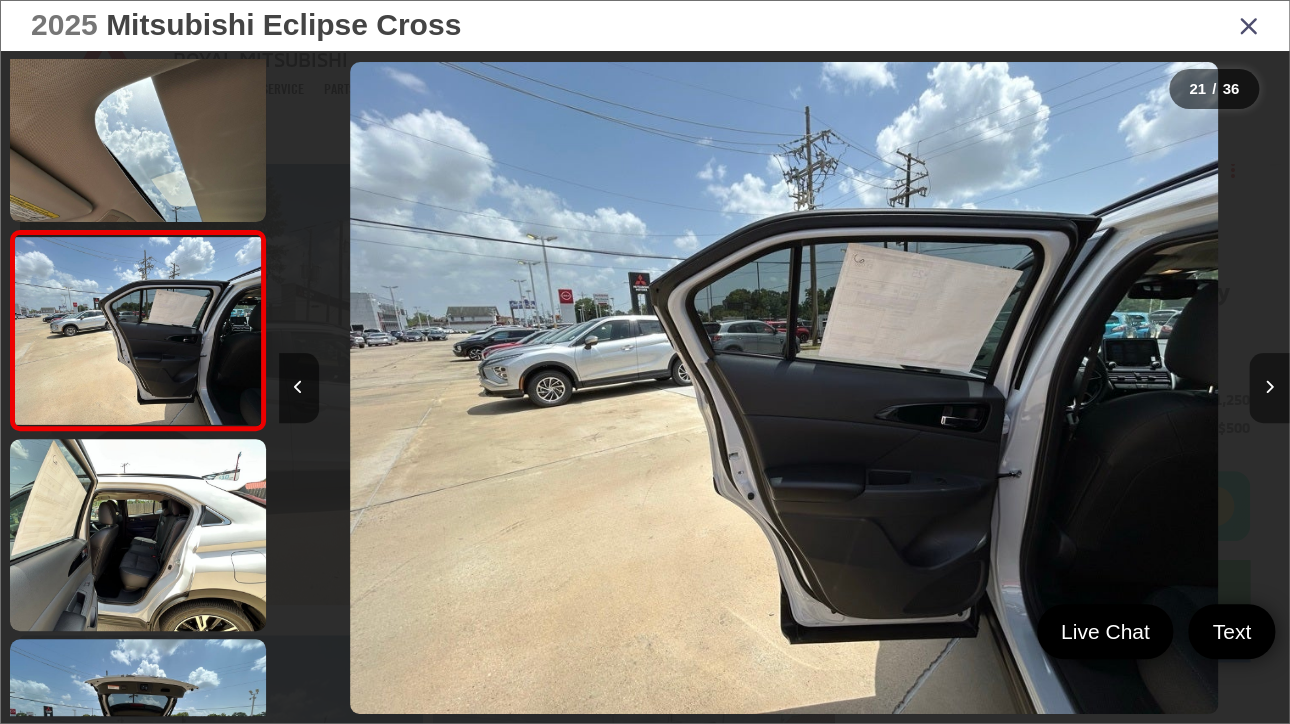 click at bounding box center (1269, 388) 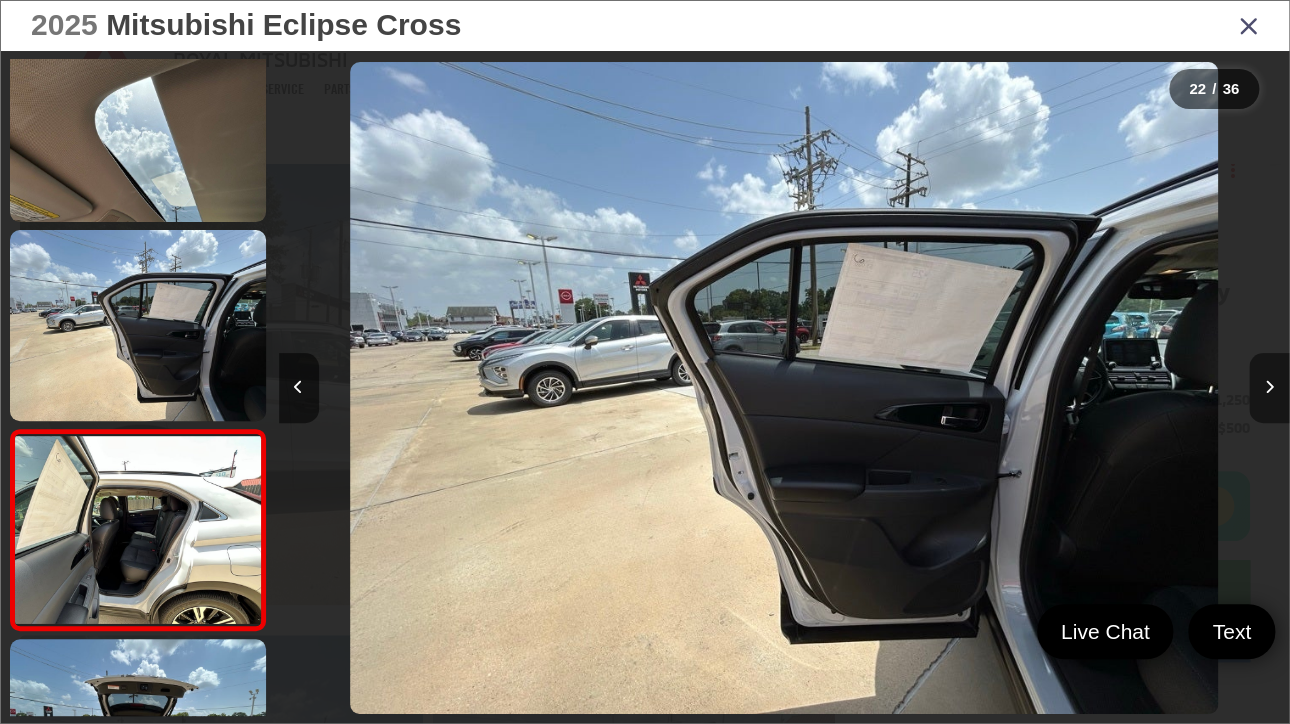 scroll, scrollTop: 0, scrollLeft: 20536, axis: horizontal 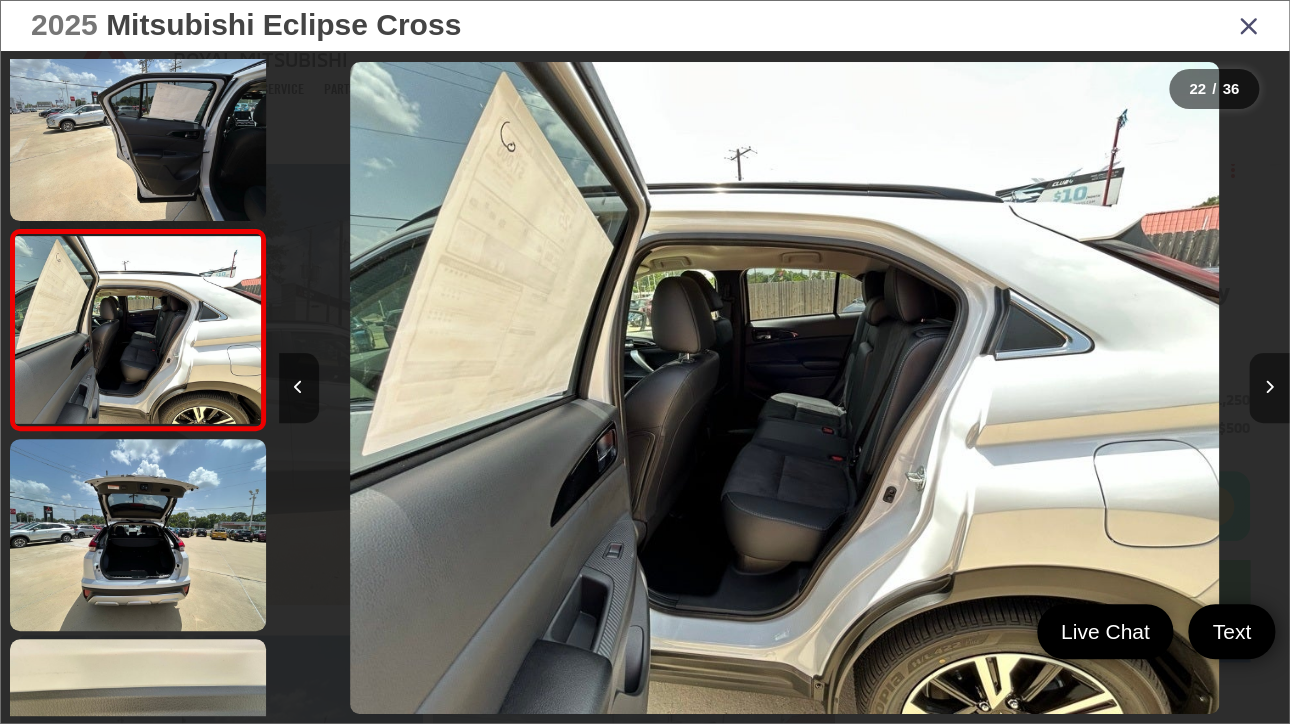 click at bounding box center [1269, 388] 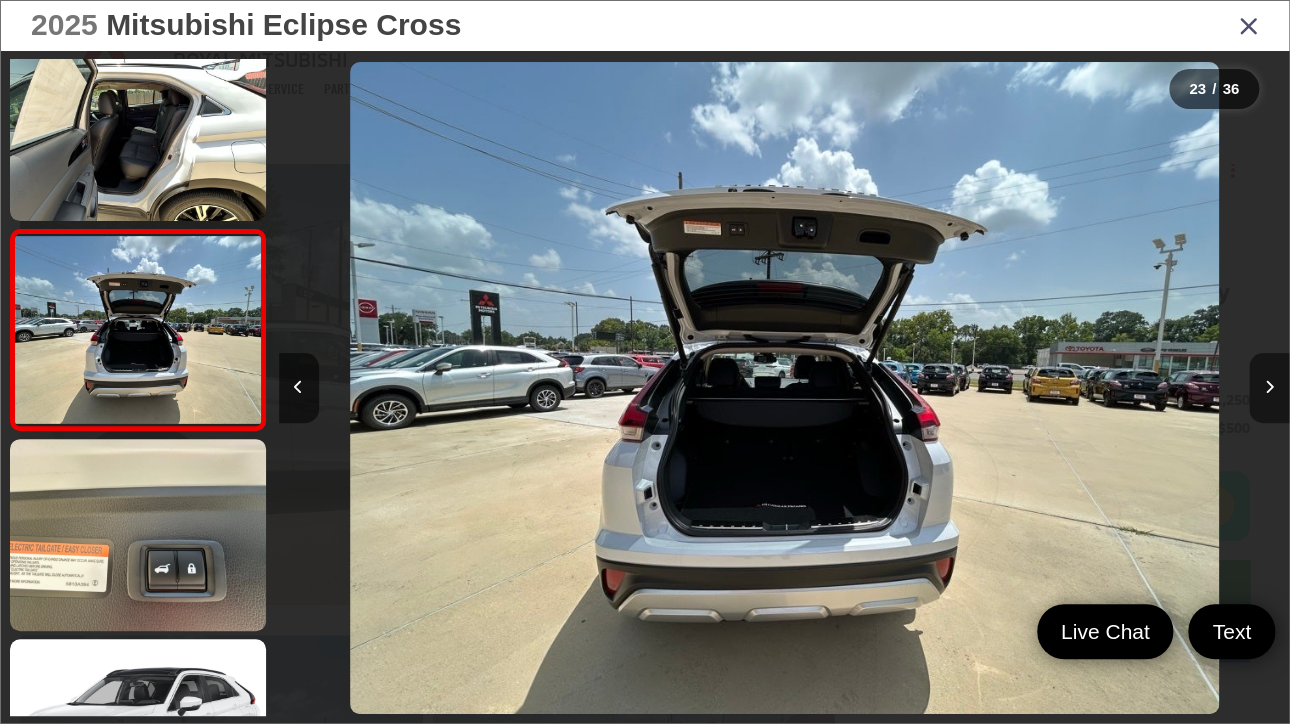 click at bounding box center (1269, 388) 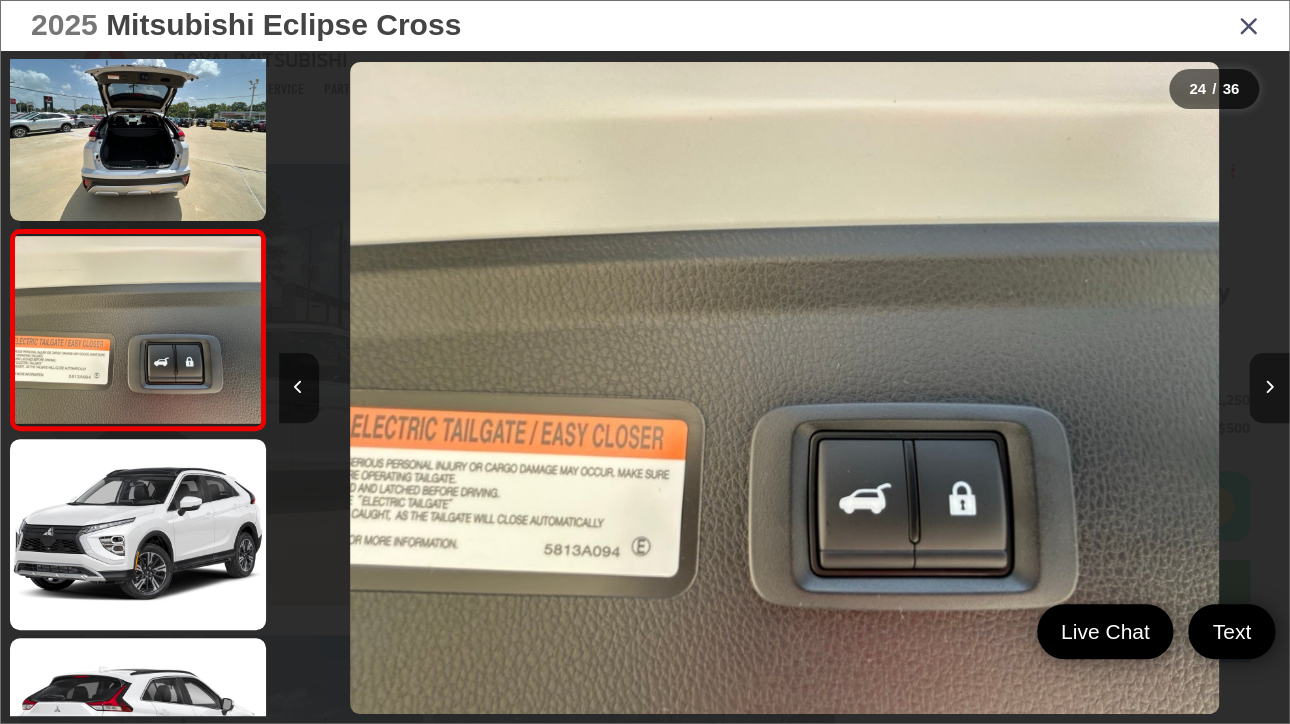click at bounding box center (1269, 388) 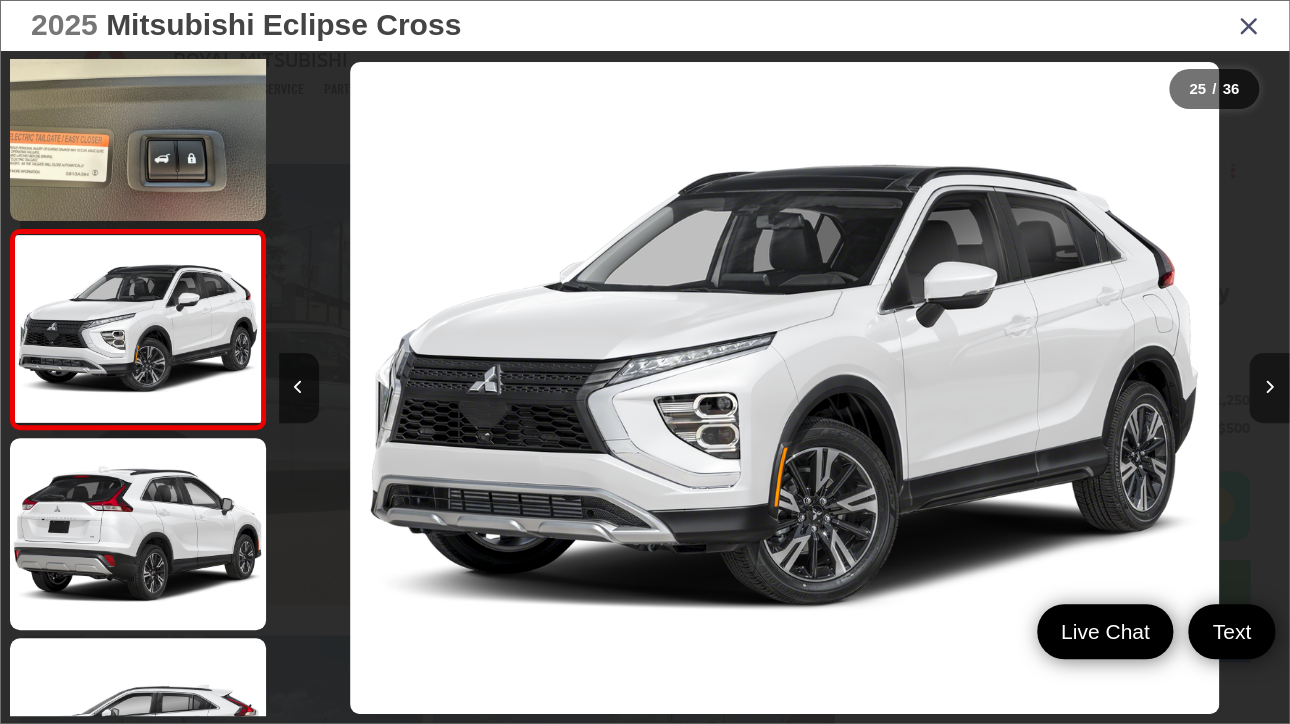 click at bounding box center [1269, 388] 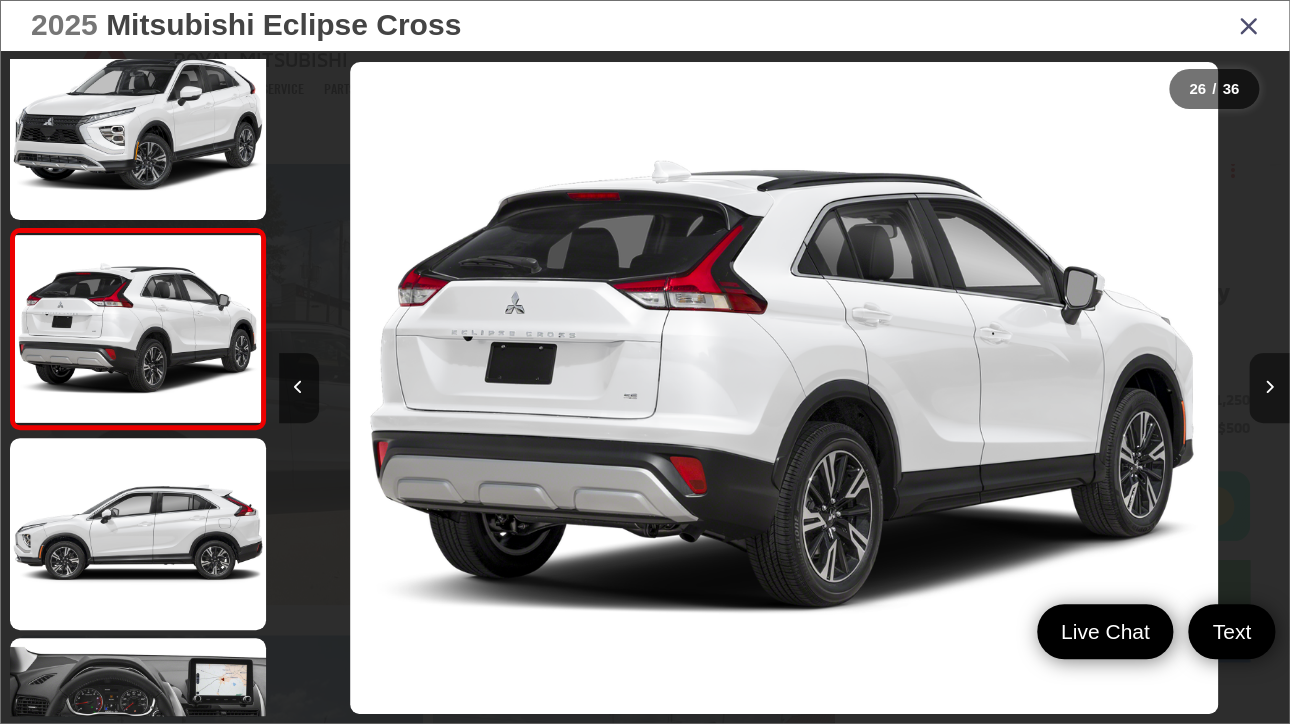 click at bounding box center (1269, 388) 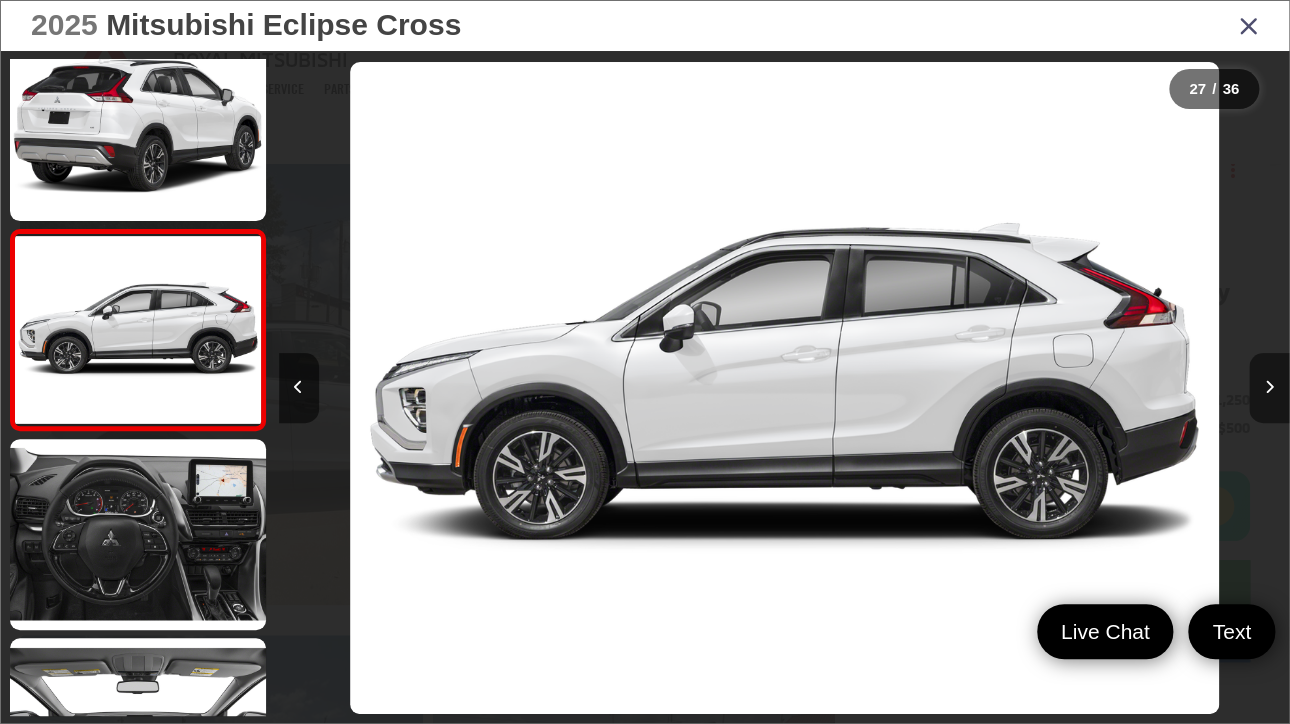 click at bounding box center [1269, 388] 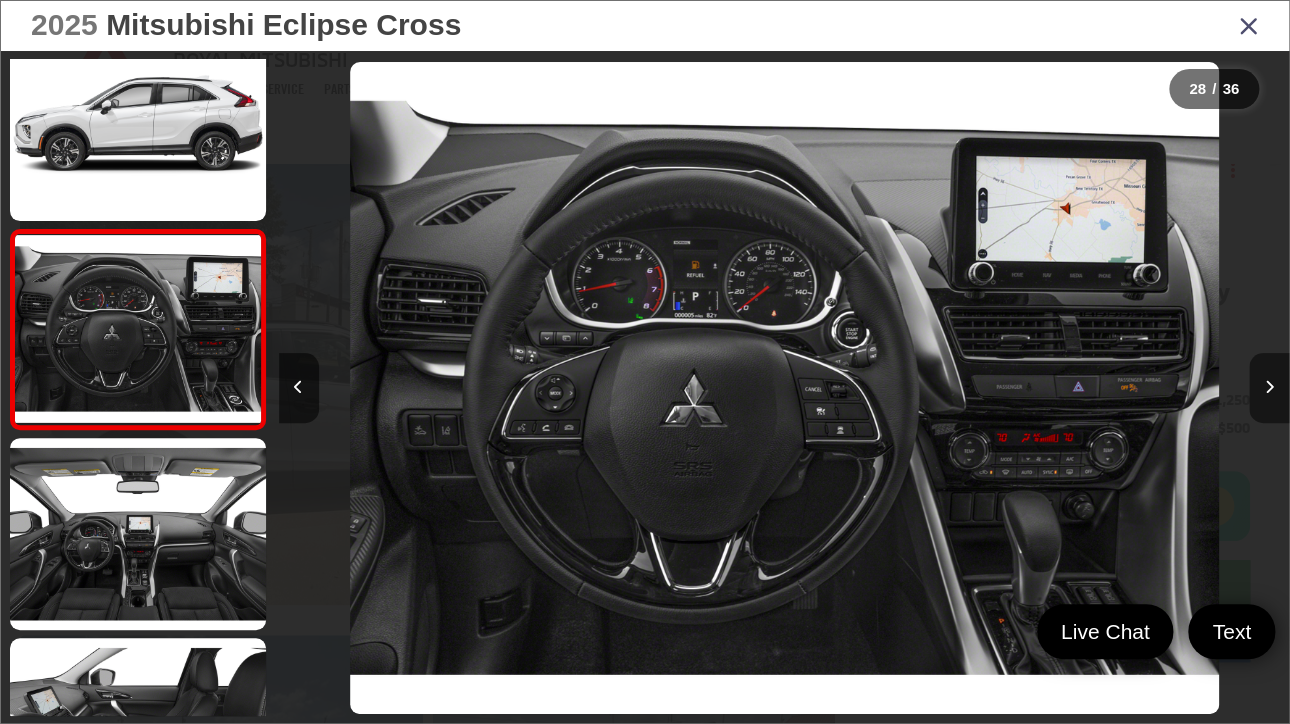 click at bounding box center (1269, 387) 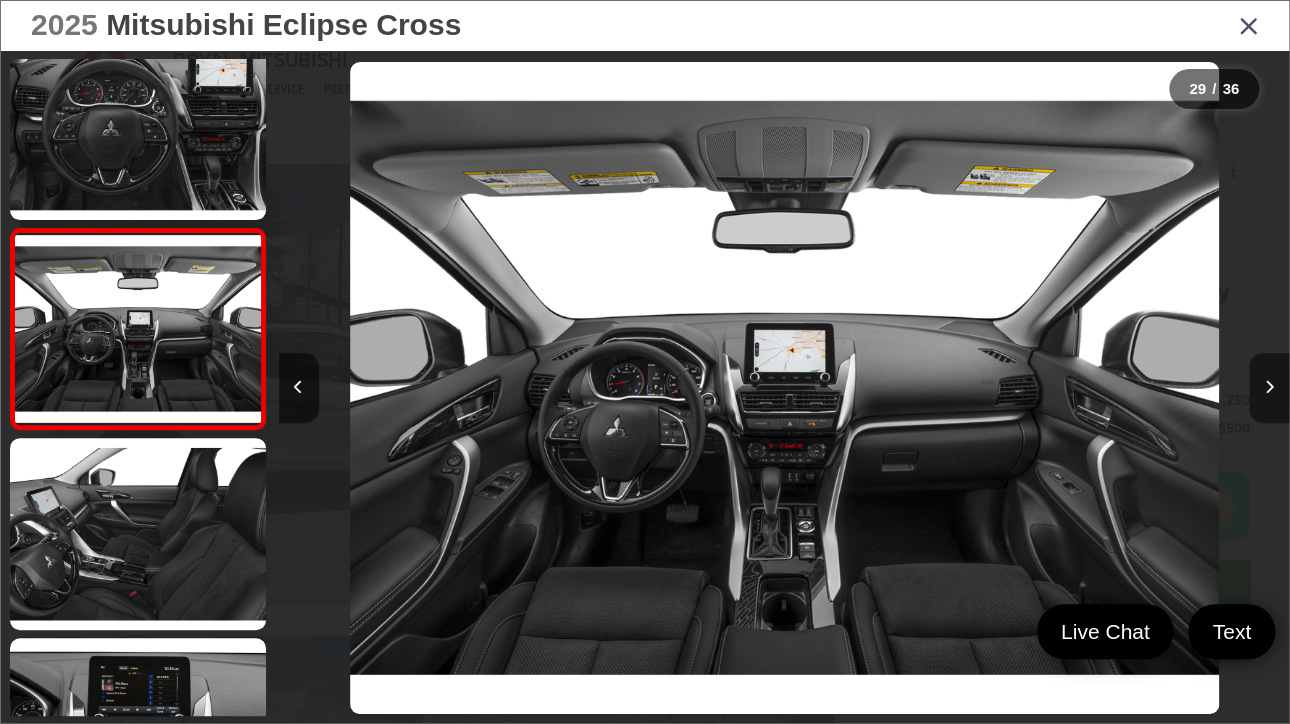 click at bounding box center [1269, 387] 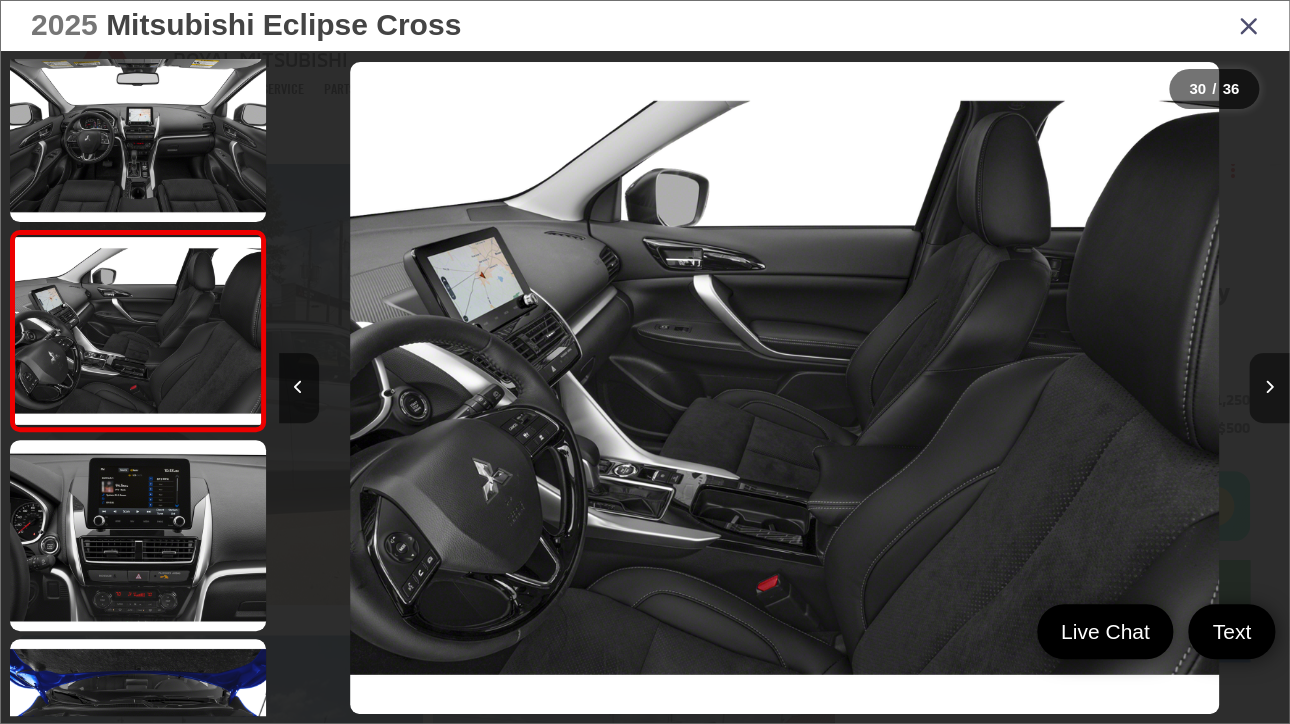 click at bounding box center [1269, 388] 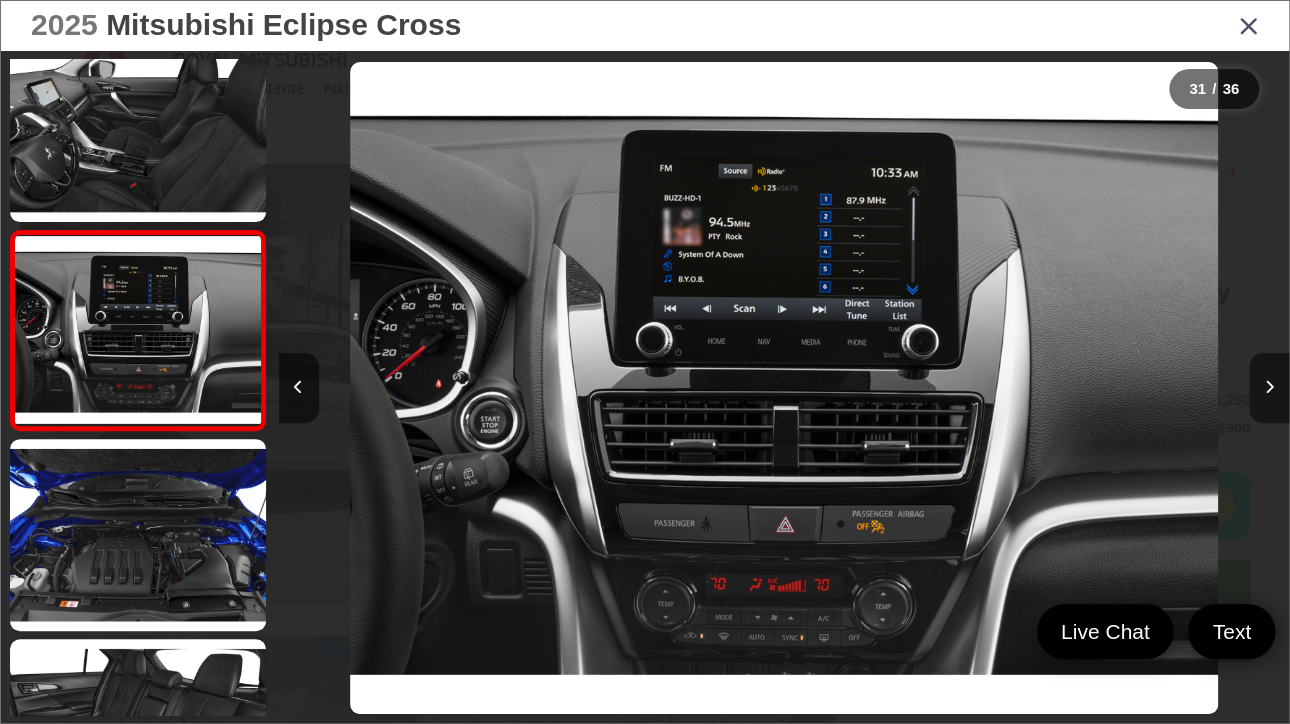 click at bounding box center (1269, 388) 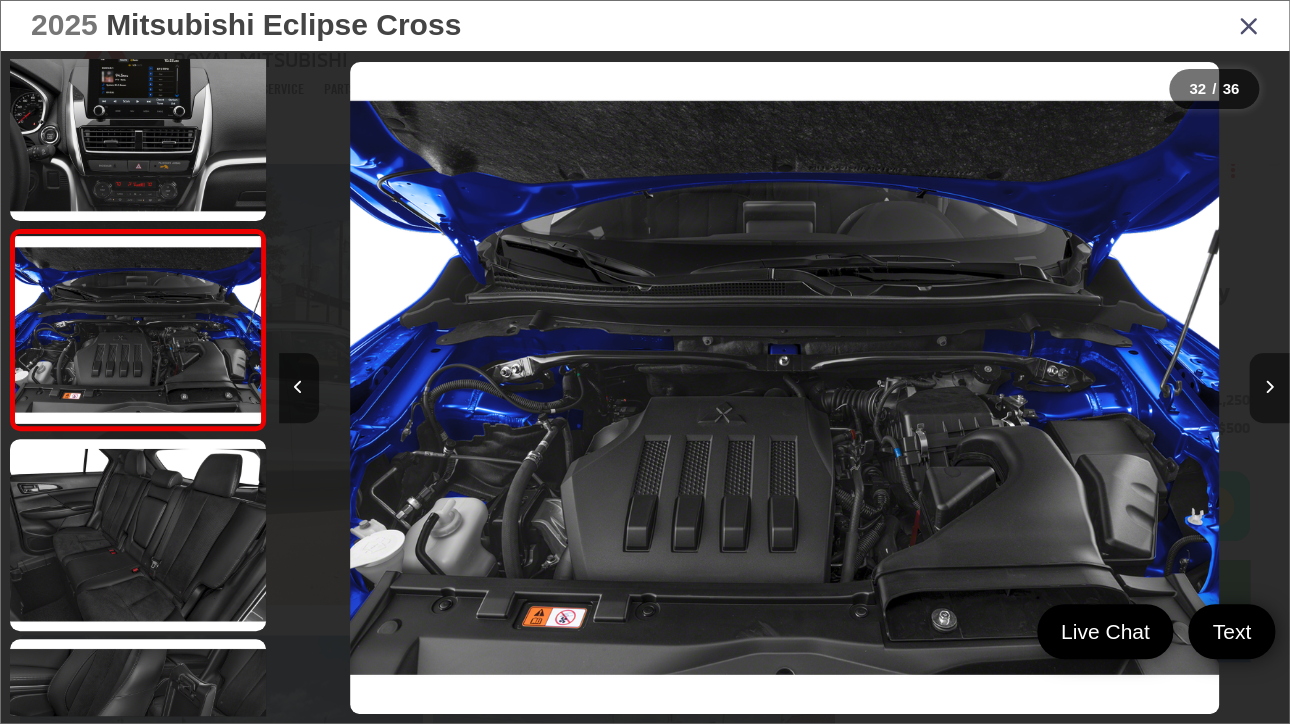 click at bounding box center (1269, 388) 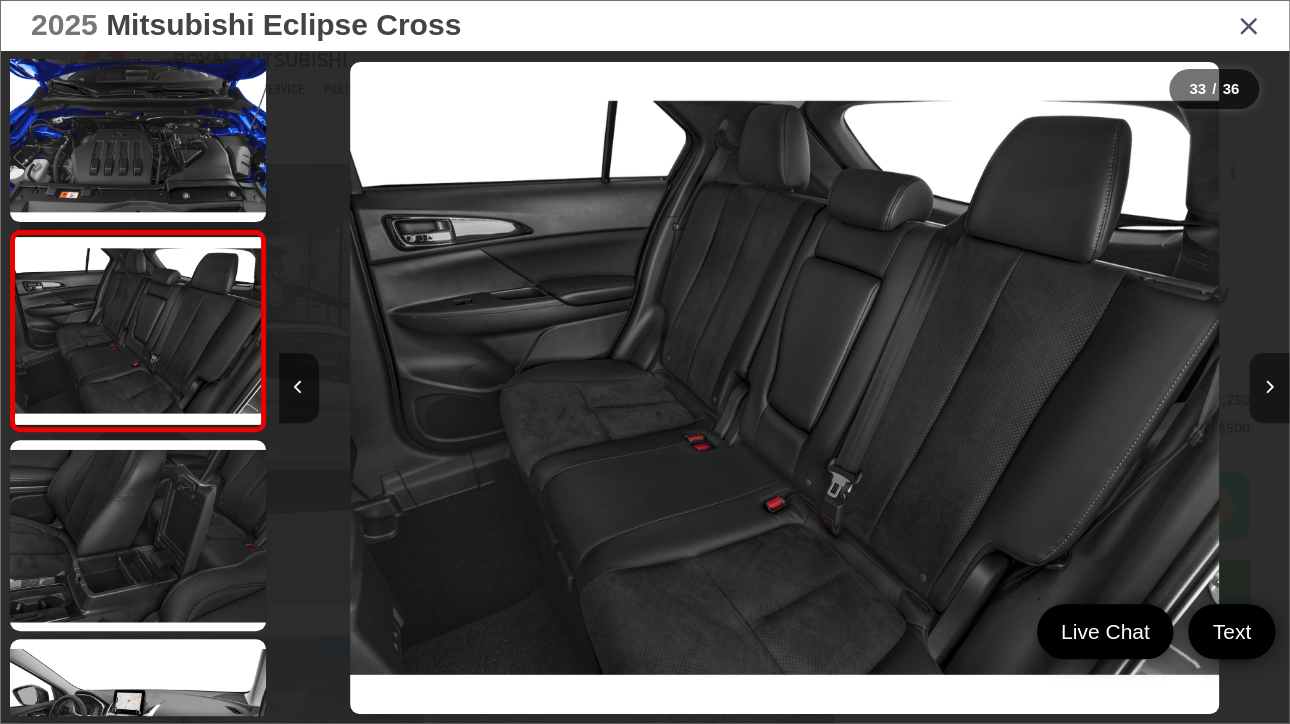 click at bounding box center [1269, 388] 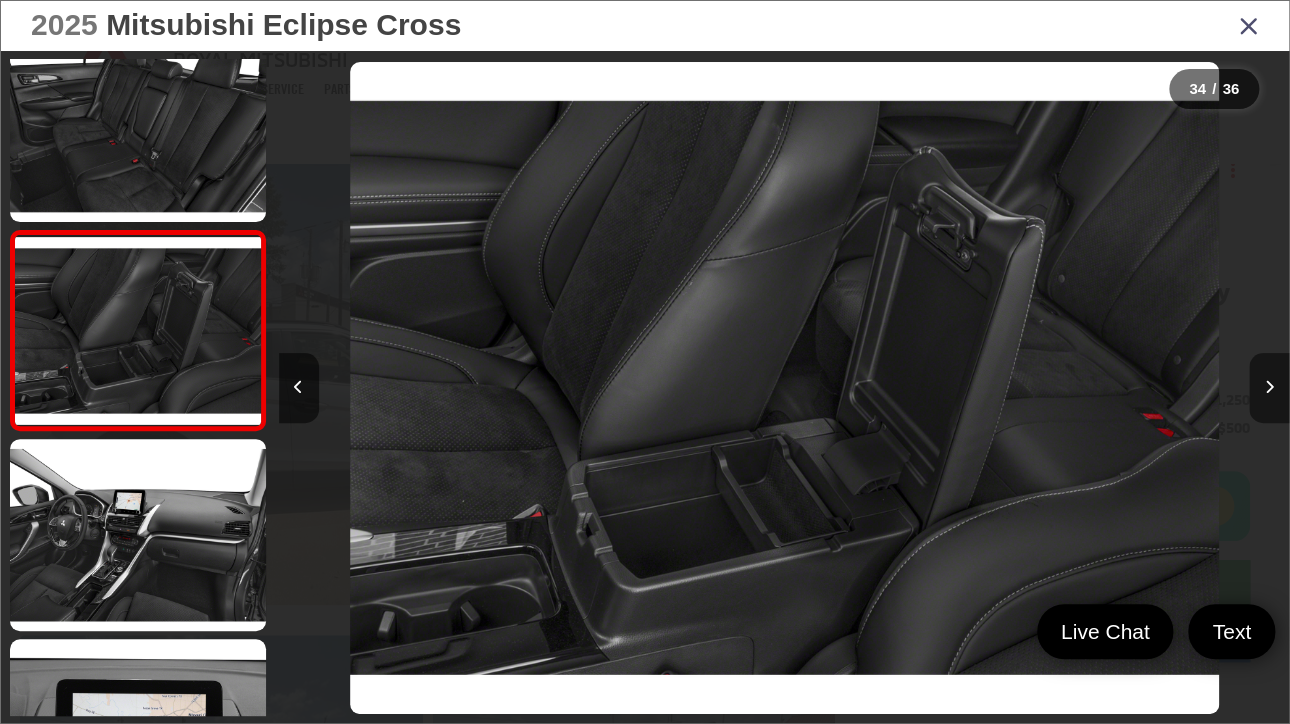 click at bounding box center [1269, 388] 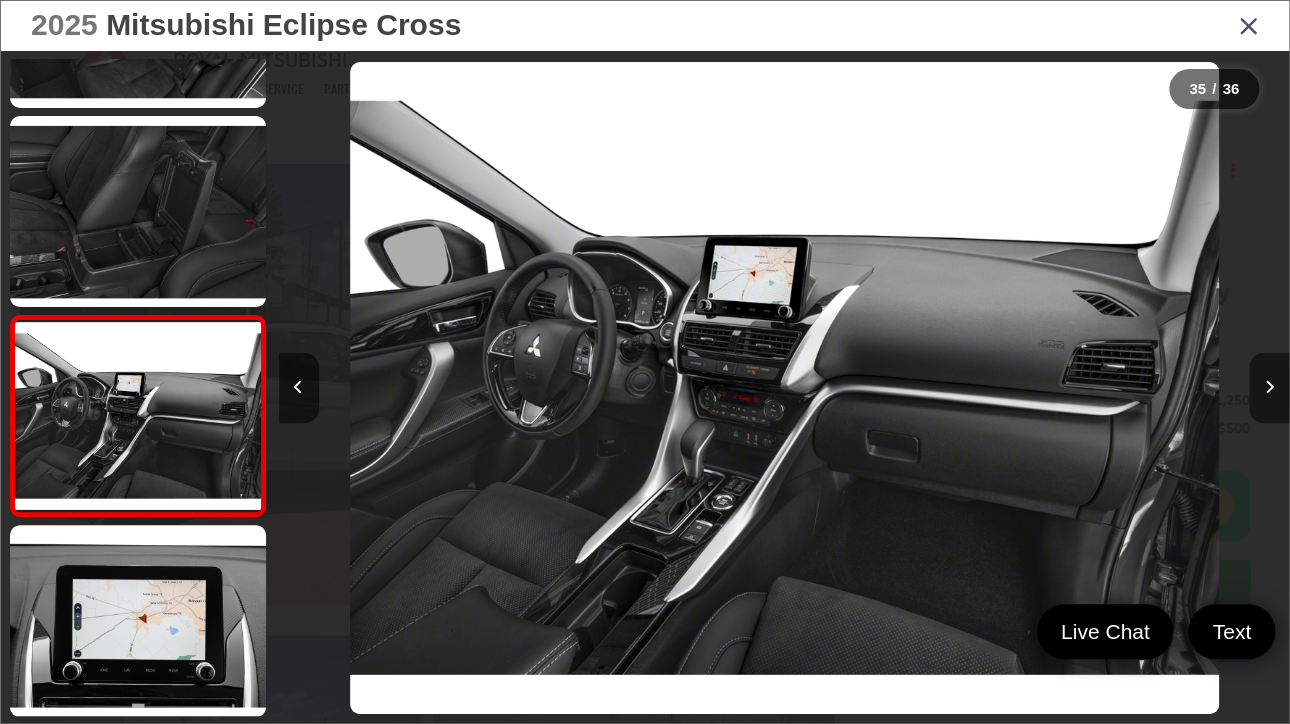 click at bounding box center [1269, 388] 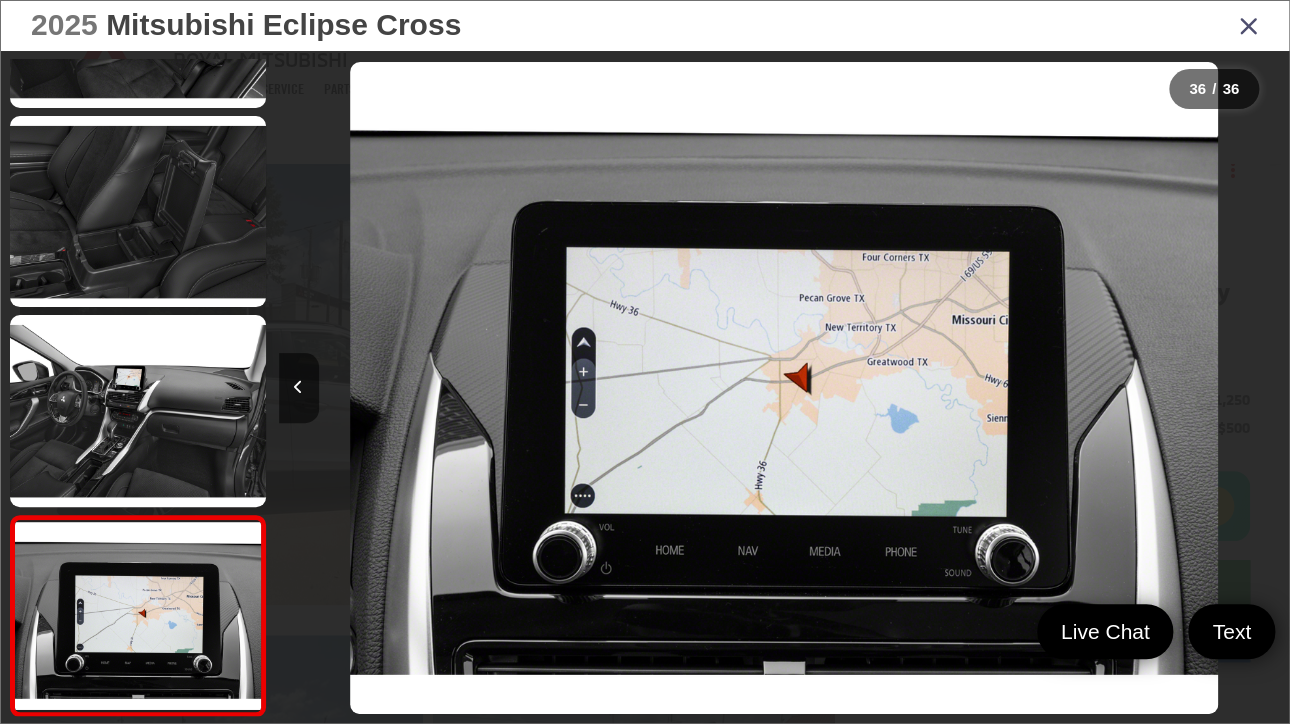 click at bounding box center [1249, 25] 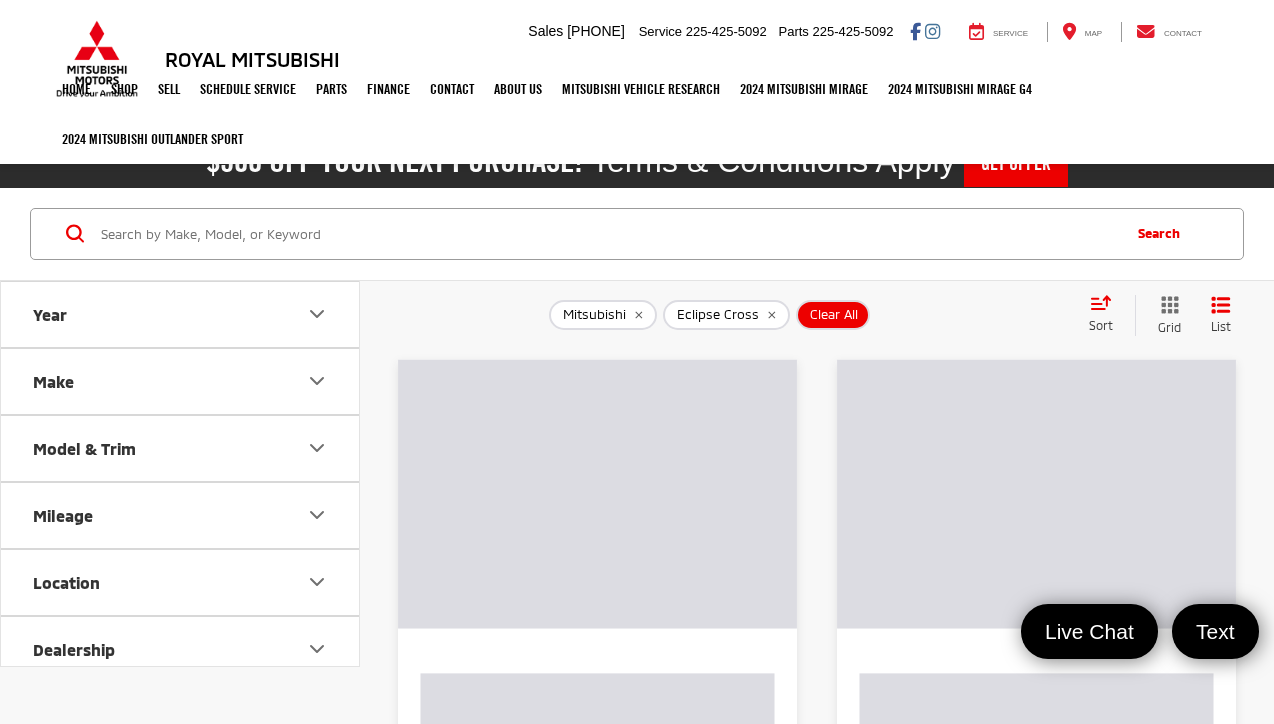 scroll, scrollTop: 0, scrollLeft: 0, axis: both 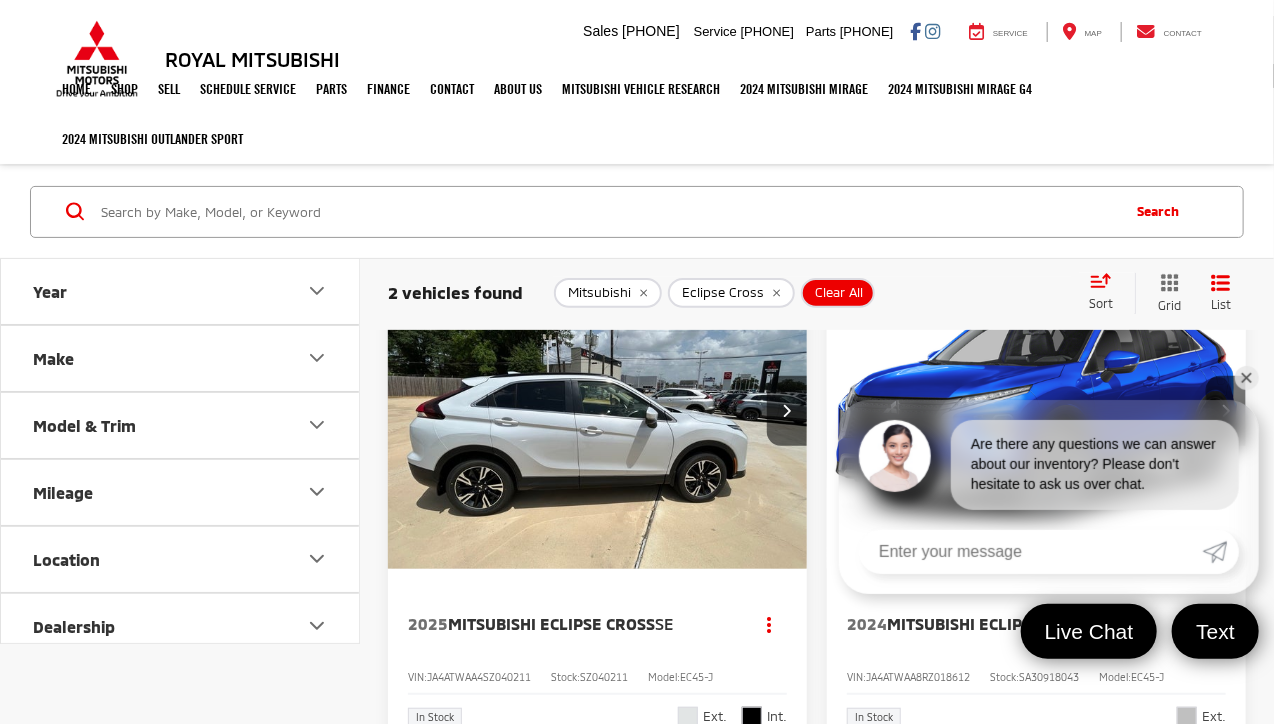 click on "✕" at bounding box center [1247, 378] 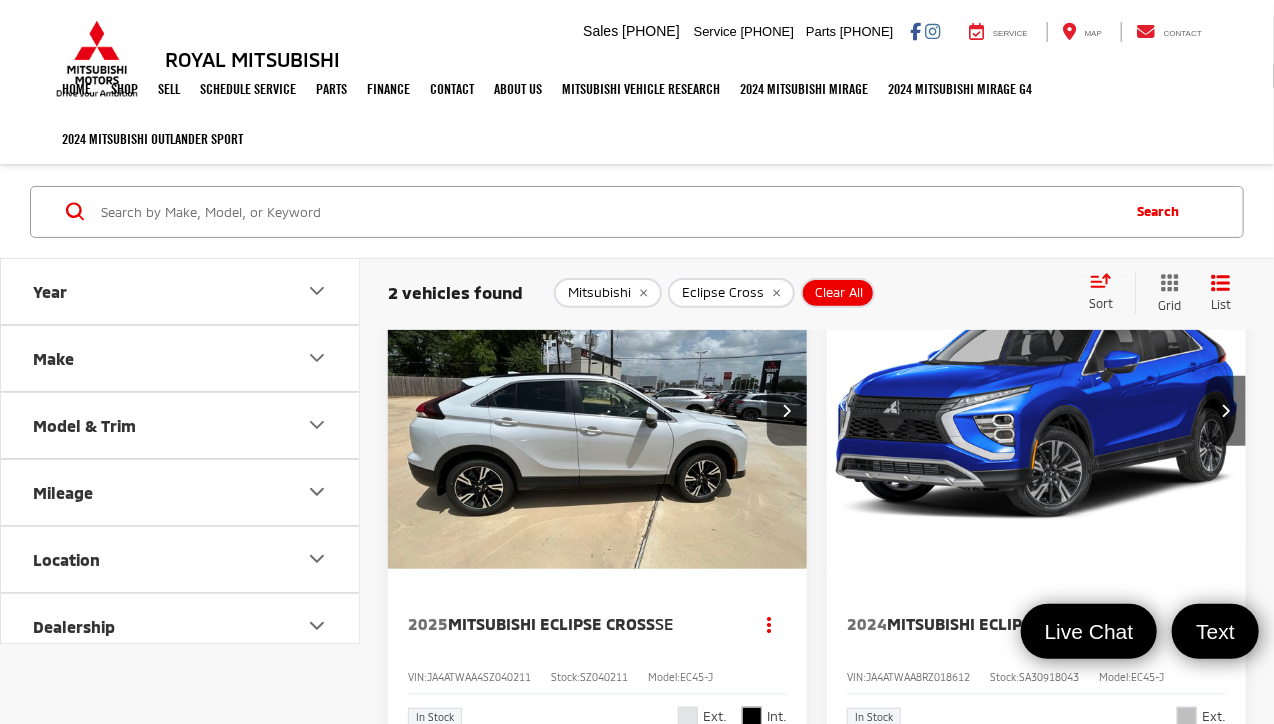 click at bounding box center [1037, 412] 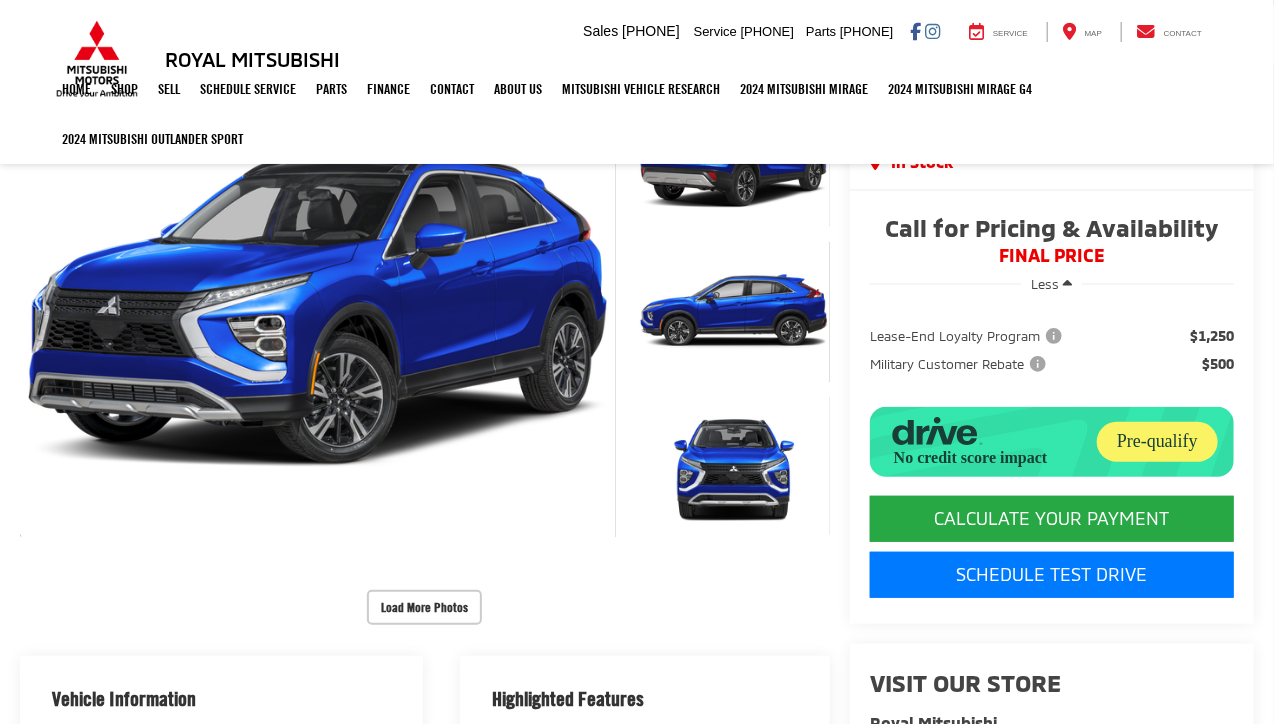 scroll, scrollTop: 450, scrollLeft: 0, axis: vertical 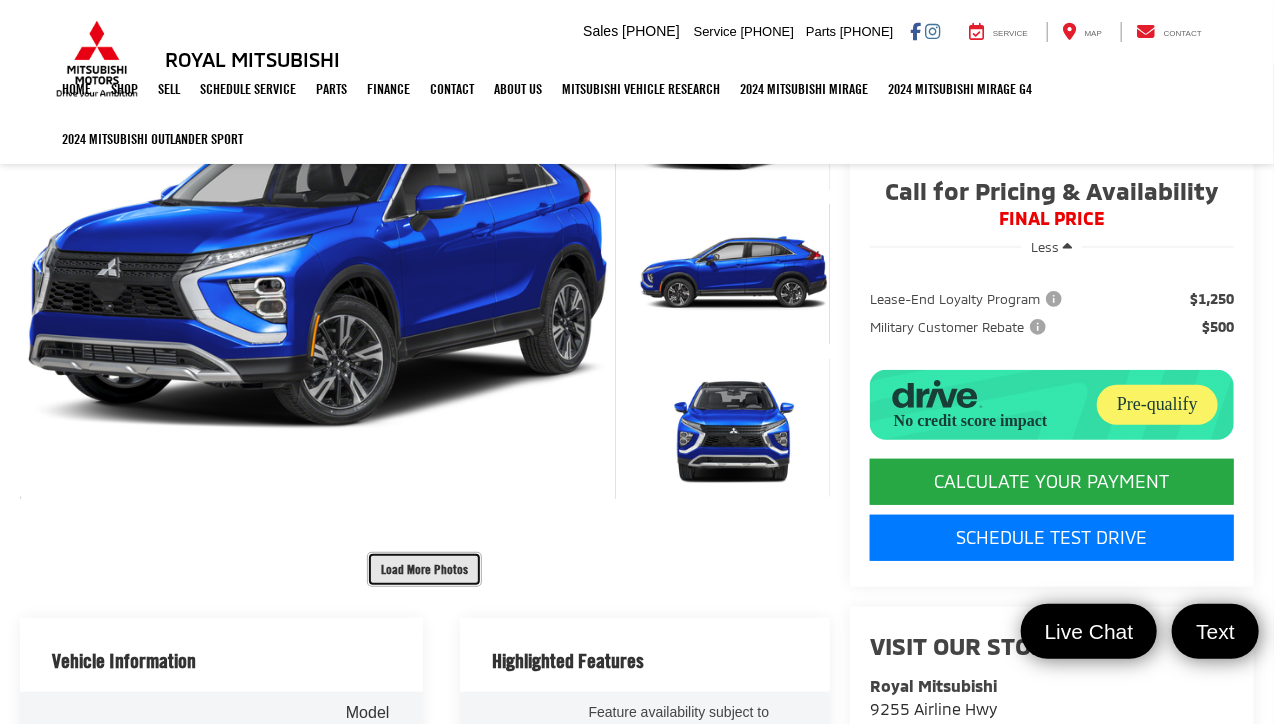 click on "Load More Photos" at bounding box center [424, 569] 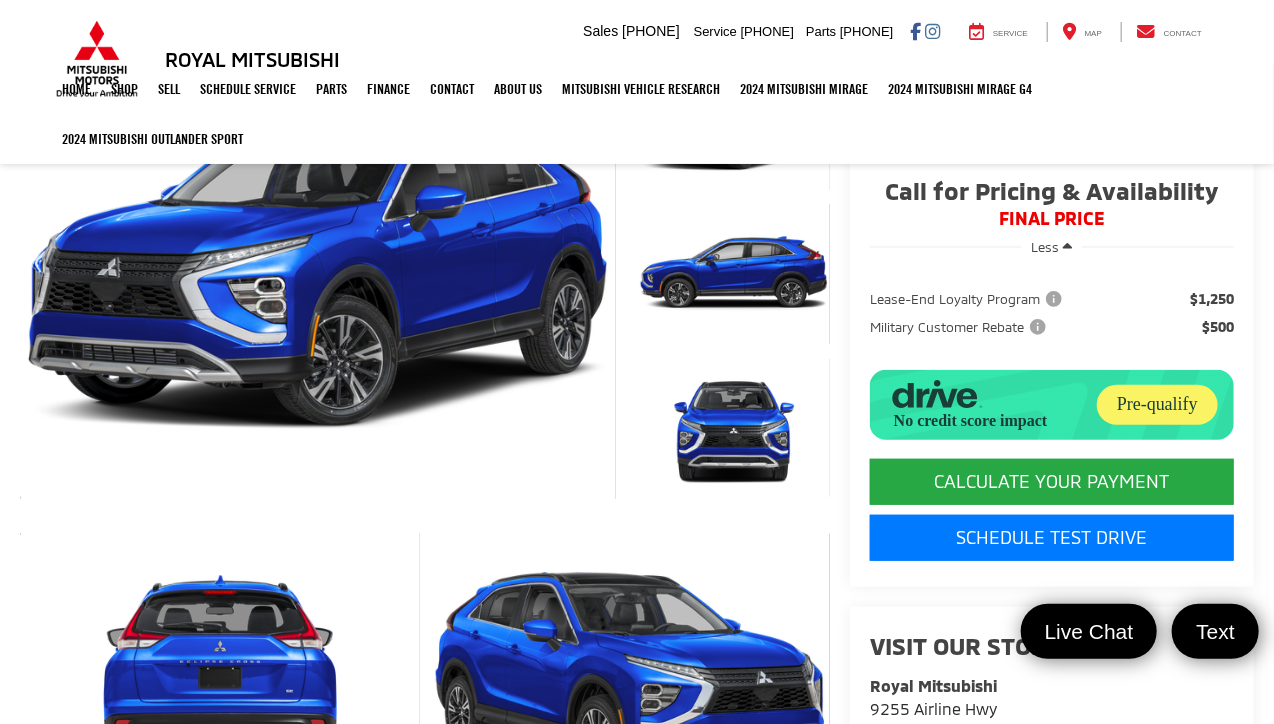 scroll, scrollTop: 0, scrollLeft: 0, axis: both 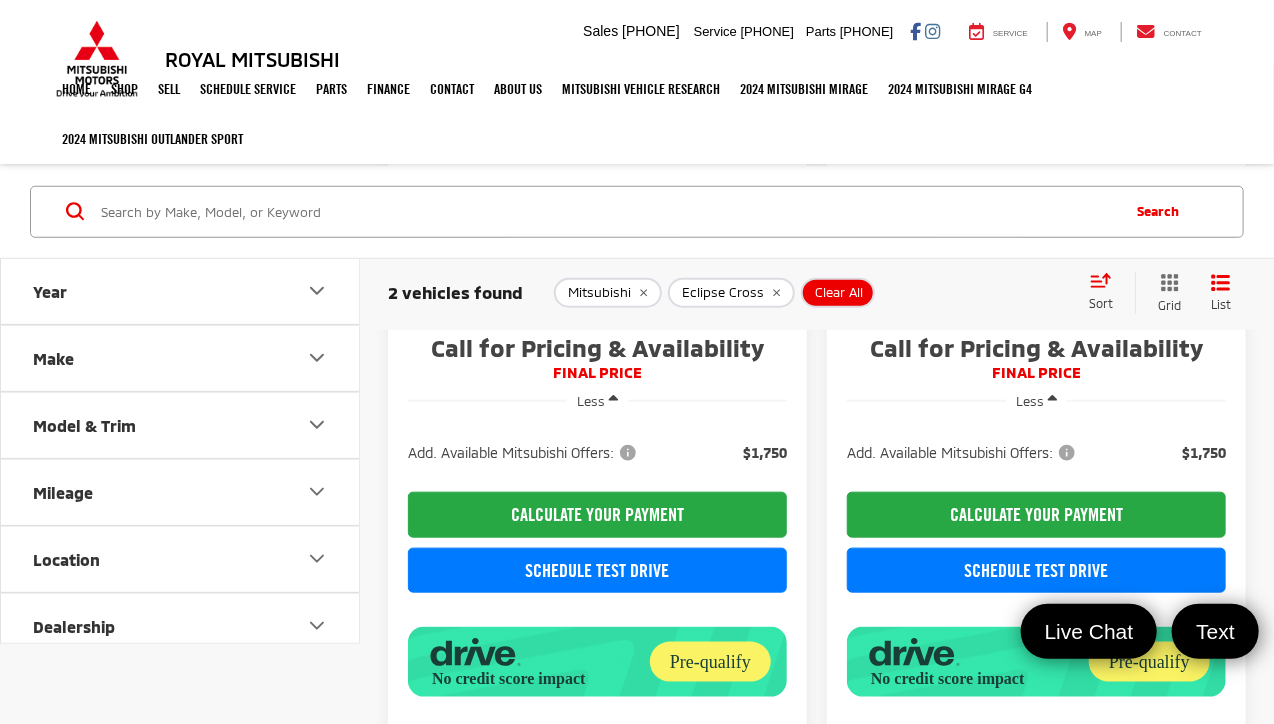 click 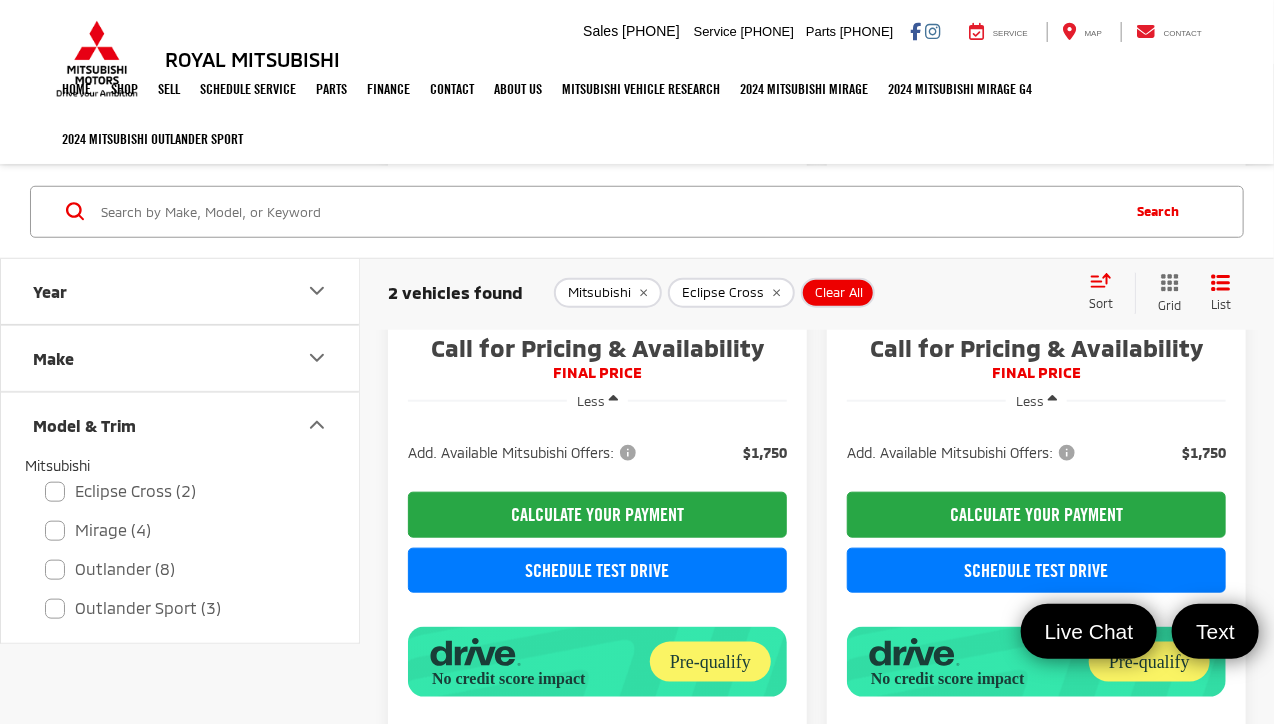 click 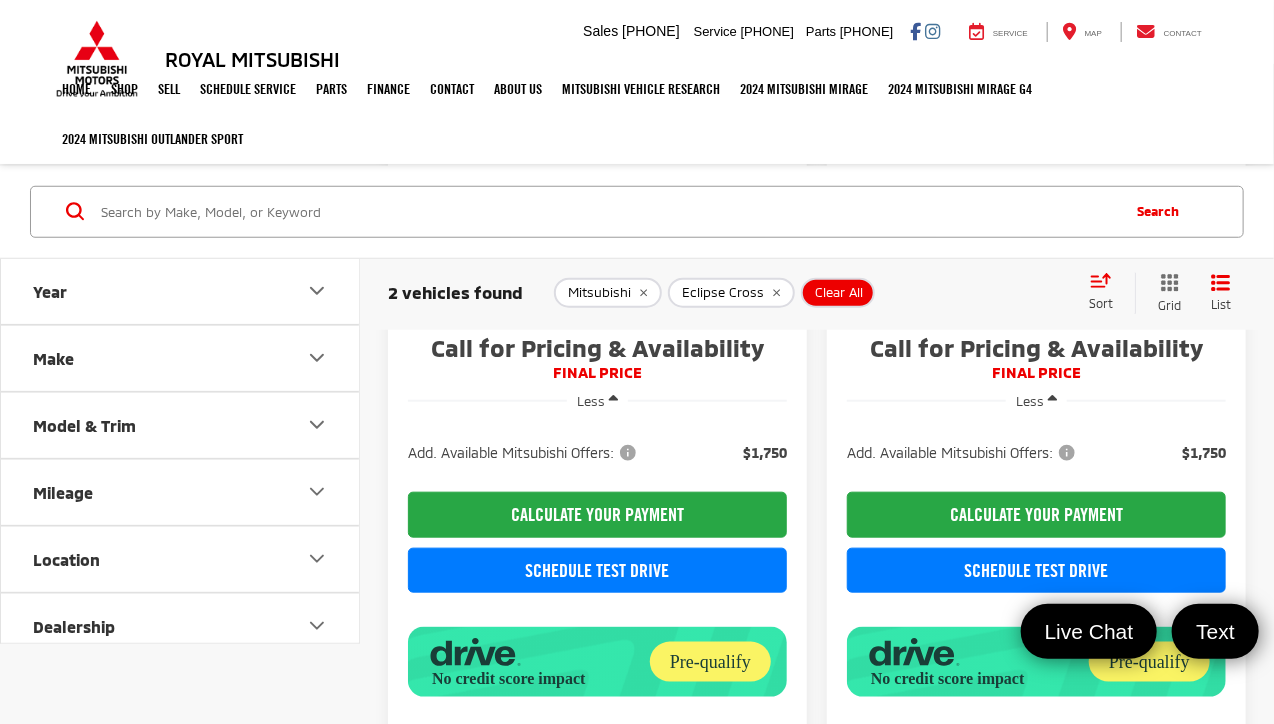 click on "Dealership" at bounding box center (181, 626) 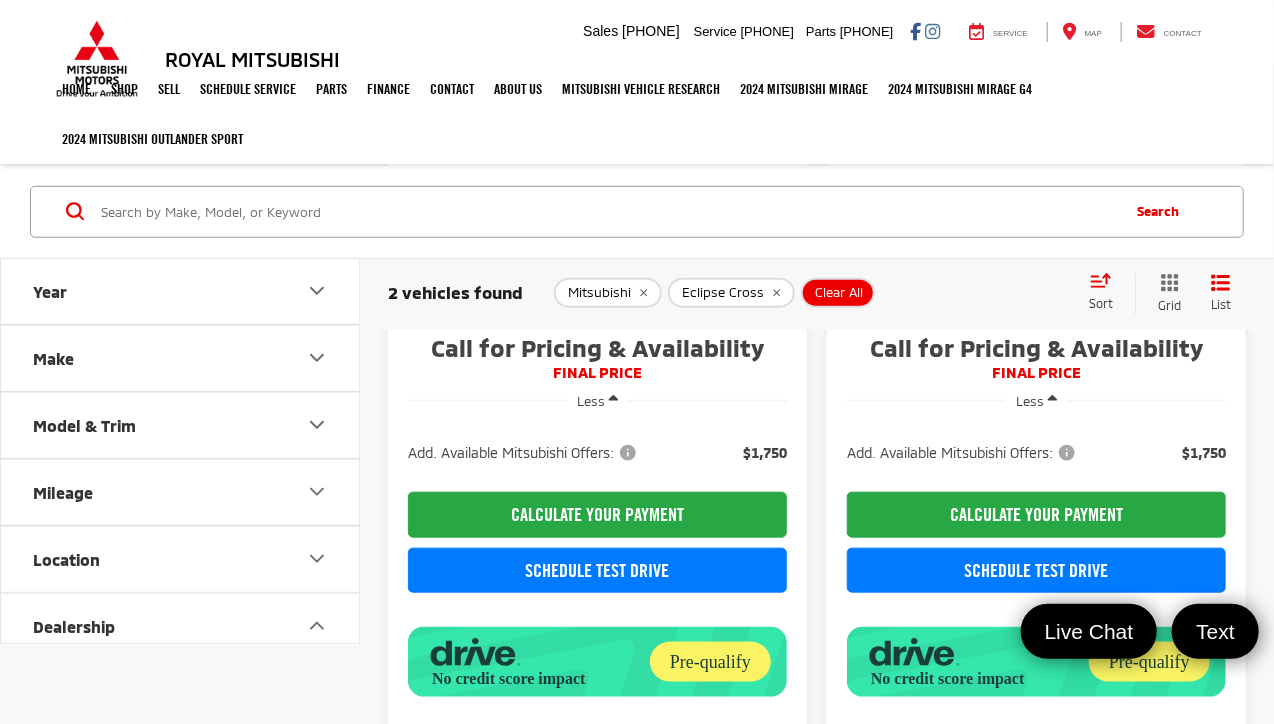 click on "Dealership" at bounding box center (181, 626) 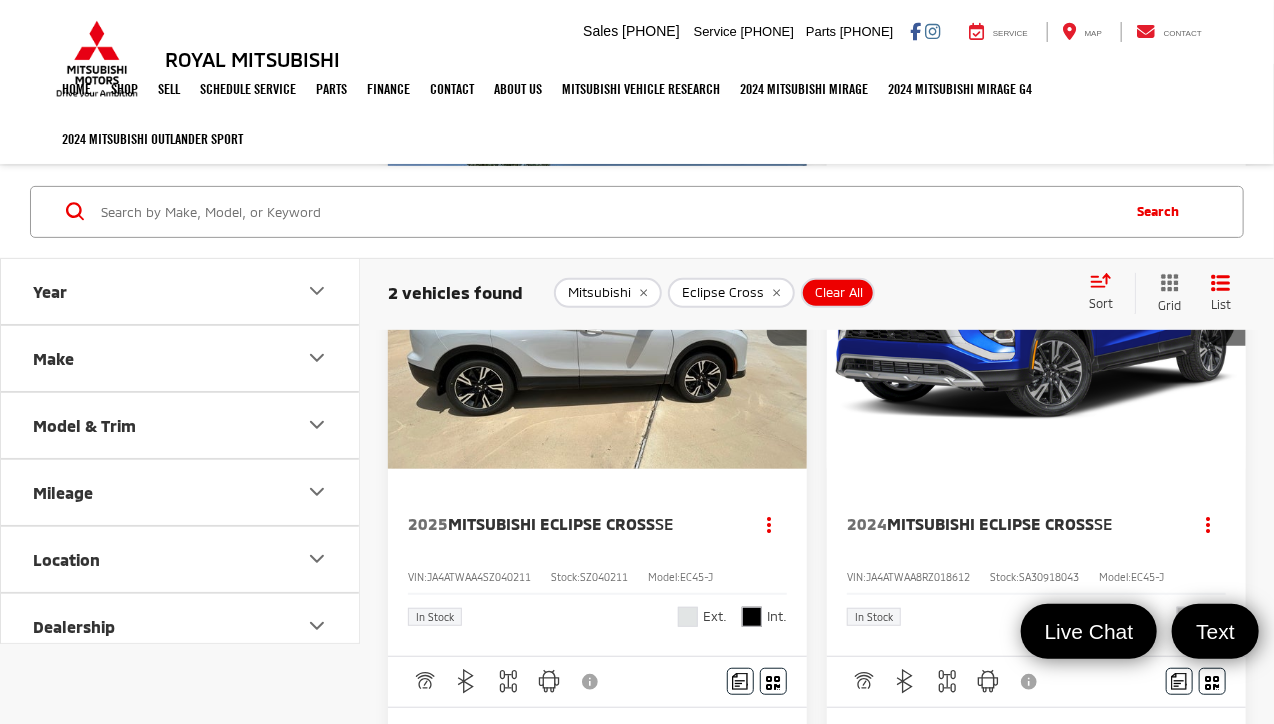 scroll, scrollTop: 0, scrollLeft: 0, axis: both 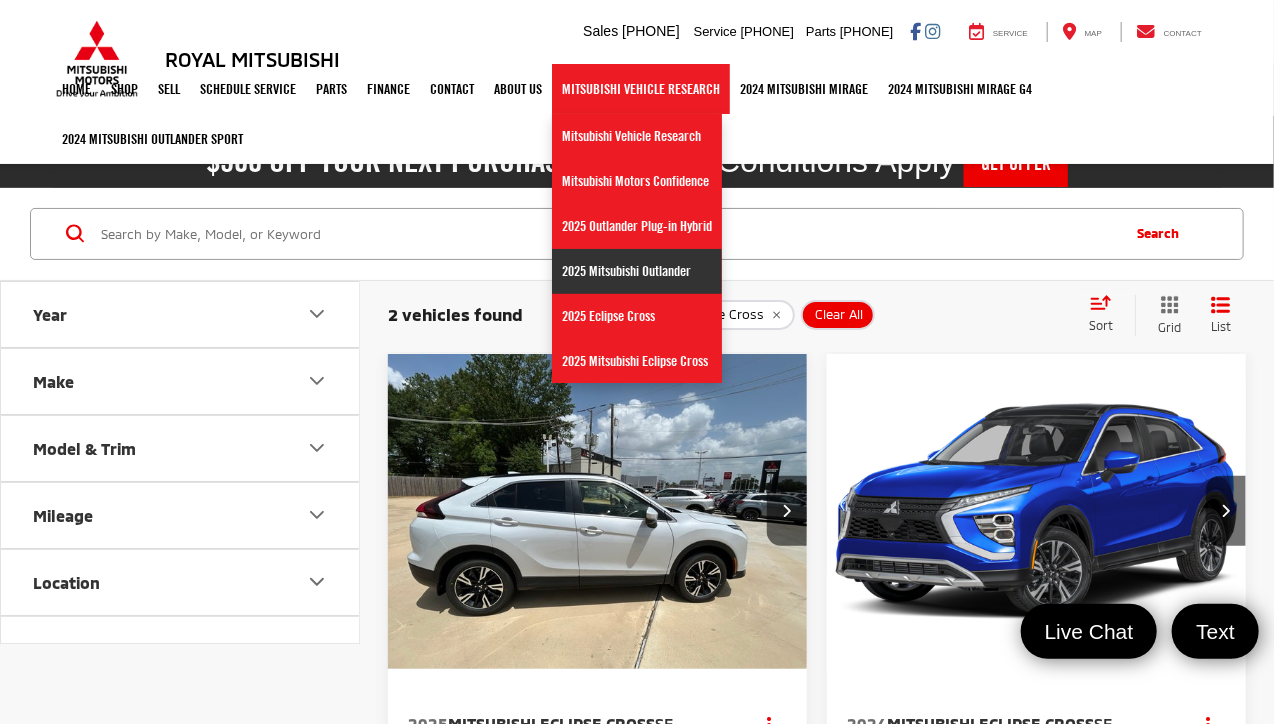 click on "2025 Mitsubishi Outlander" at bounding box center [637, 271] 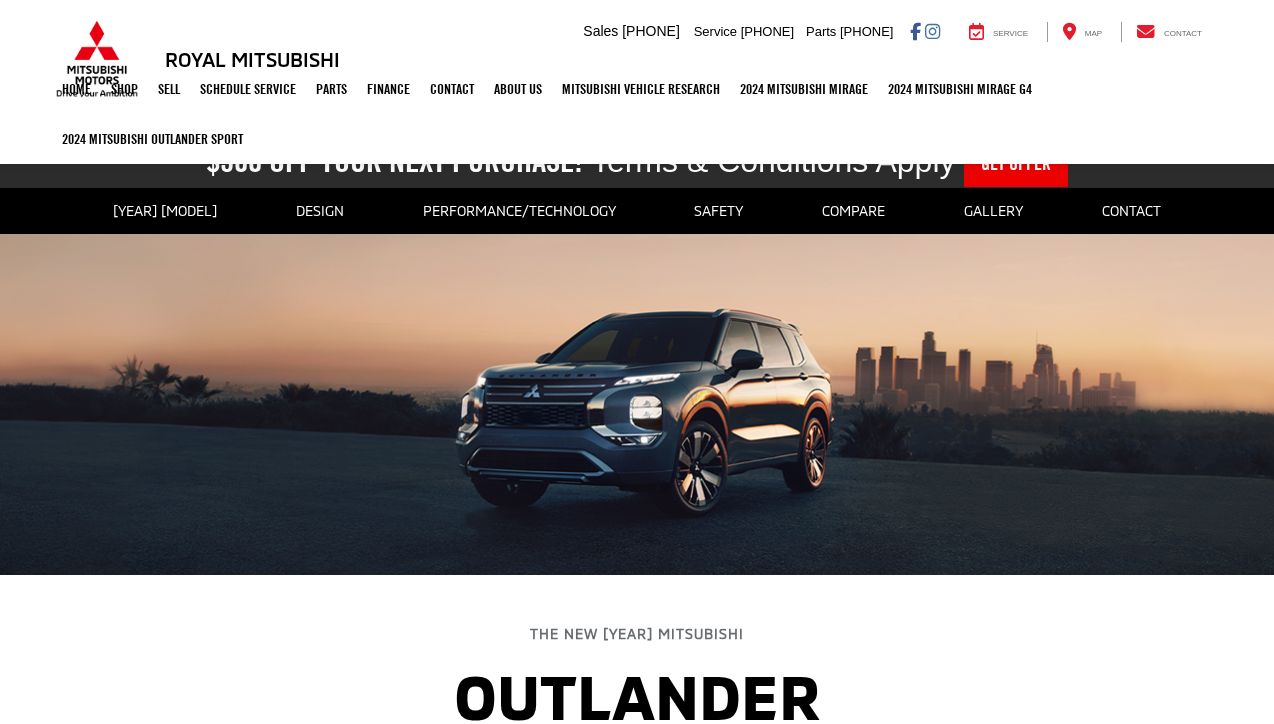scroll, scrollTop: 0, scrollLeft: 0, axis: both 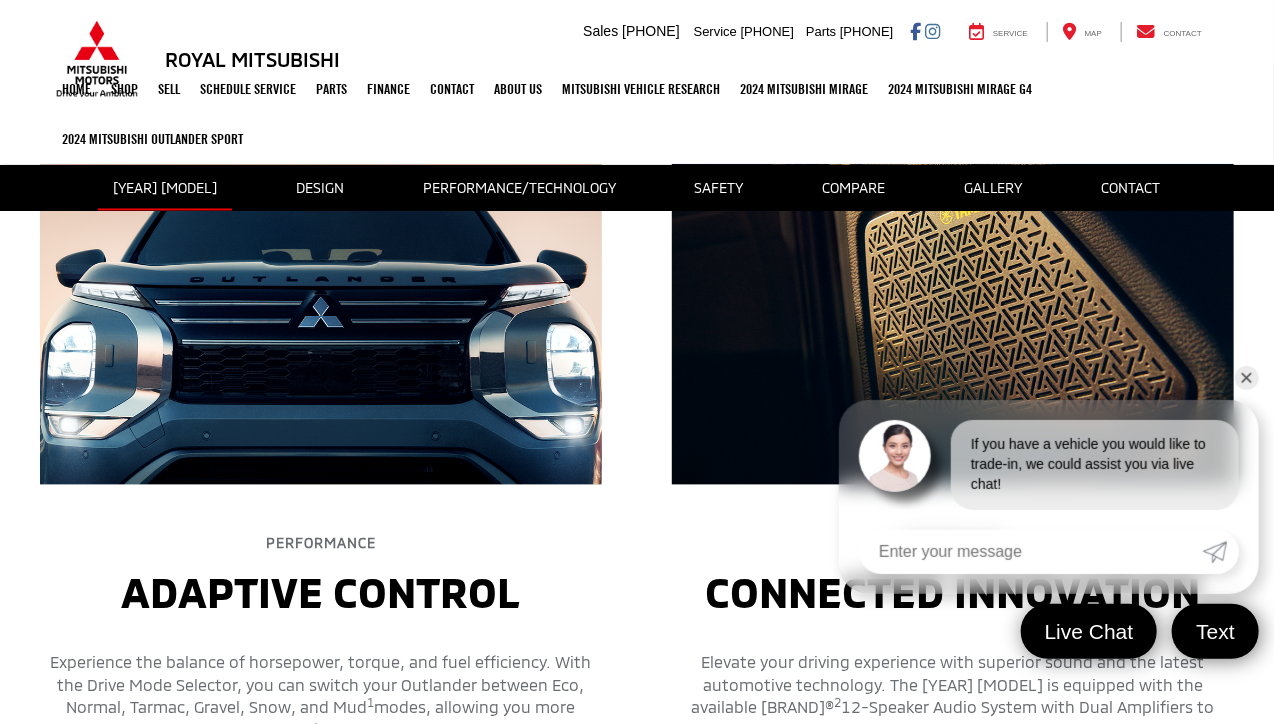 click on "[YEAR] [MODEL]" at bounding box center [165, 188] 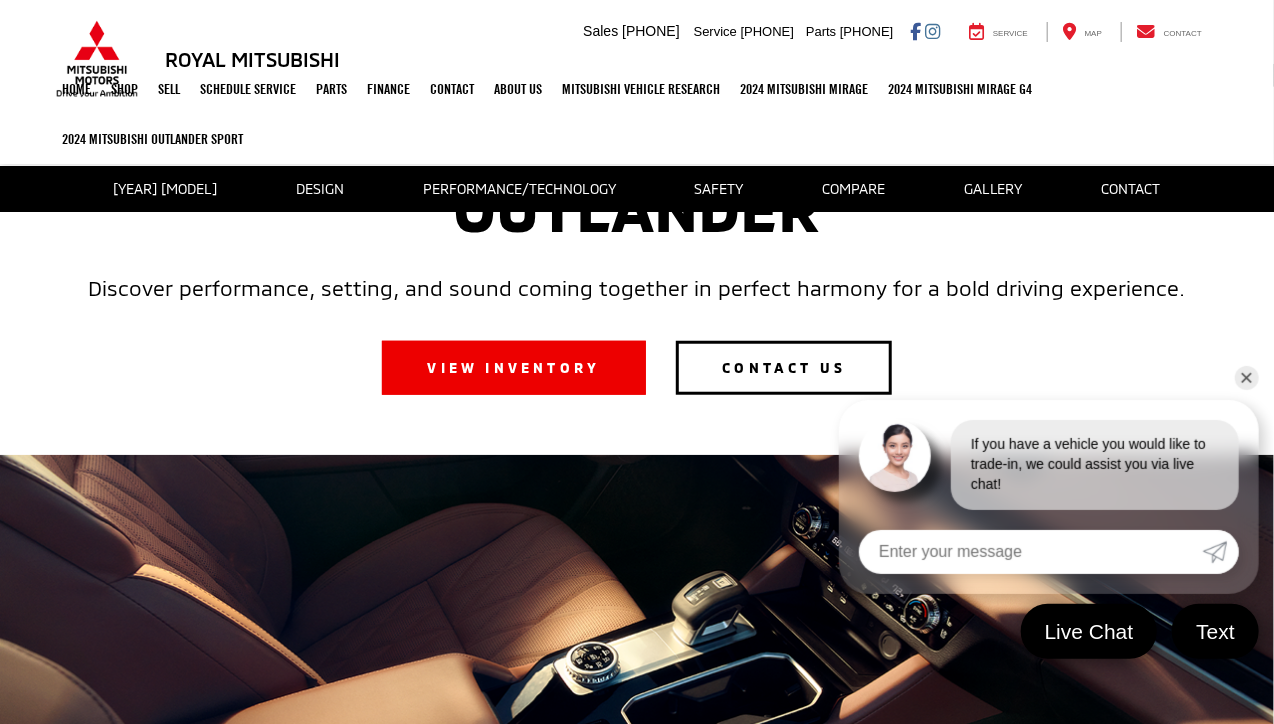 scroll, scrollTop: 498, scrollLeft: 0, axis: vertical 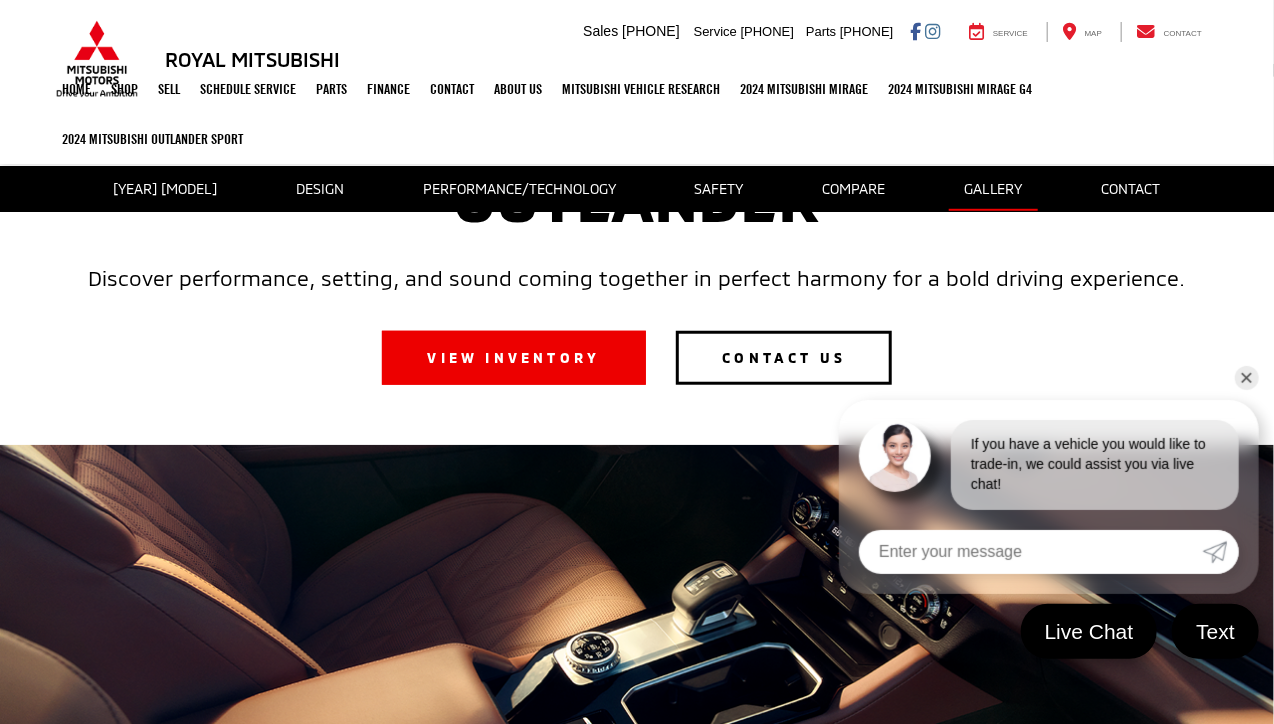 click on "GALLERY" at bounding box center (993, 188) 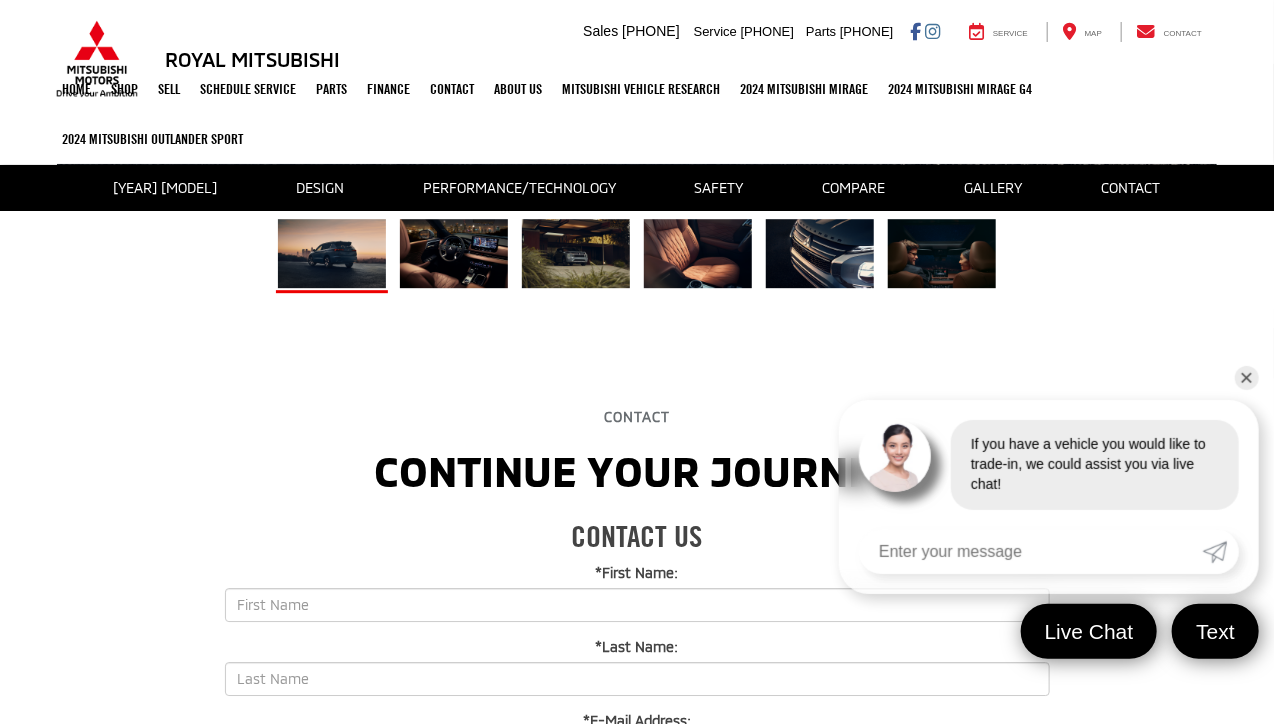 scroll, scrollTop: 5492, scrollLeft: 0, axis: vertical 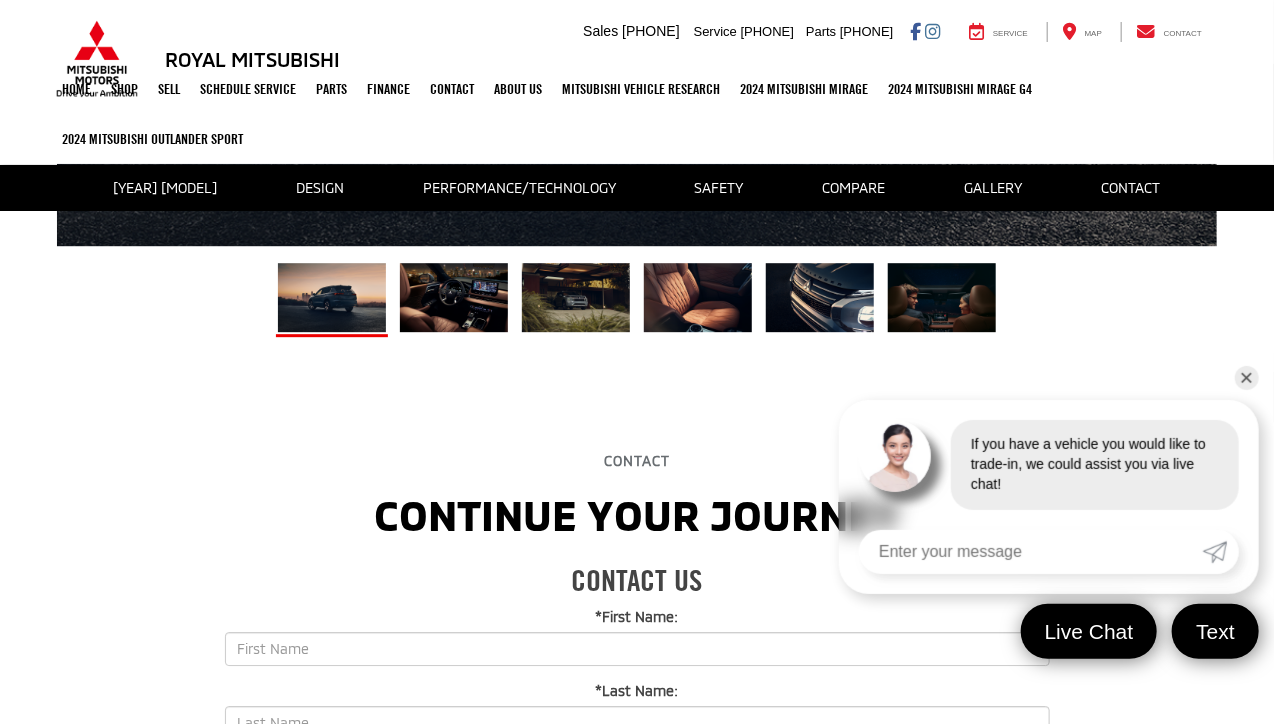 click at bounding box center [454, 297] 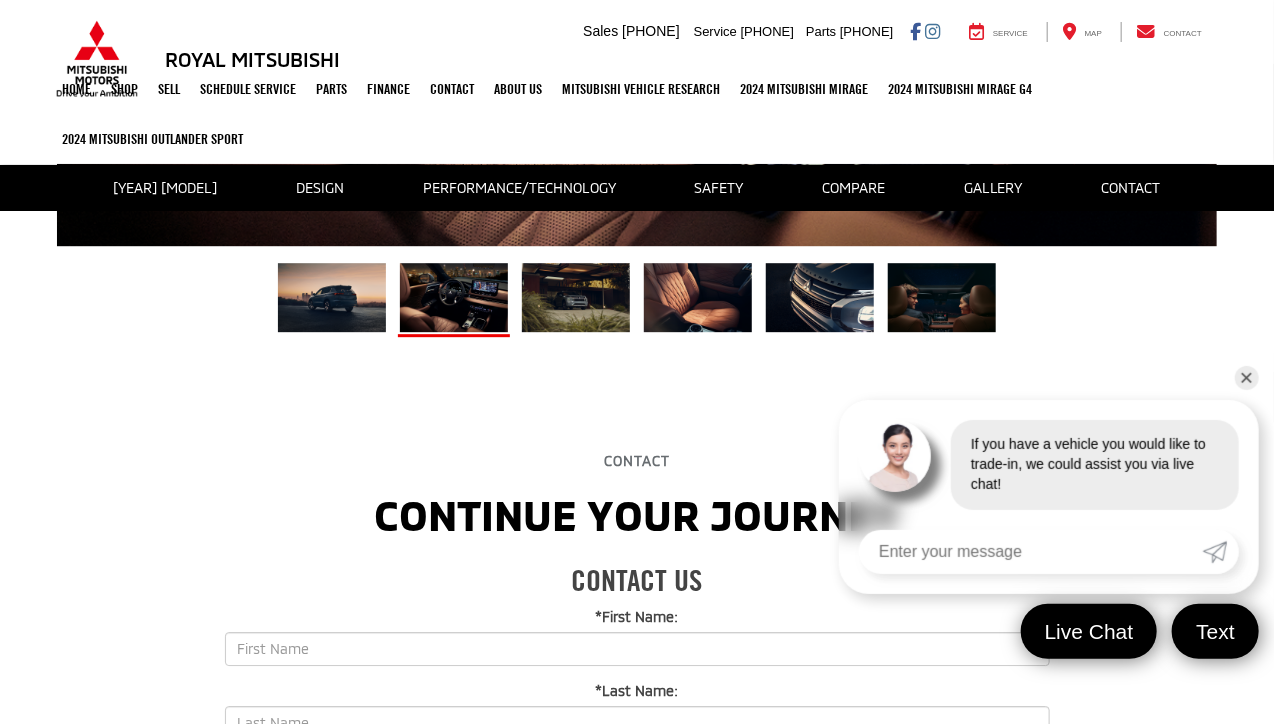 click at bounding box center [576, 297] 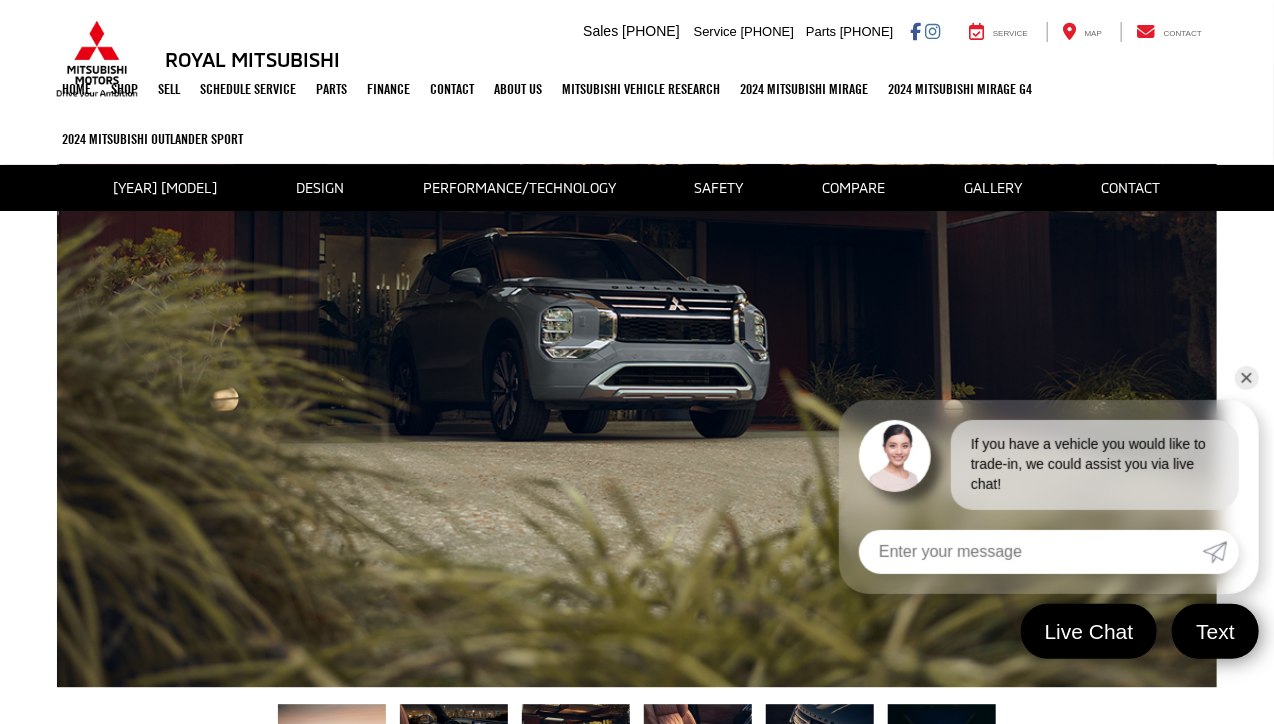 scroll, scrollTop: 4892, scrollLeft: 0, axis: vertical 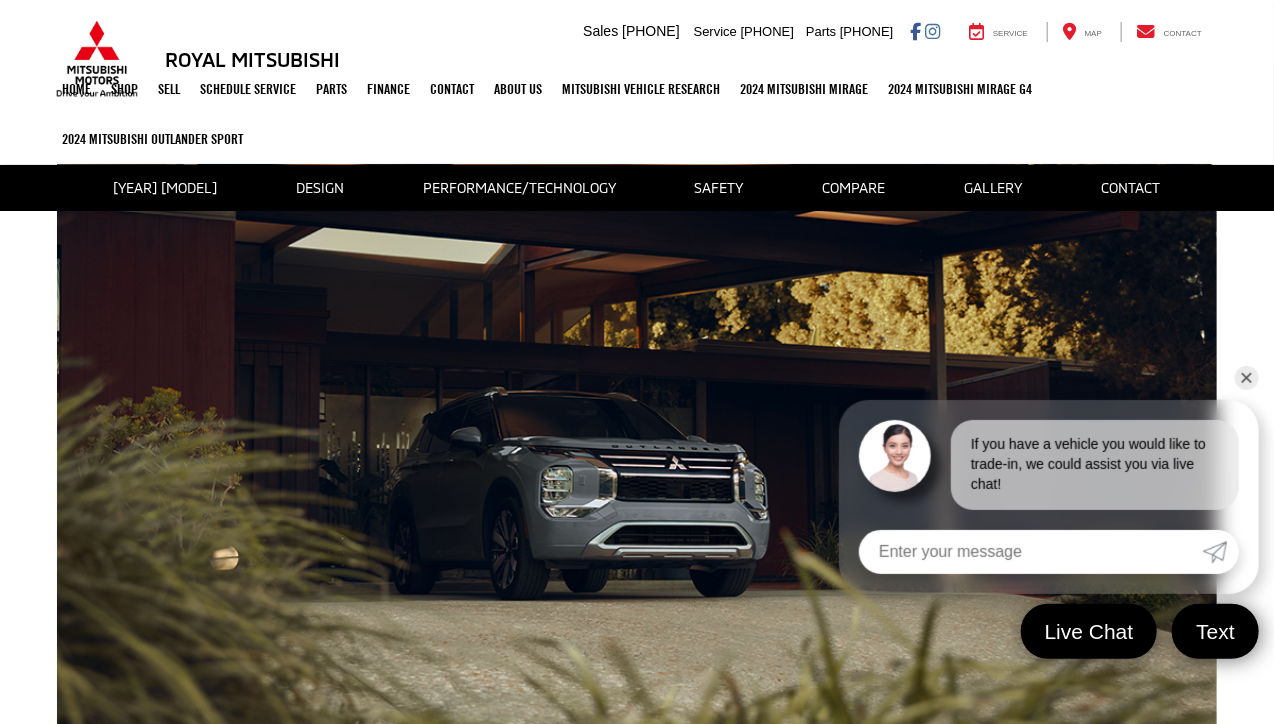 click on "✕" at bounding box center (1247, 378) 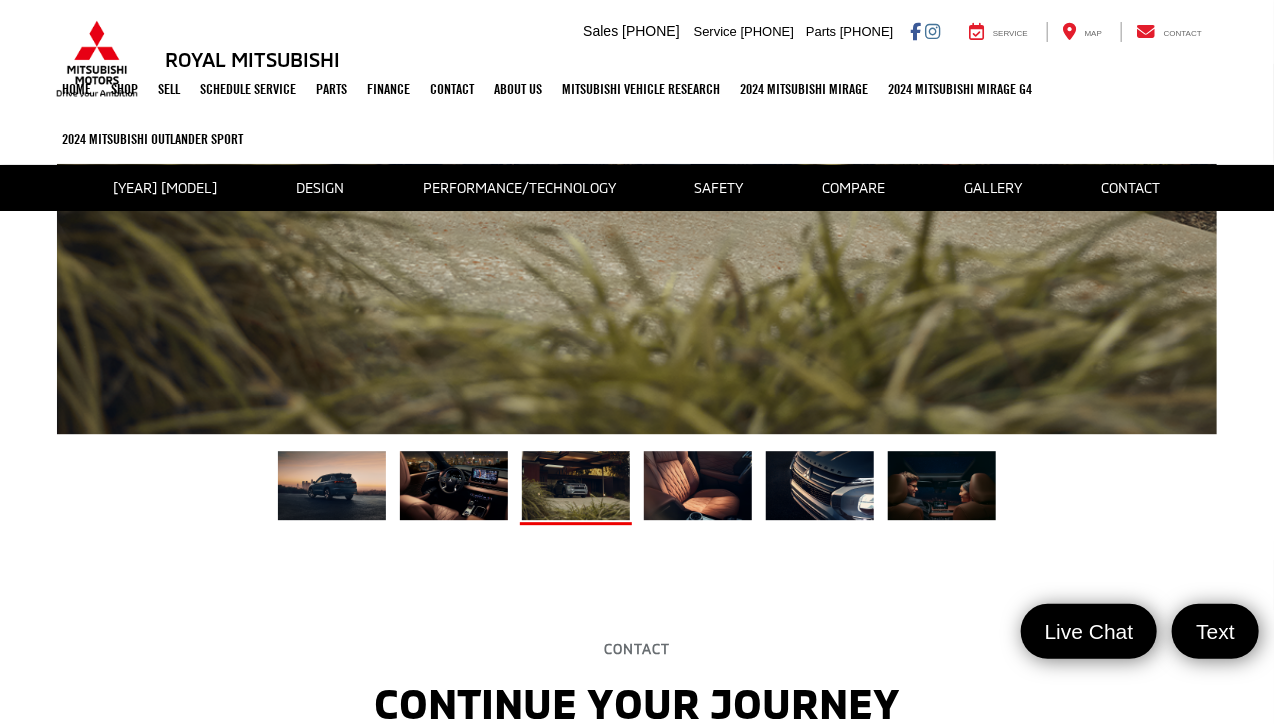 scroll, scrollTop: 5292, scrollLeft: 0, axis: vertical 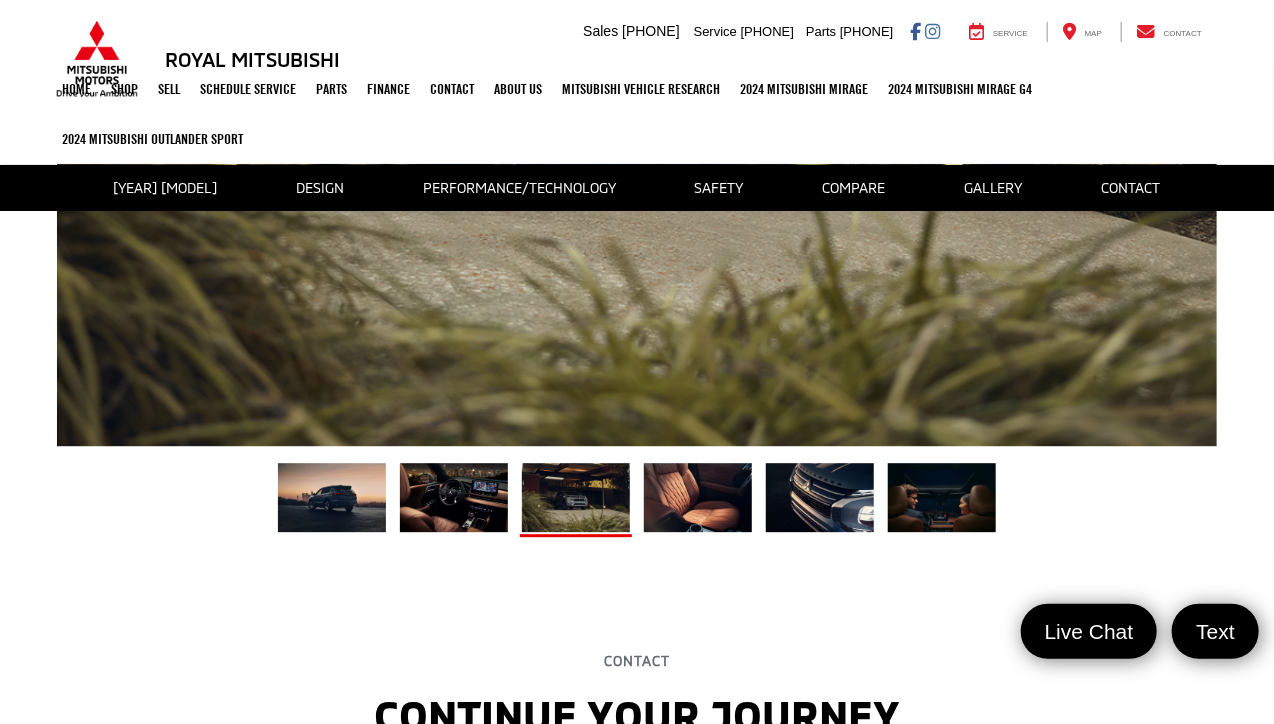 click at bounding box center (698, 497) 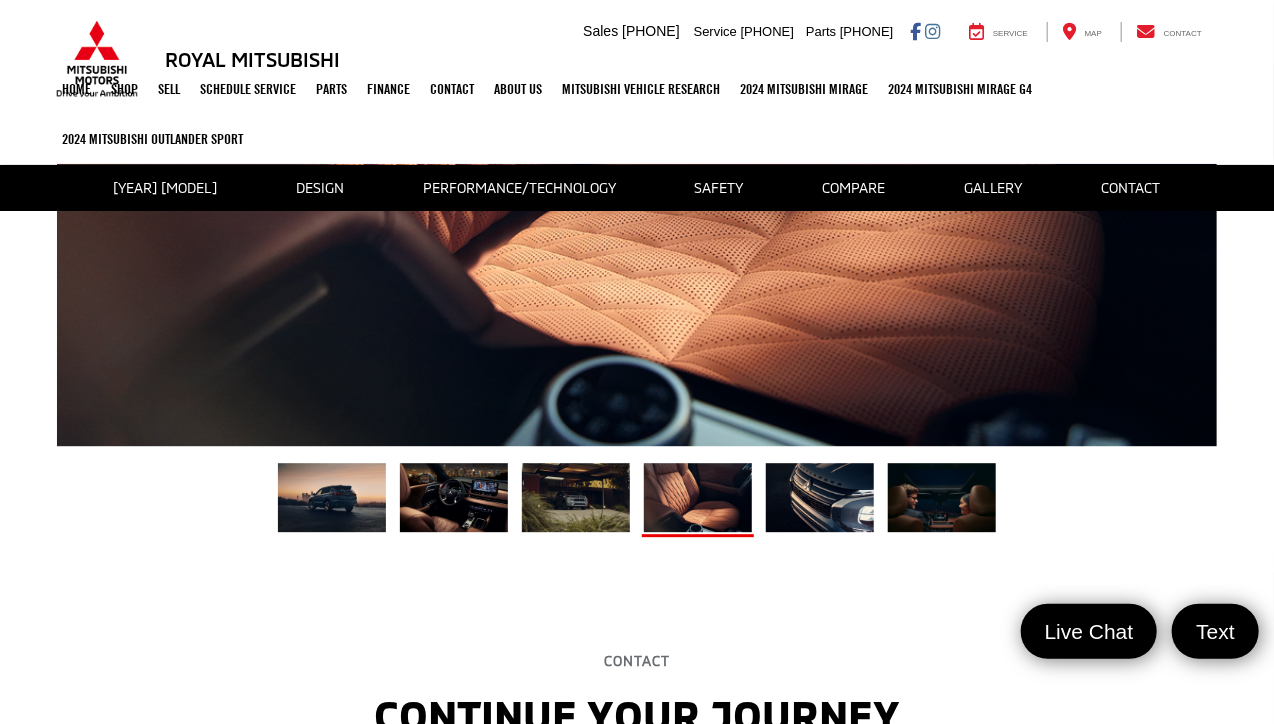 click at bounding box center [820, 497] 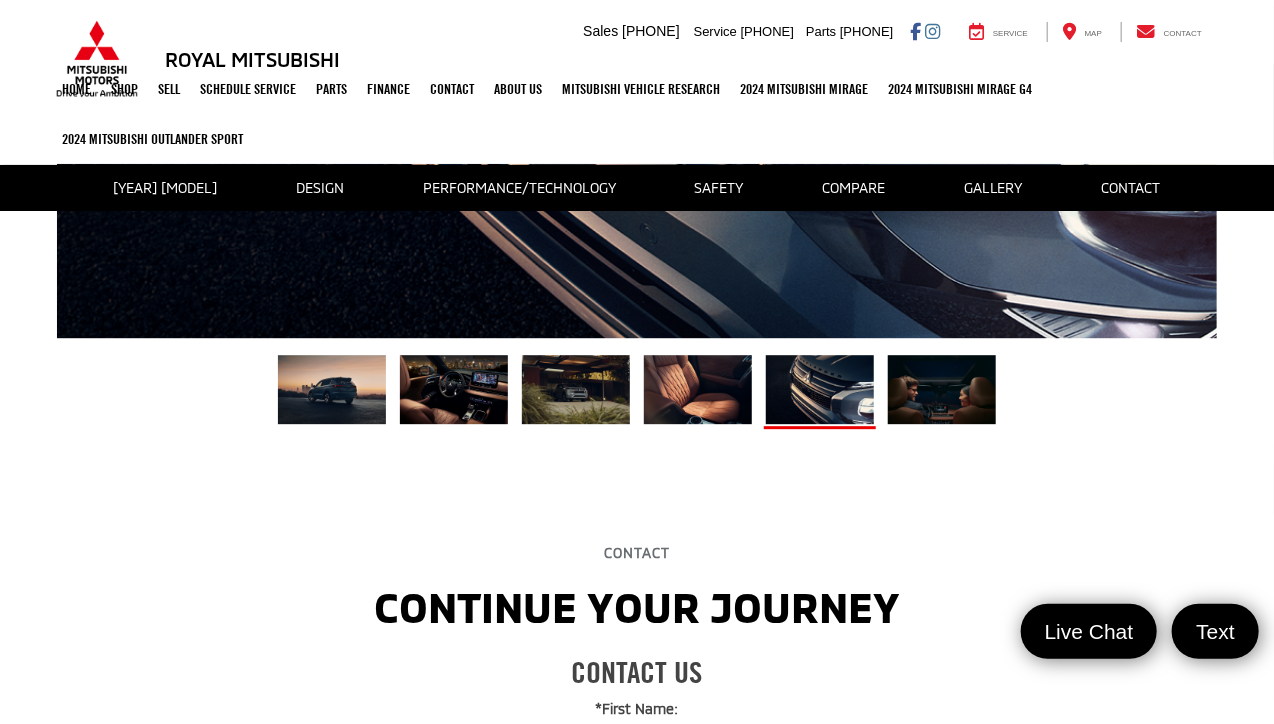 scroll, scrollTop: 5392, scrollLeft: 0, axis: vertical 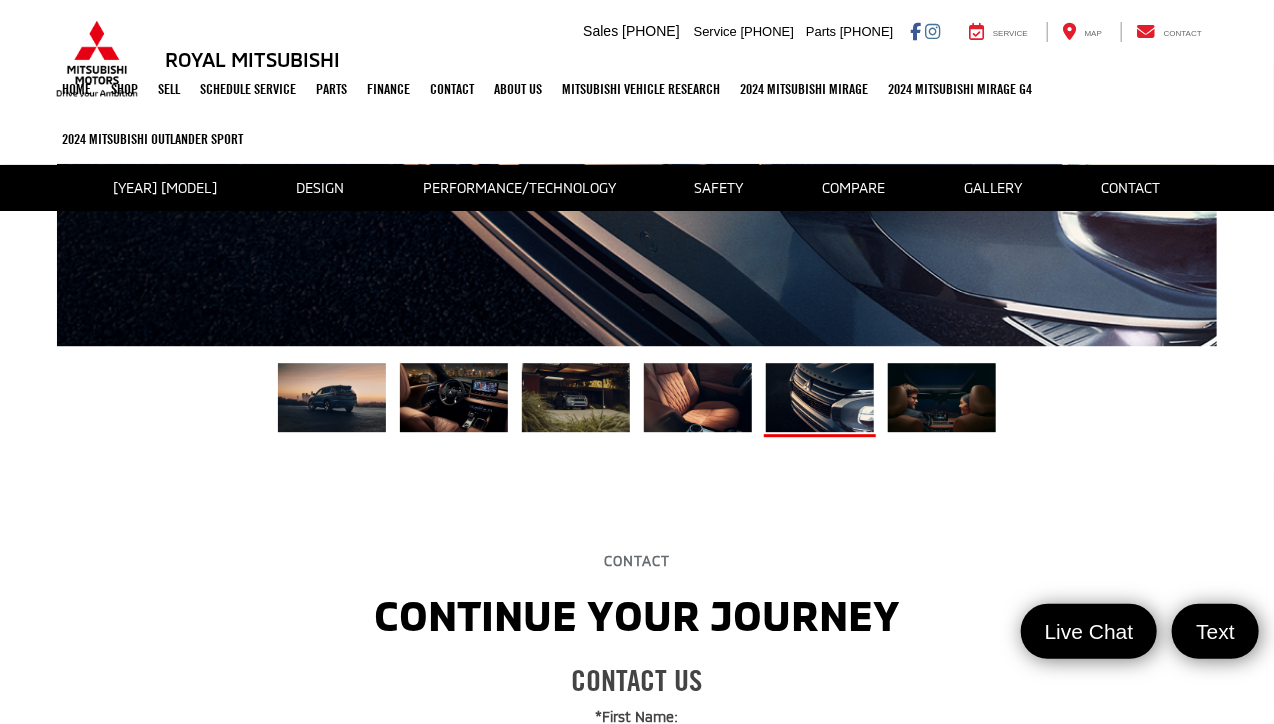 click at bounding box center (942, 397) 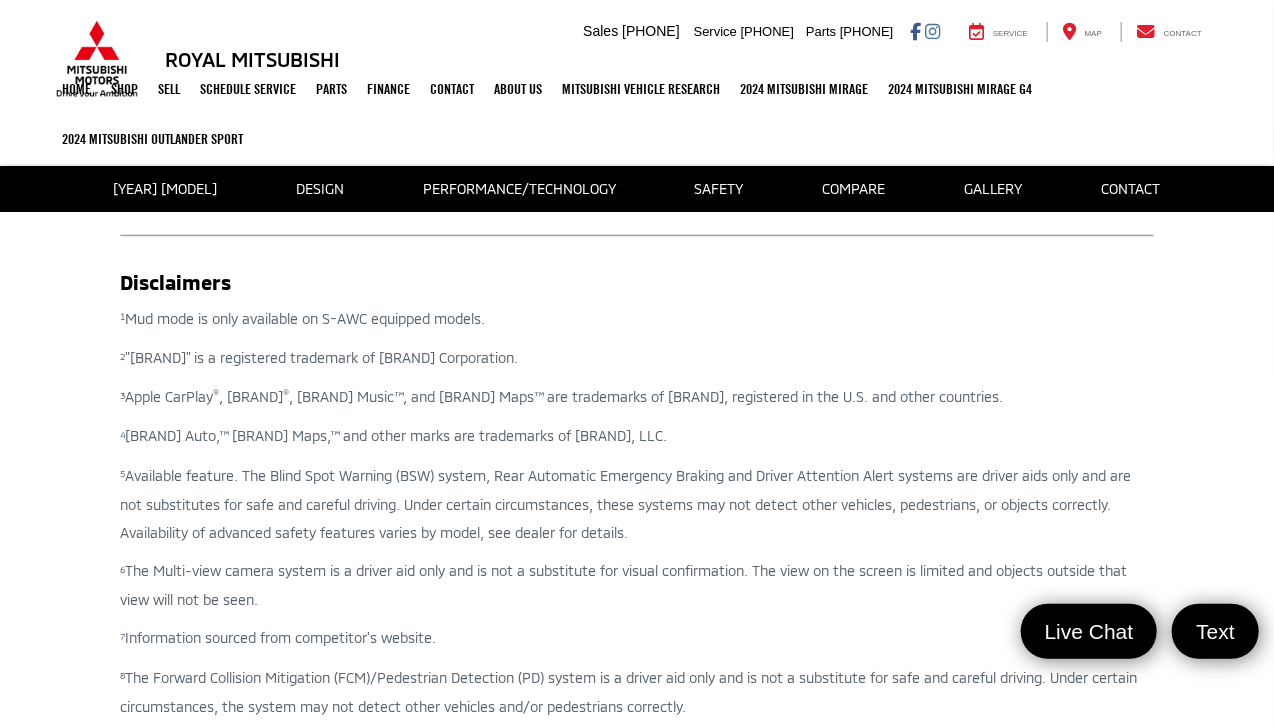scroll, scrollTop: 6974, scrollLeft: 0, axis: vertical 